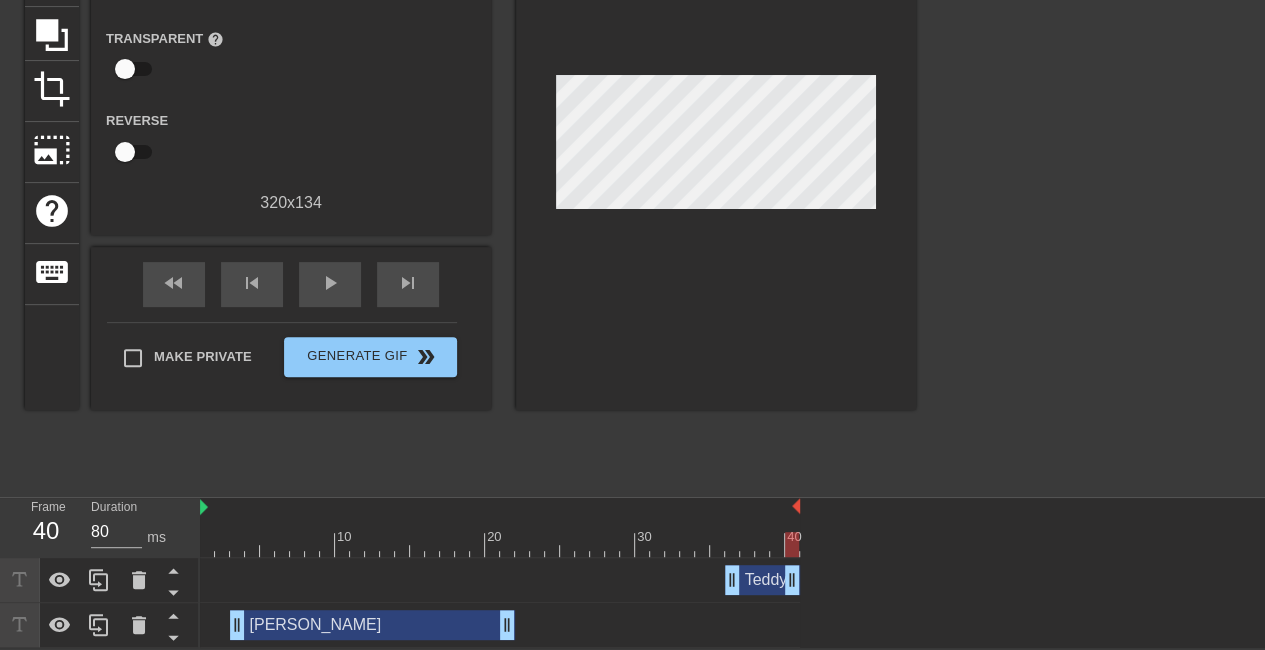 scroll, scrollTop: 0, scrollLeft: 0, axis: both 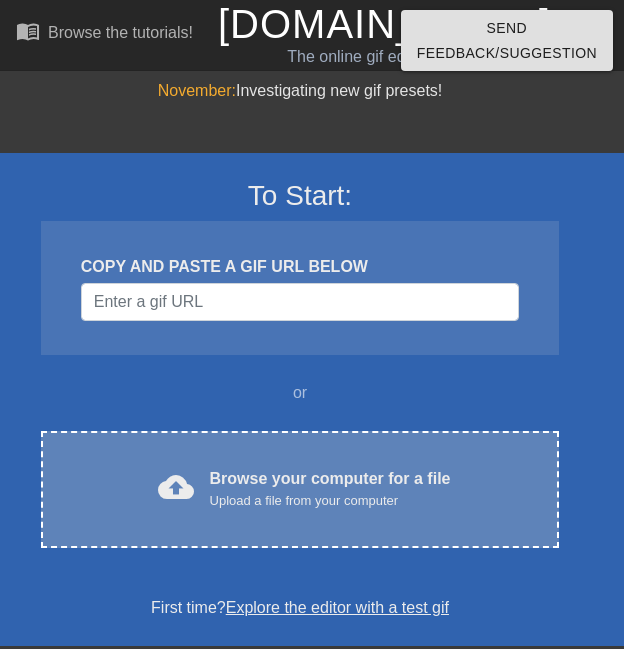 click on "Upload a file from your computer" at bounding box center (330, 501) 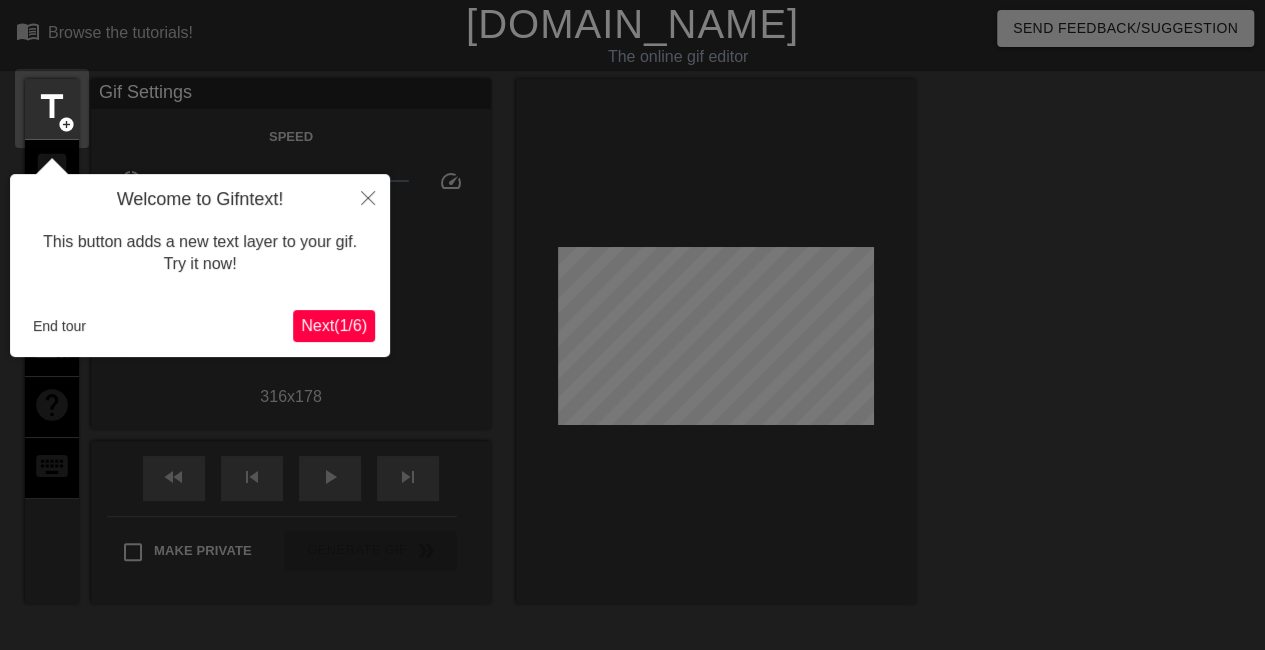 scroll, scrollTop: 49, scrollLeft: 0, axis: vertical 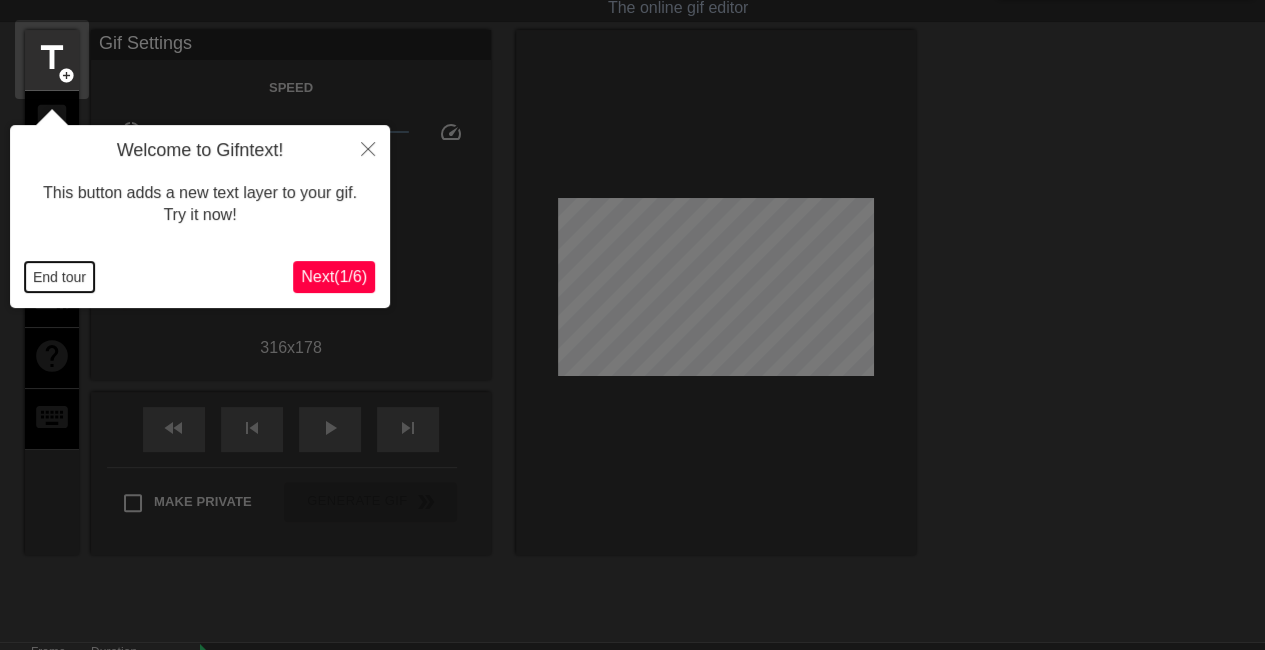 click on "End tour" at bounding box center [59, 277] 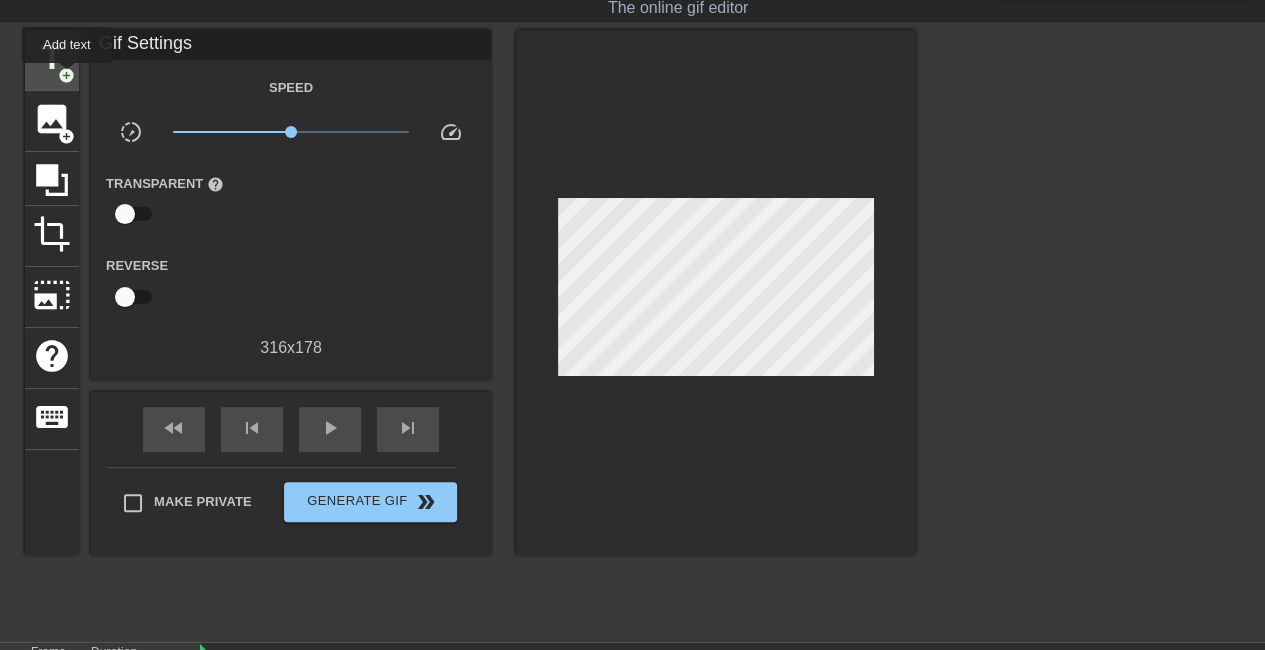 click on "add_circle" at bounding box center [66, 75] 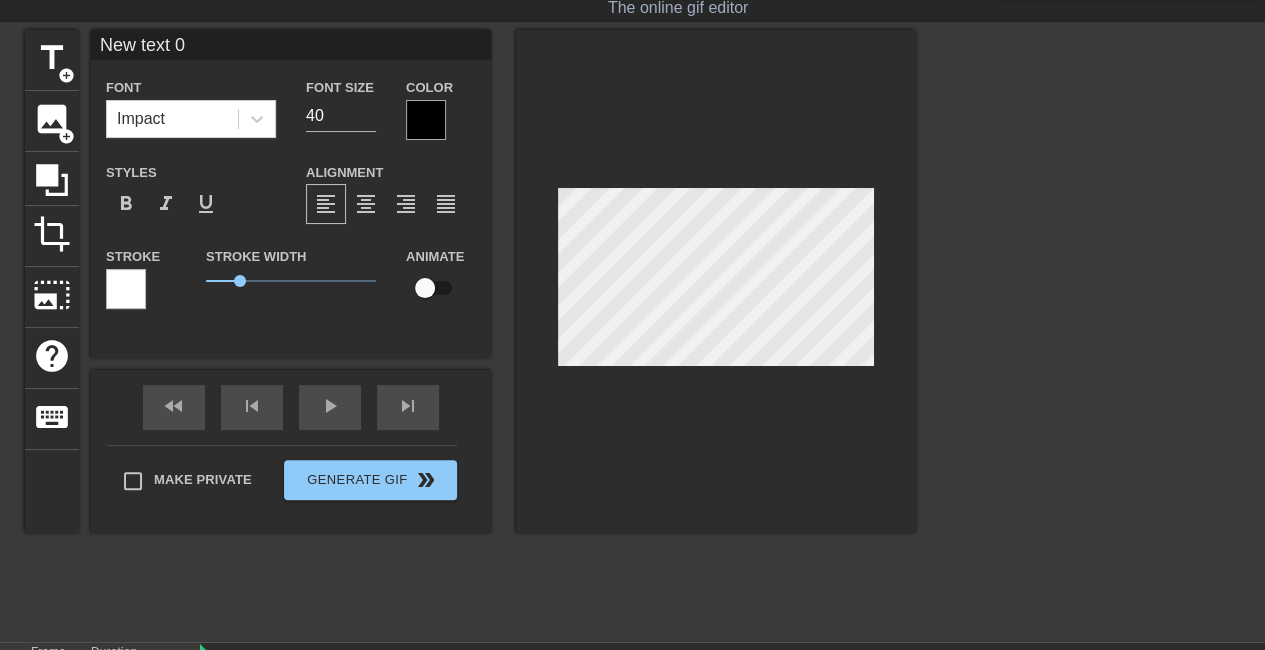scroll, scrollTop: 3, scrollLeft: 6, axis: both 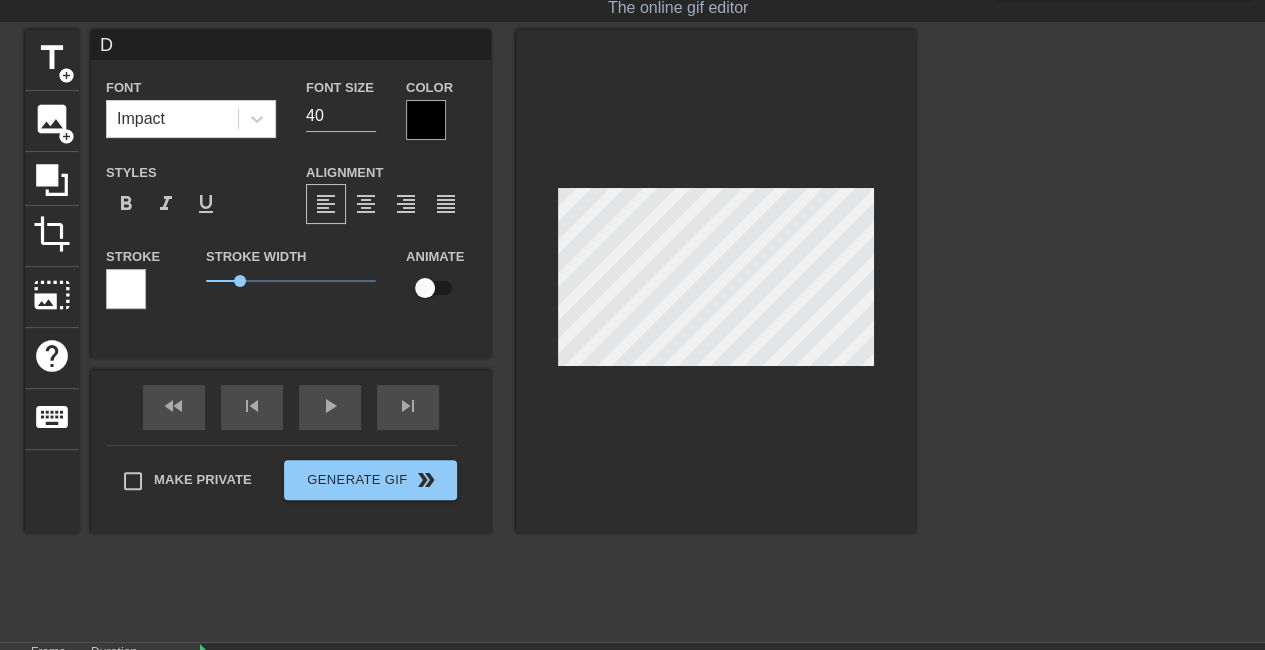 type on "Du" 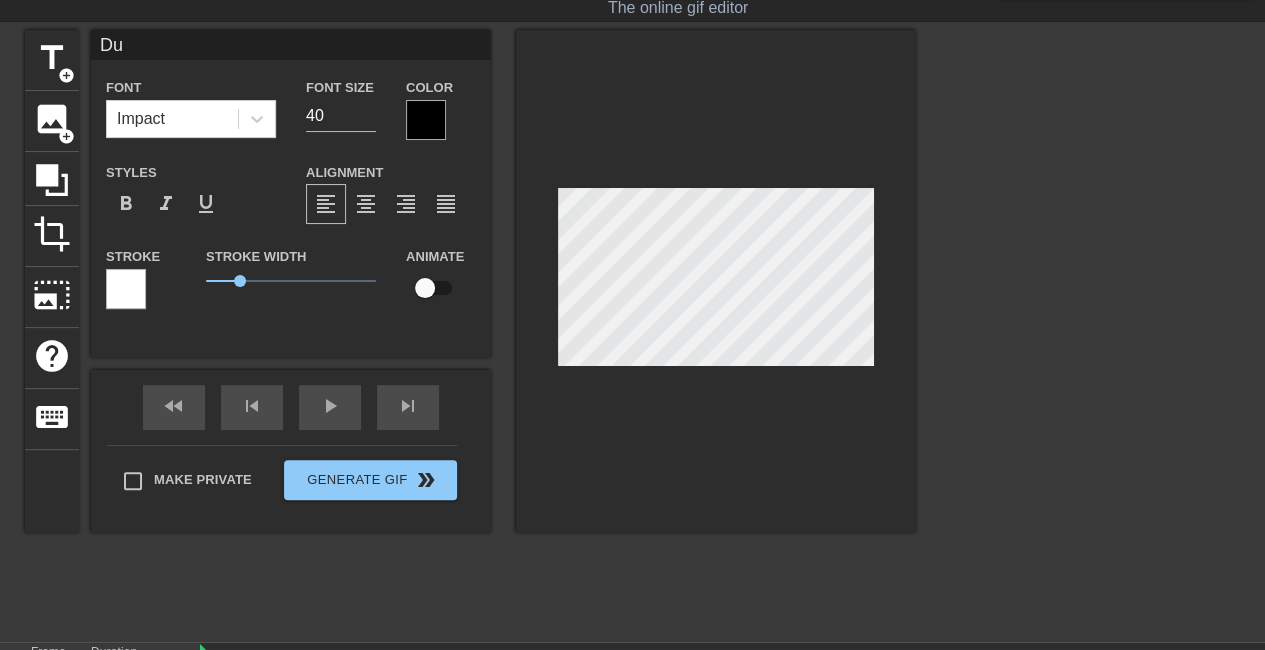 type on "Dun" 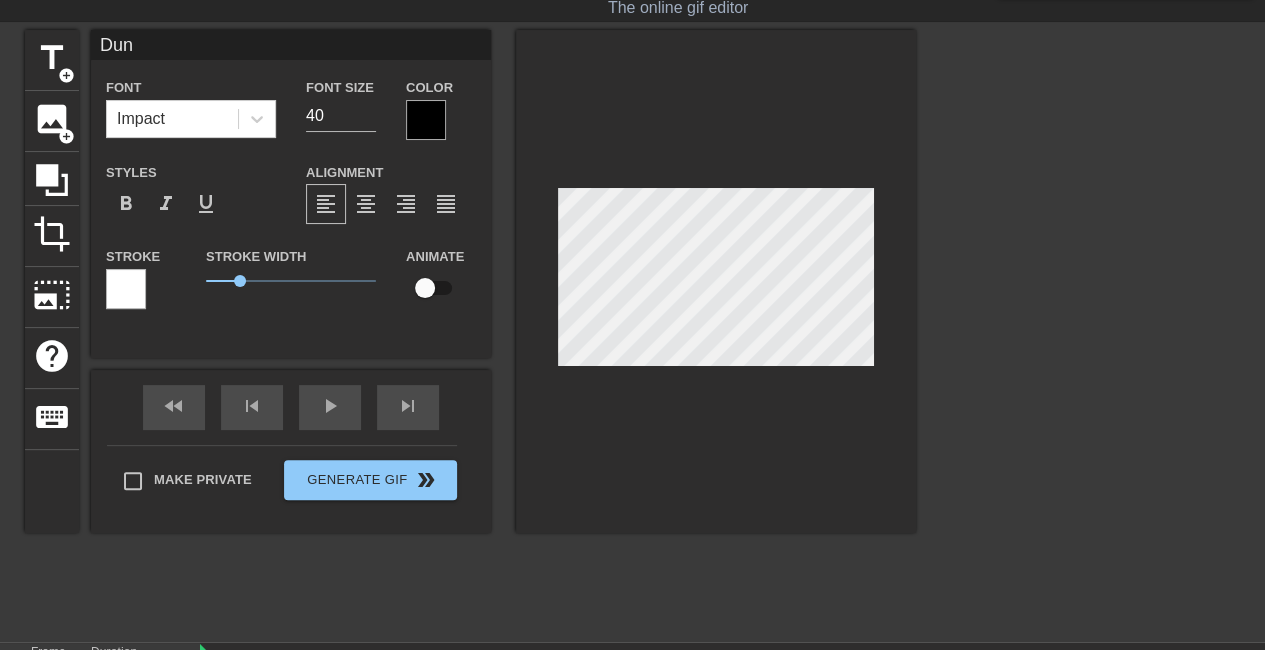 type on "Dunp" 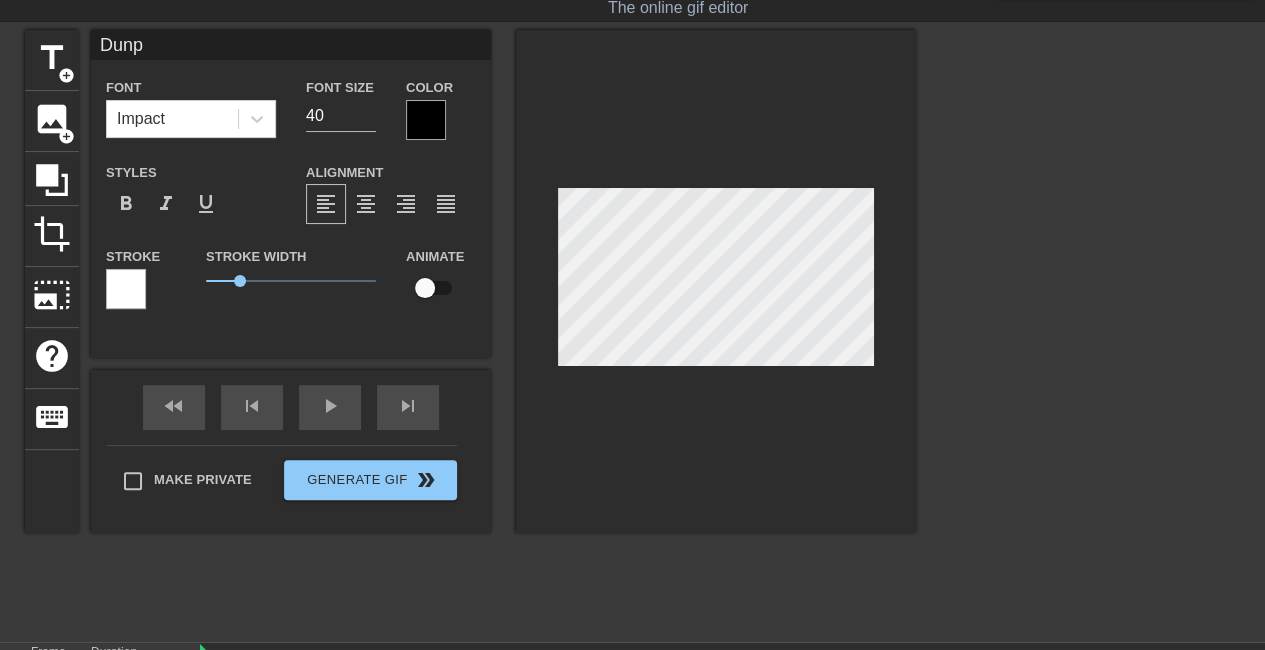 type on "Dunph" 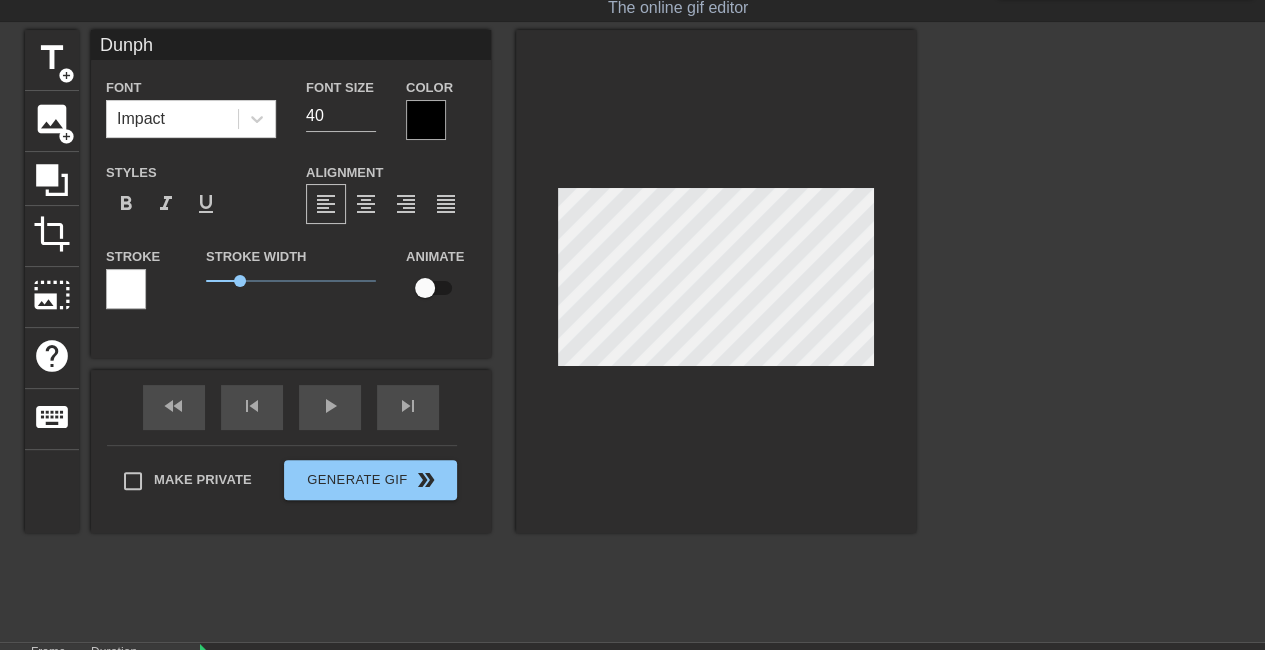 type on "[PERSON_NAME]" 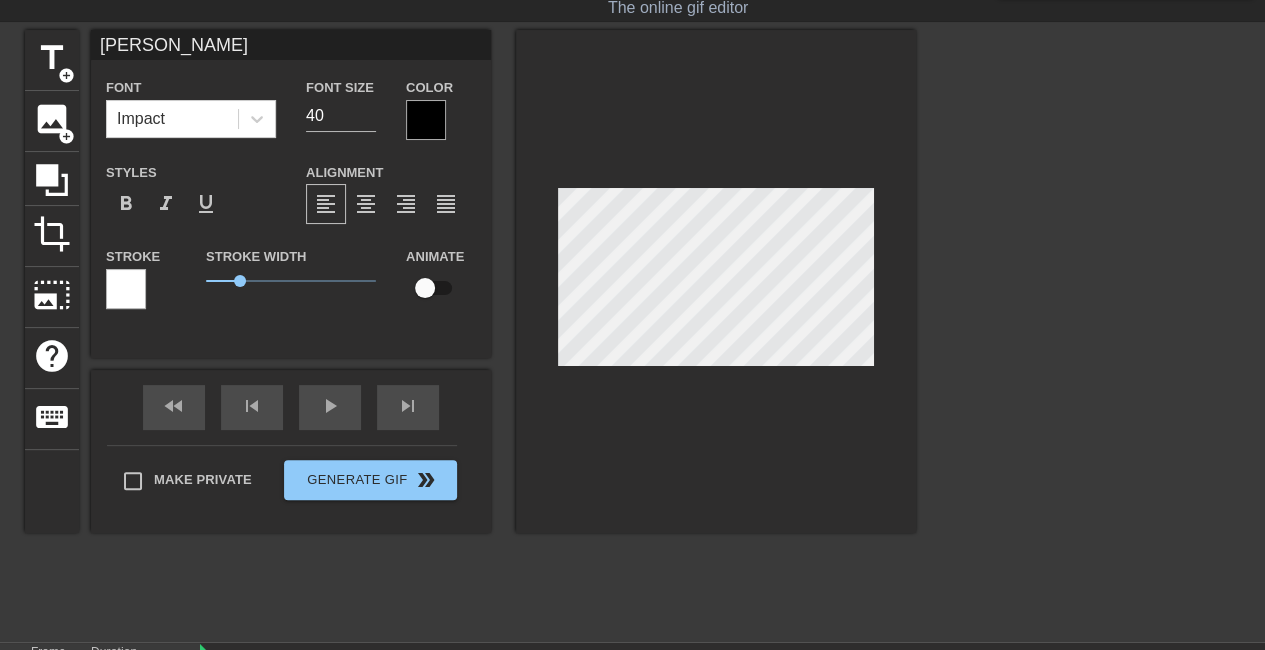scroll, scrollTop: 3, scrollLeft: 4, axis: both 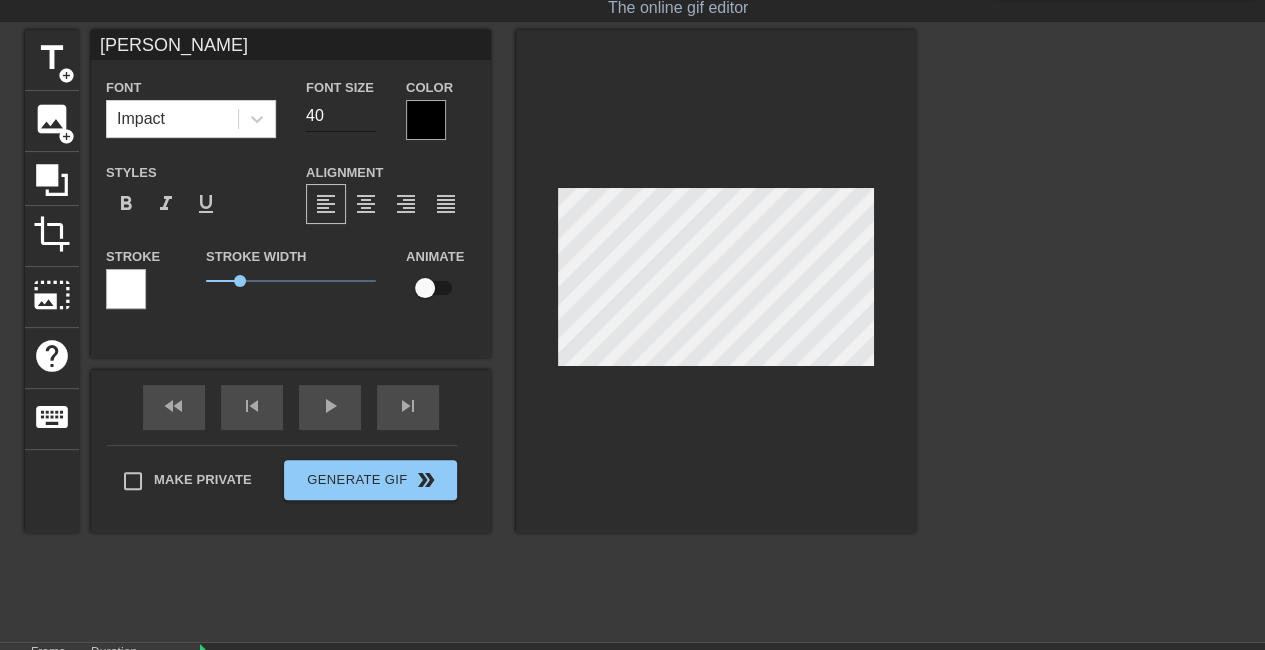 type on "[PERSON_NAME]" 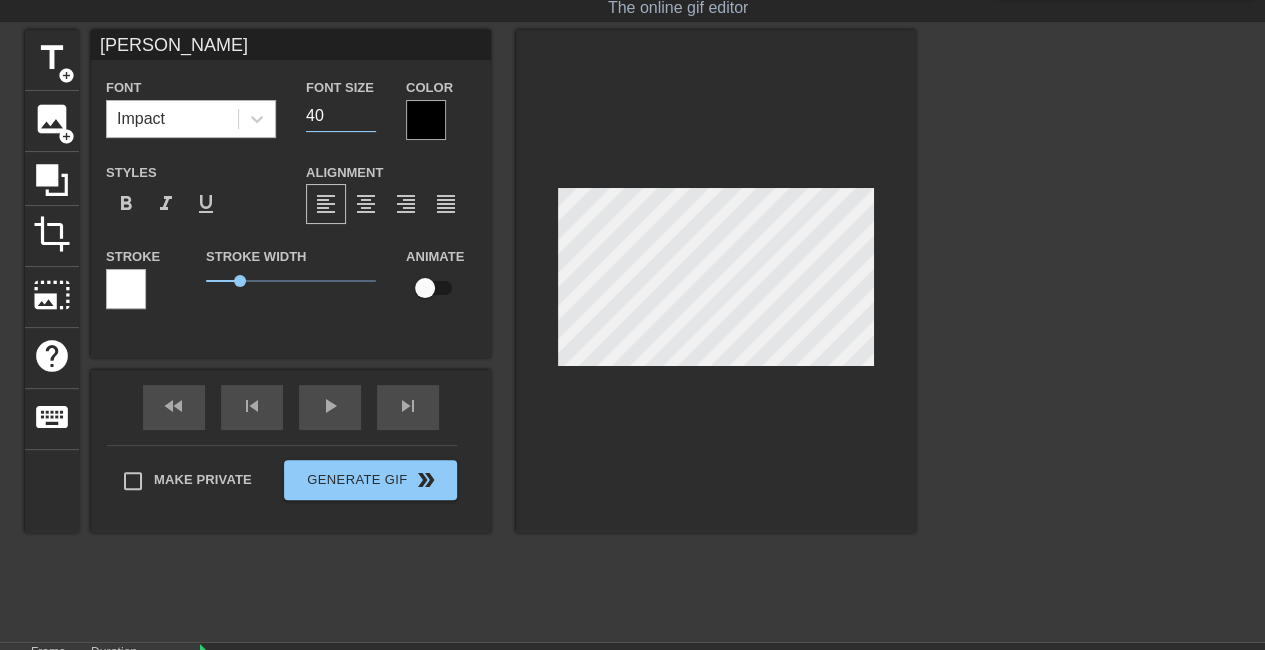 drag, startPoint x: 337, startPoint y: 109, endPoint x: 231, endPoint y: 116, distance: 106.23088 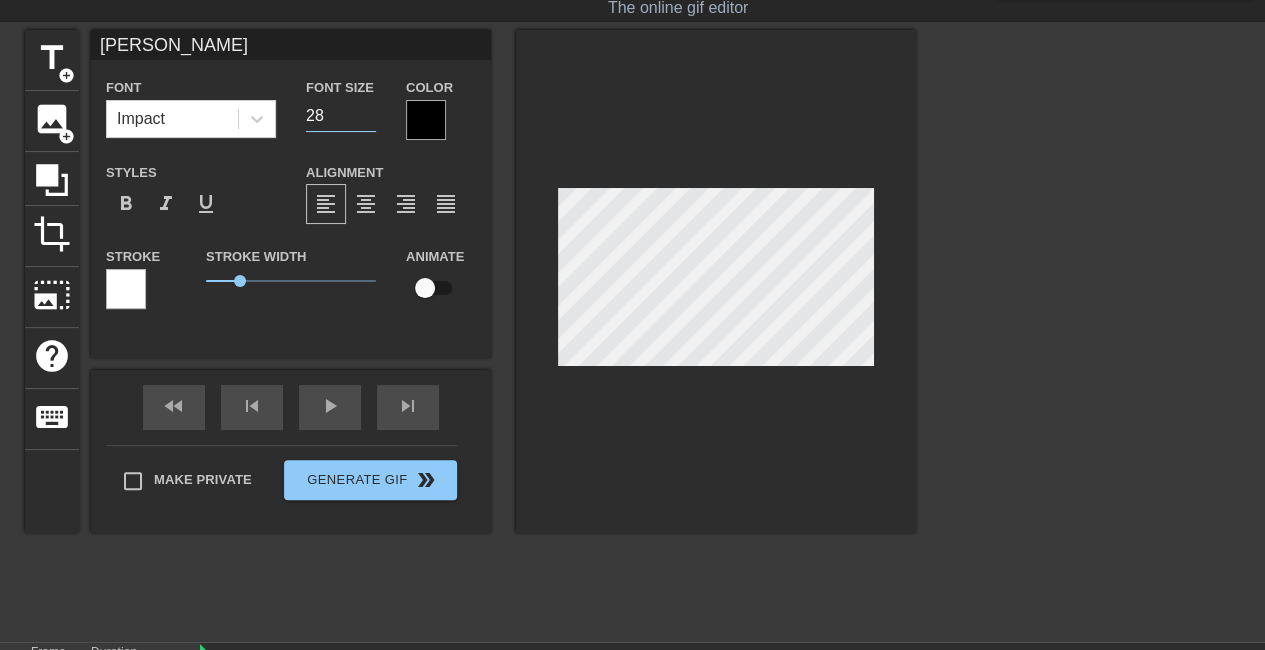 type on "28" 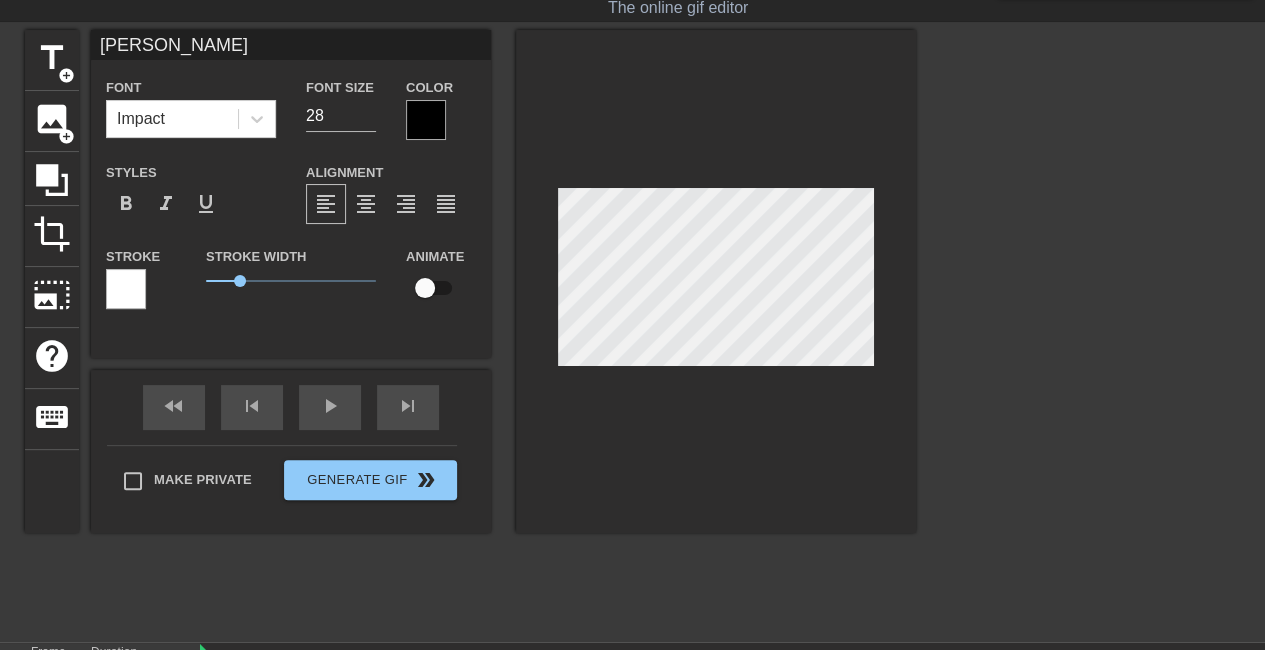 click at bounding box center (426, 120) 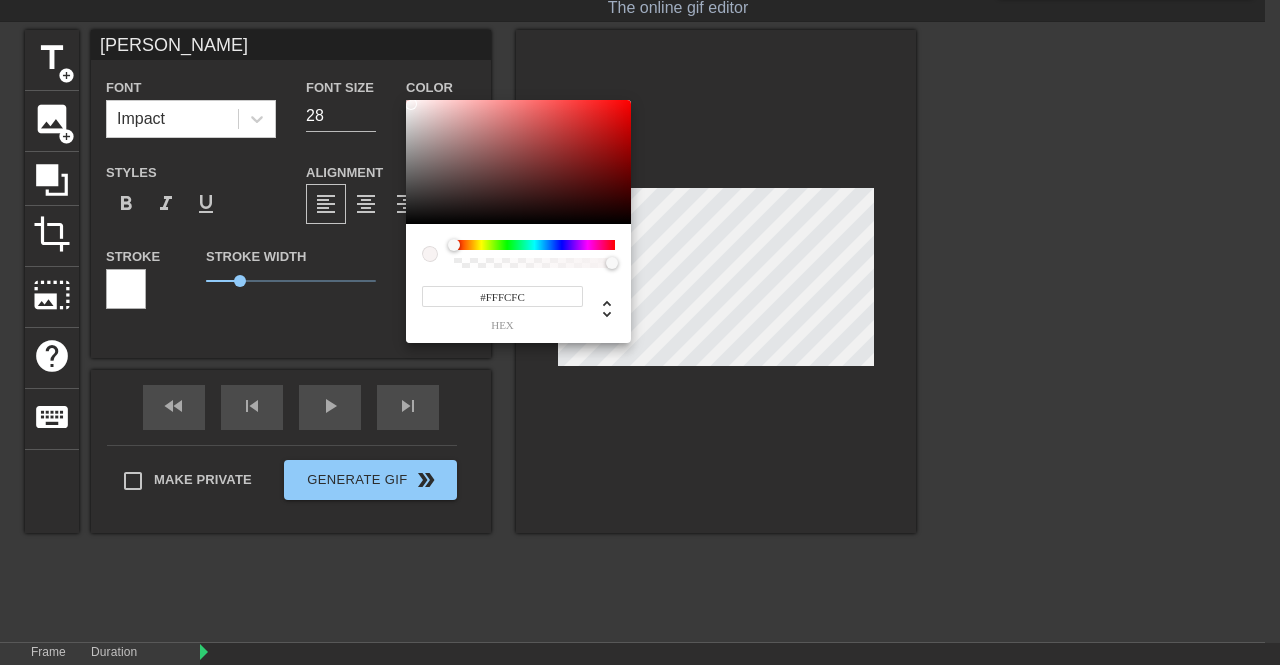 type on "#FFFFFF" 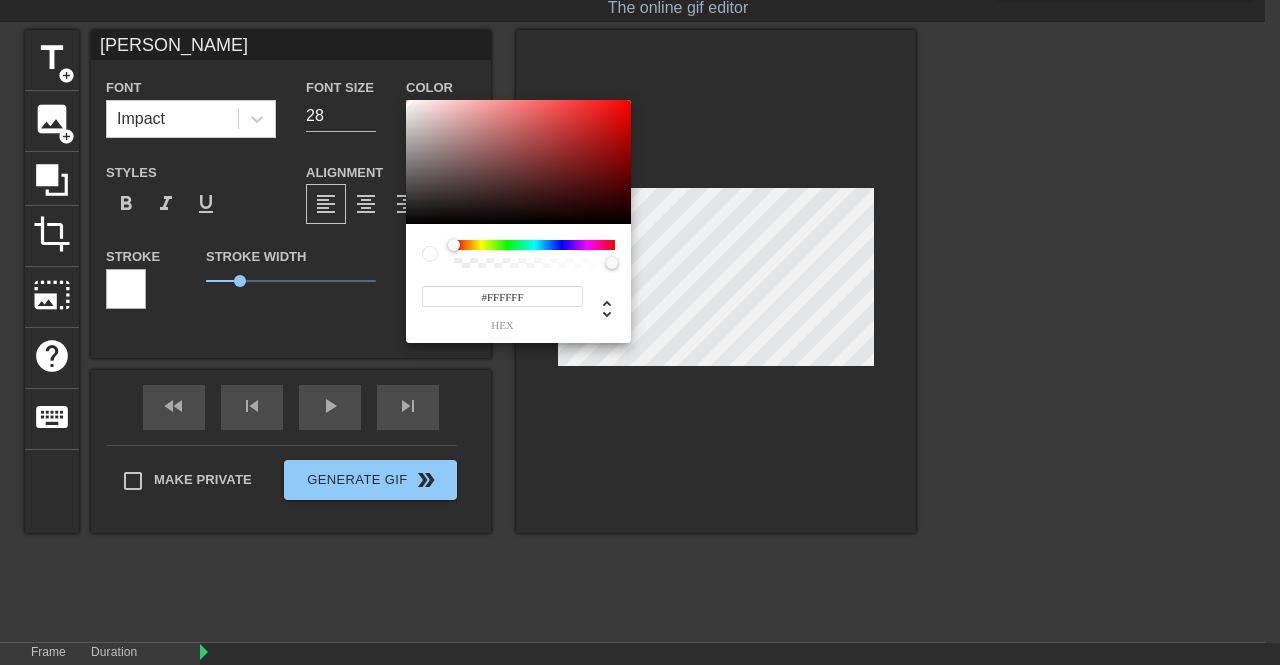drag, startPoint x: 417, startPoint y: 116, endPoint x: 378, endPoint y: 77, distance: 55.154327 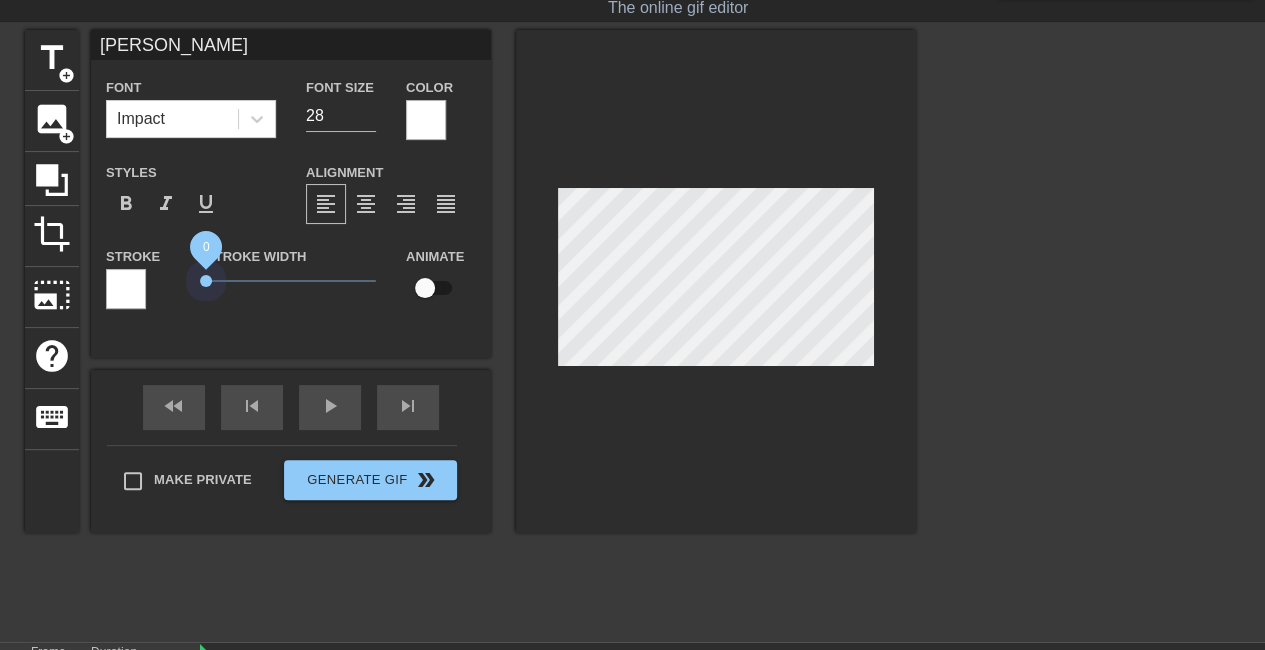 drag, startPoint x: 236, startPoint y: 279, endPoint x: 192, endPoint y: 278, distance: 44.011364 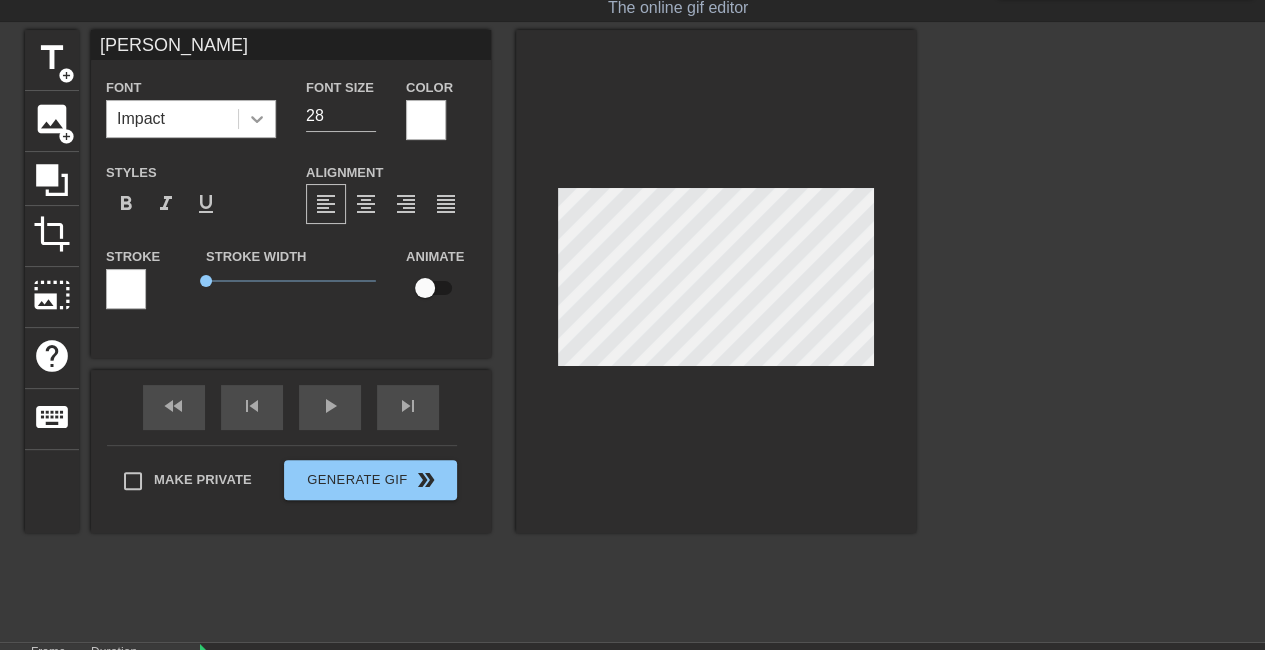 click 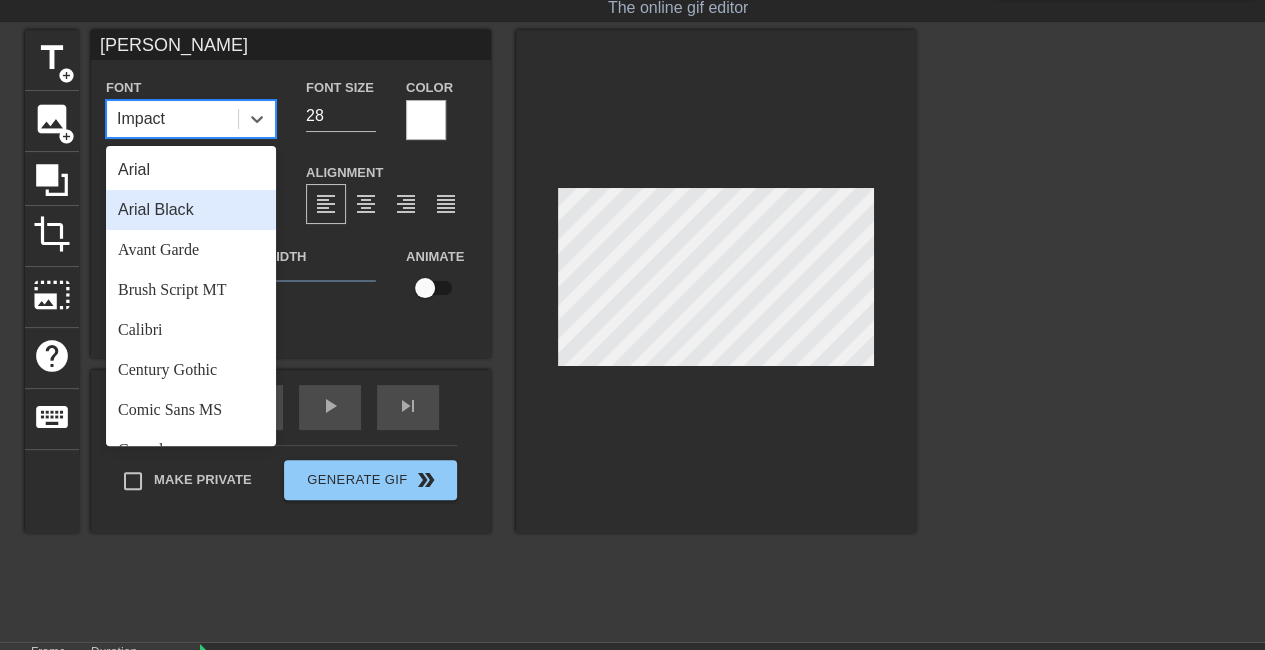 click on "Arial Black" at bounding box center (191, 210) 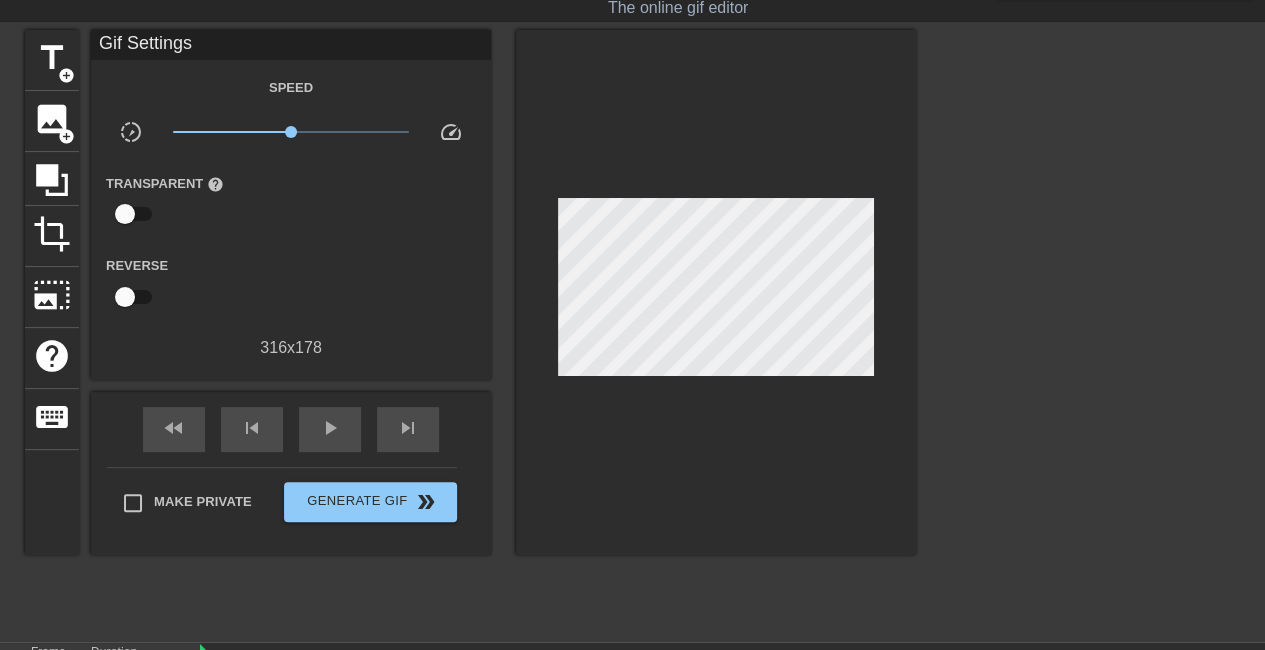 click at bounding box center [716, 292] 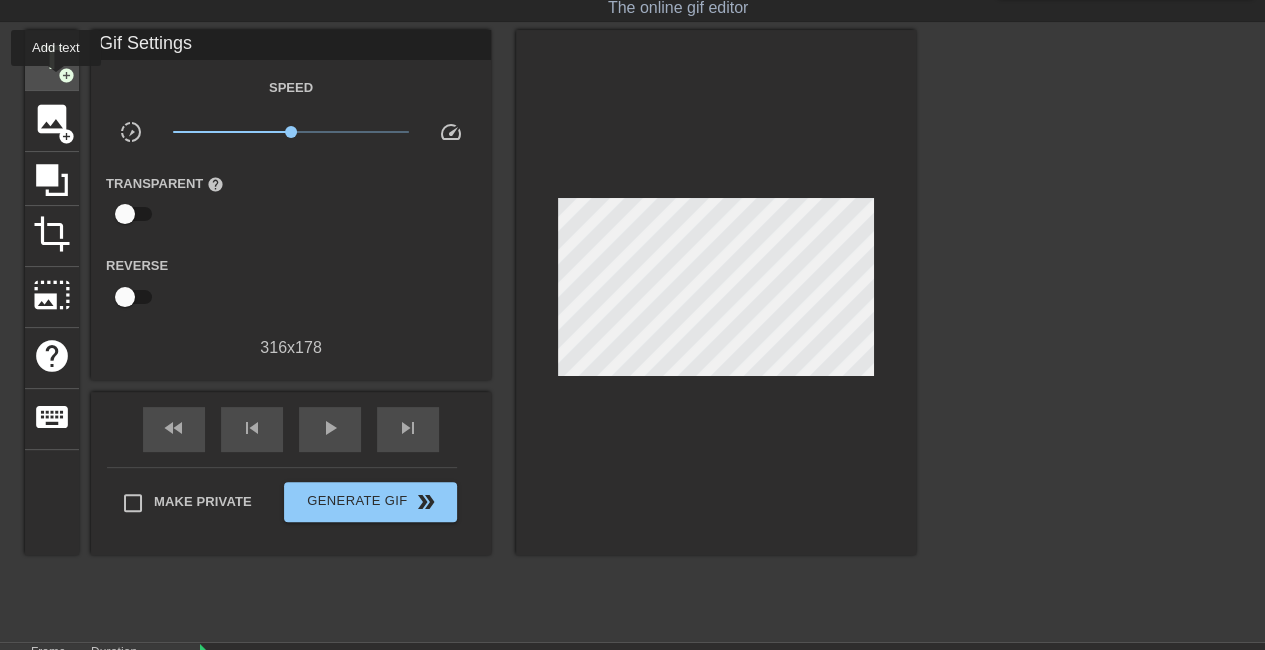 click on "title add_circle" at bounding box center (52, 60) 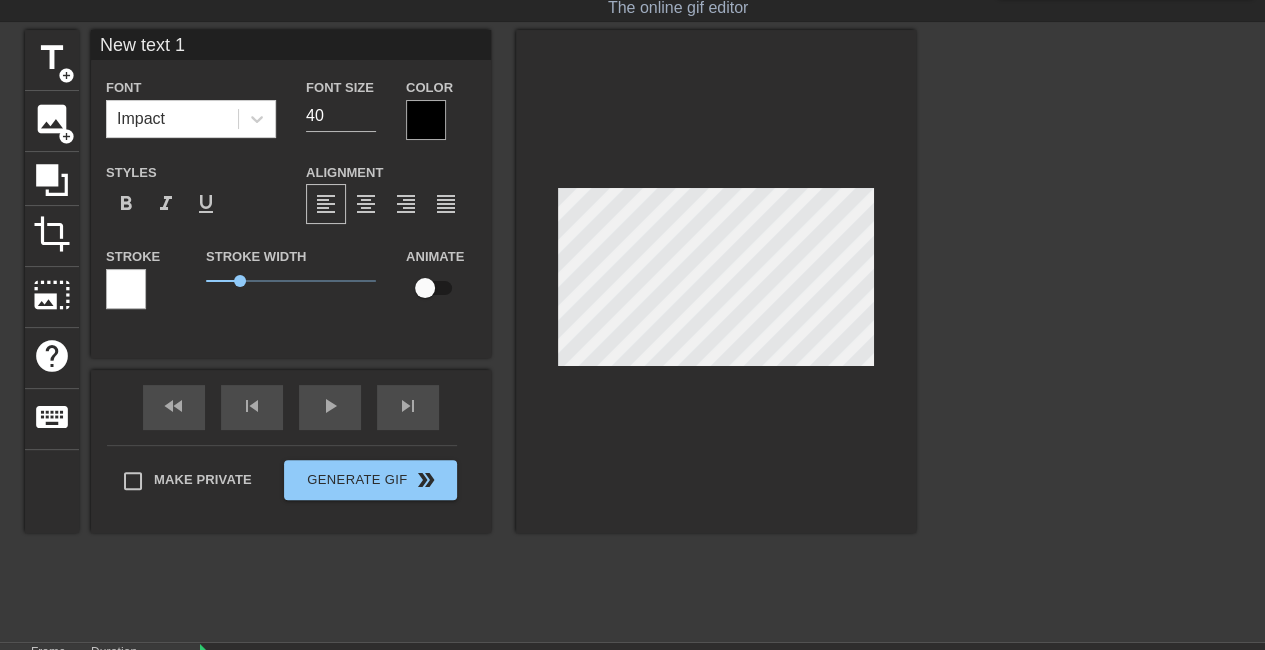 scroll, scrollTop: 3, scrollLeft: 4, axis: both 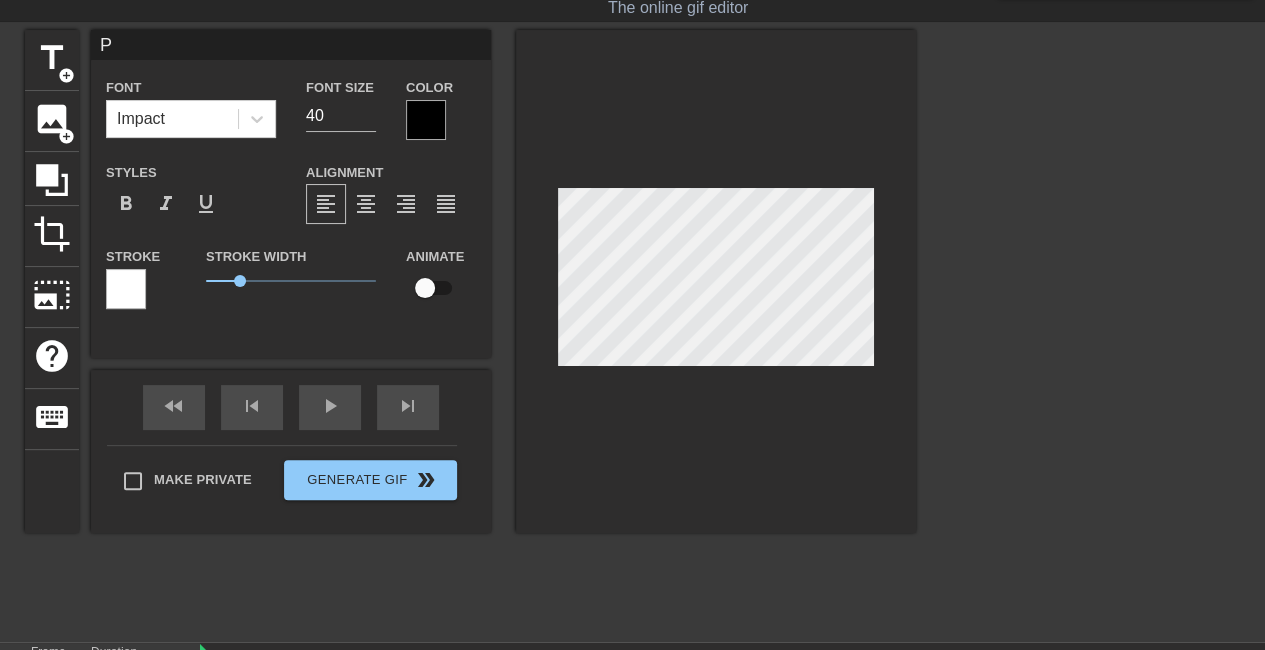 type on "Pl" 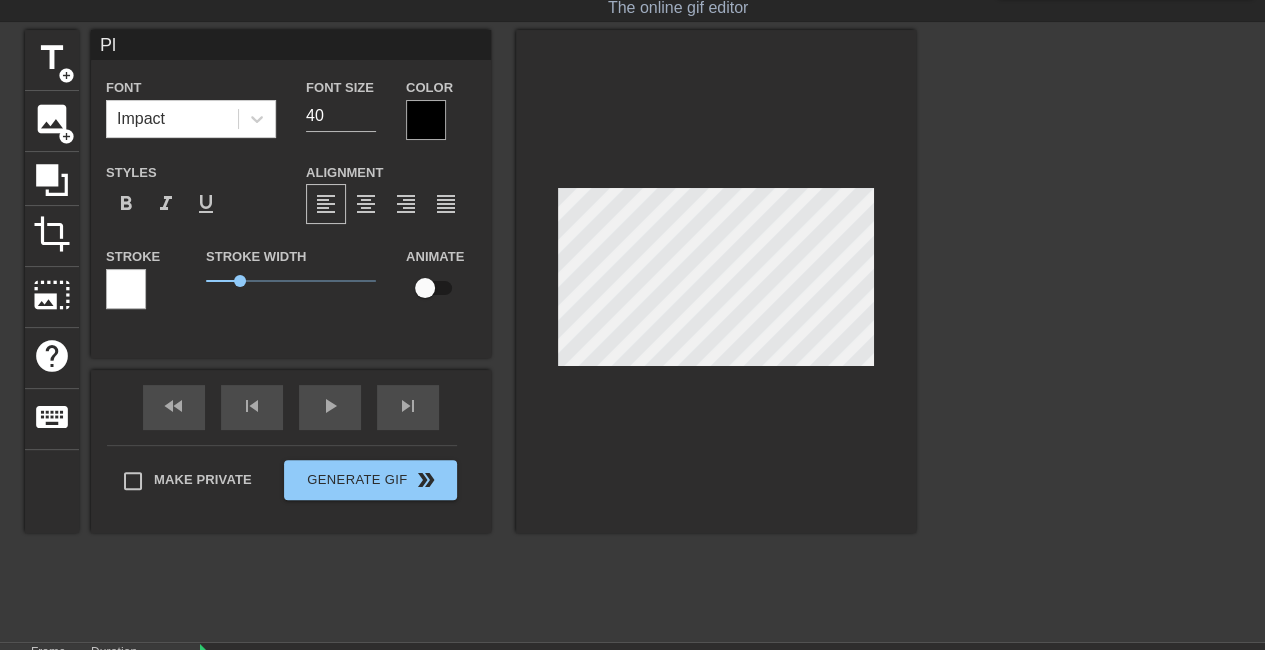 type on "Pl" 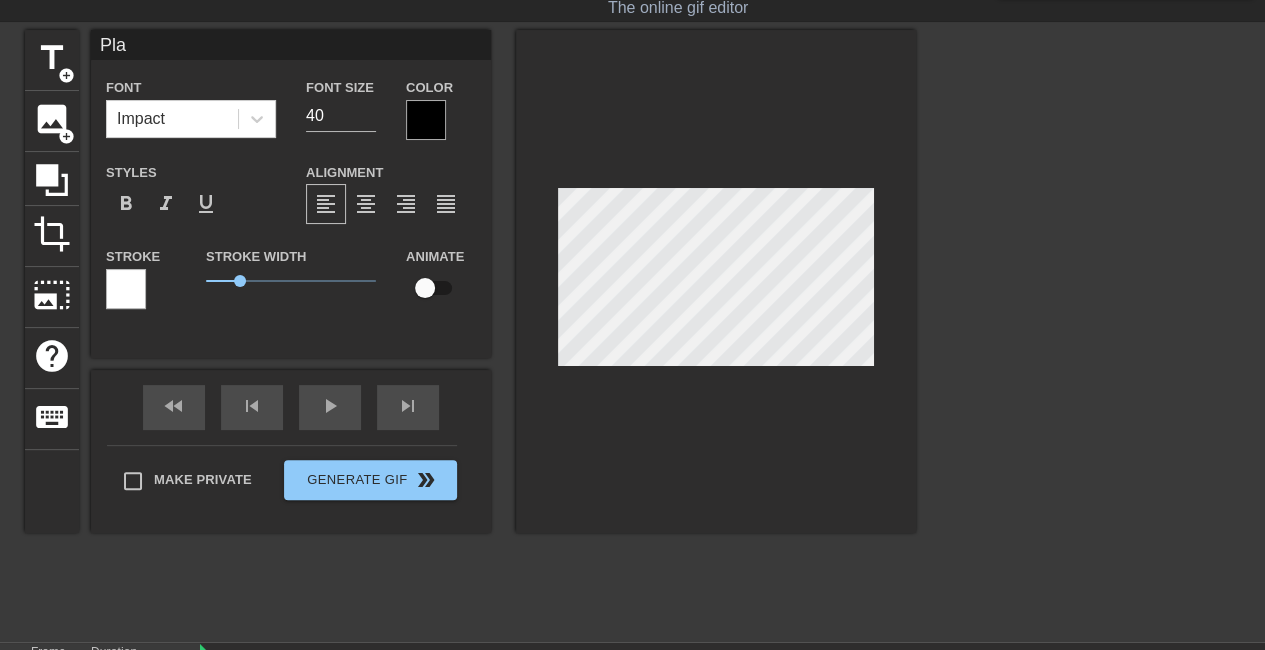 type on "Play" 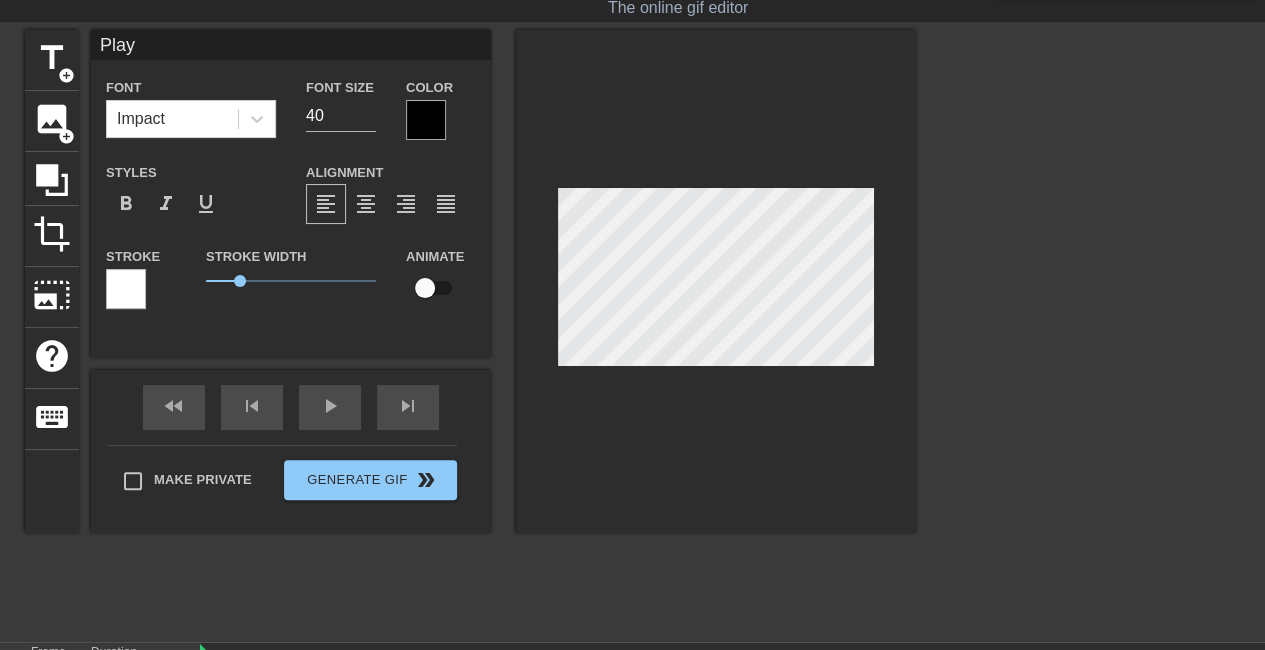 type on "Playo" 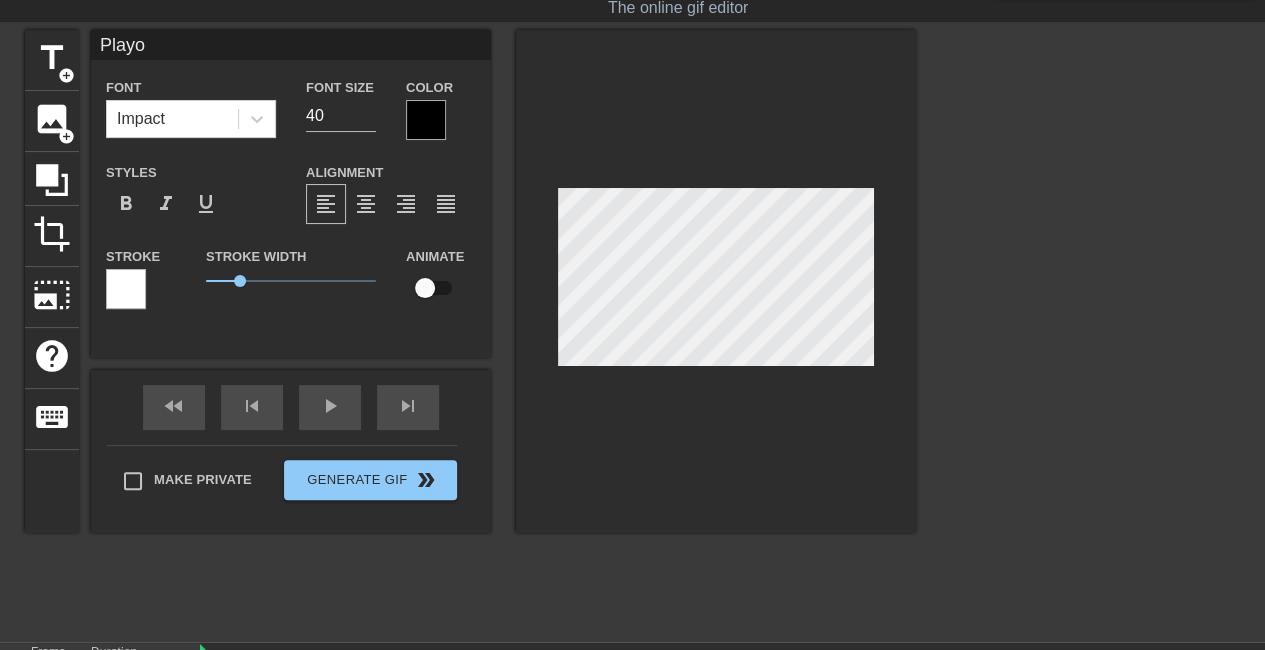 type on "Playof" 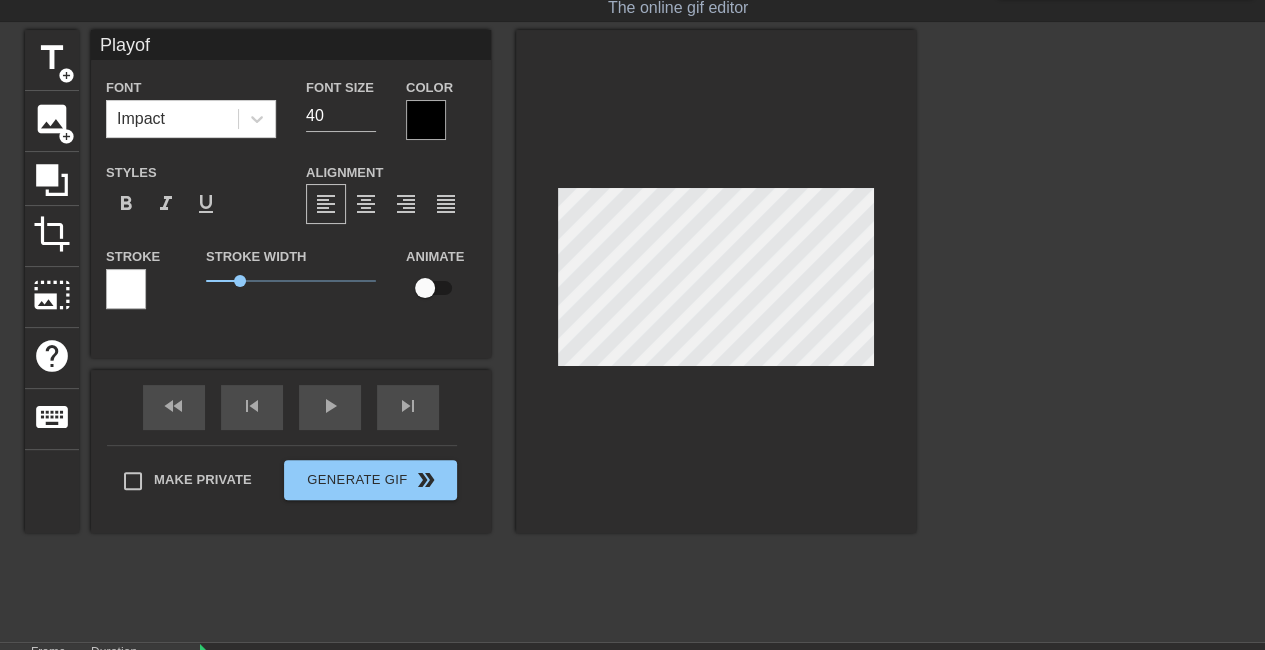 type on "Playoff" 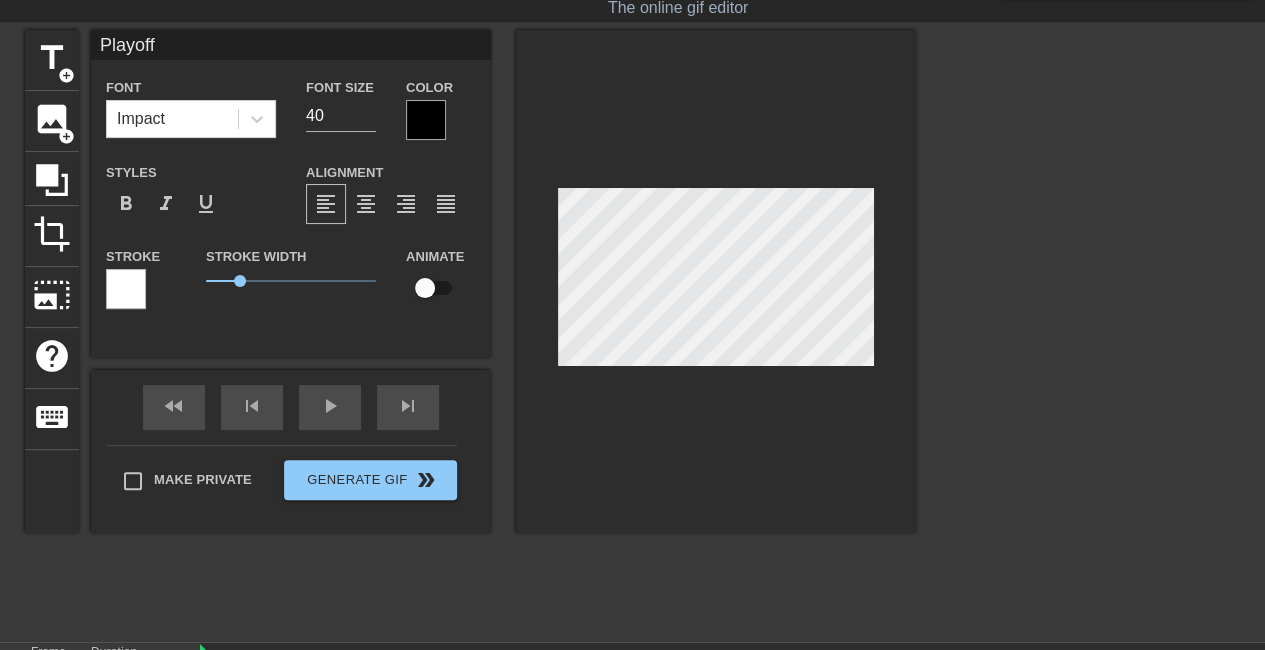 type on "Playoff" 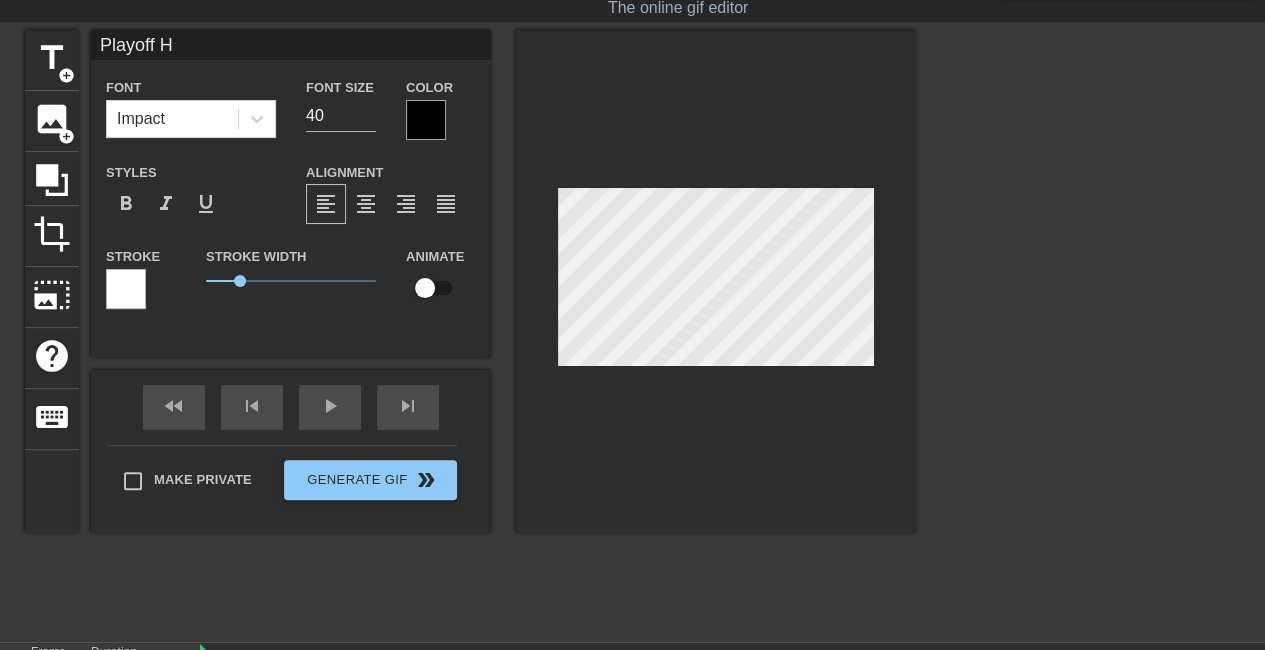 type on "Playoff Ho" 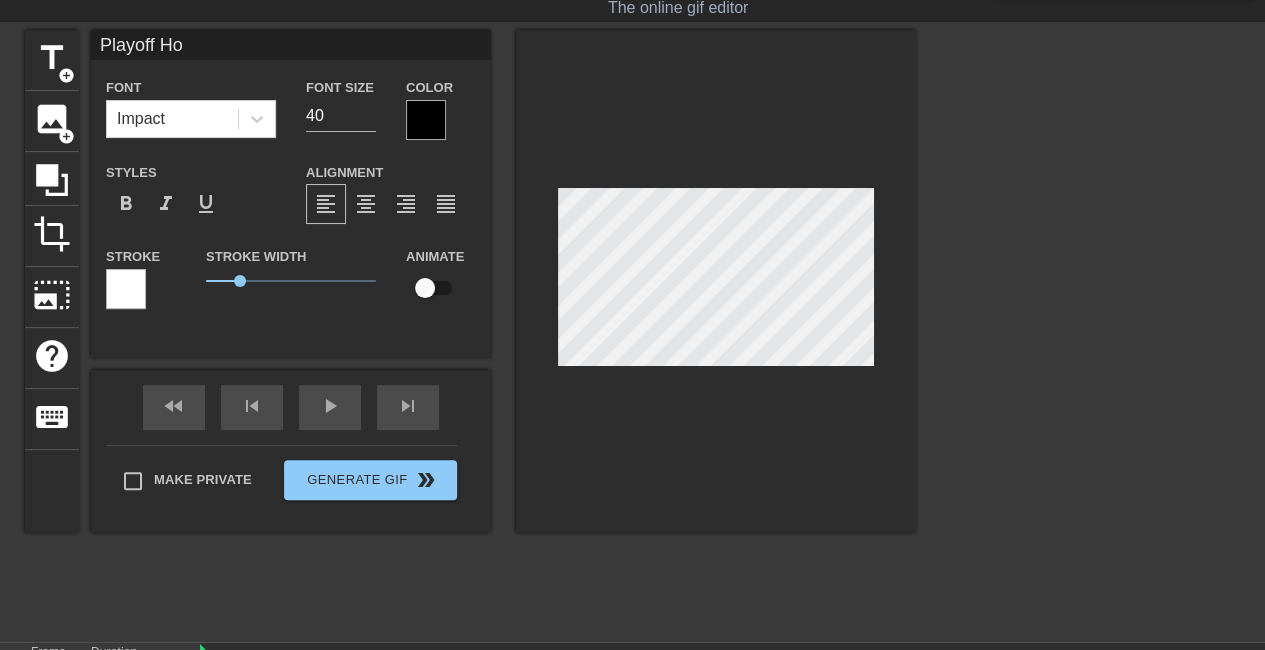 type on "Playoff Hop" 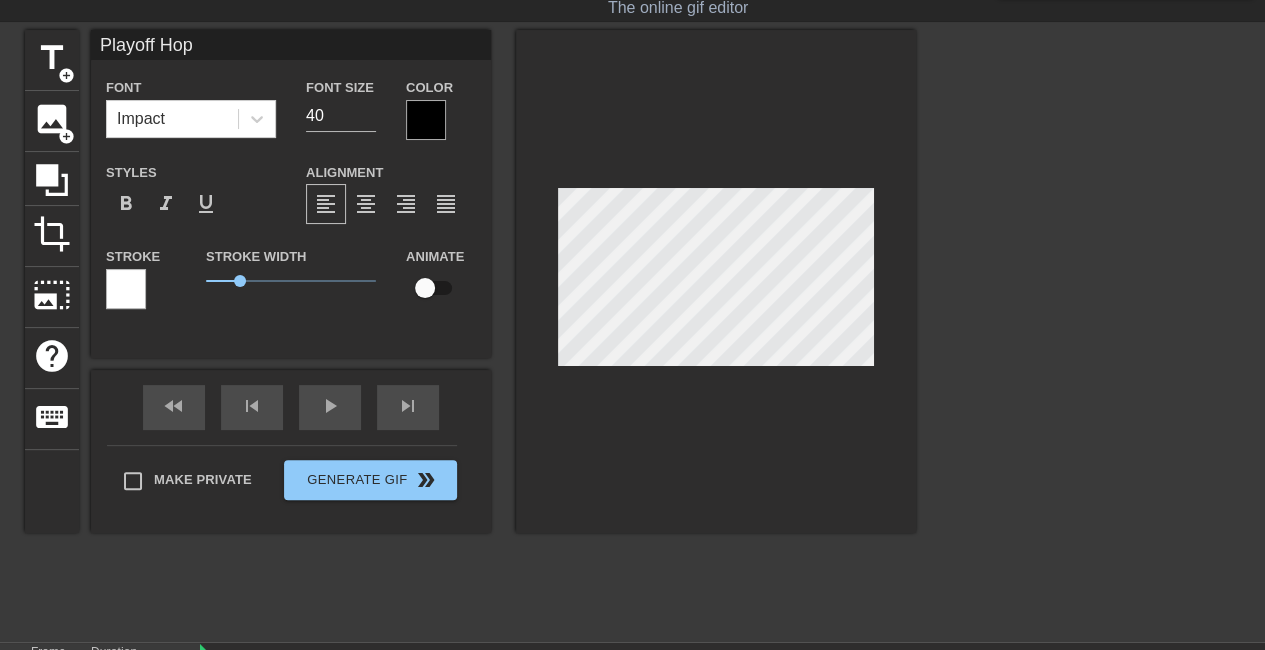 type on "Playoff Hops" 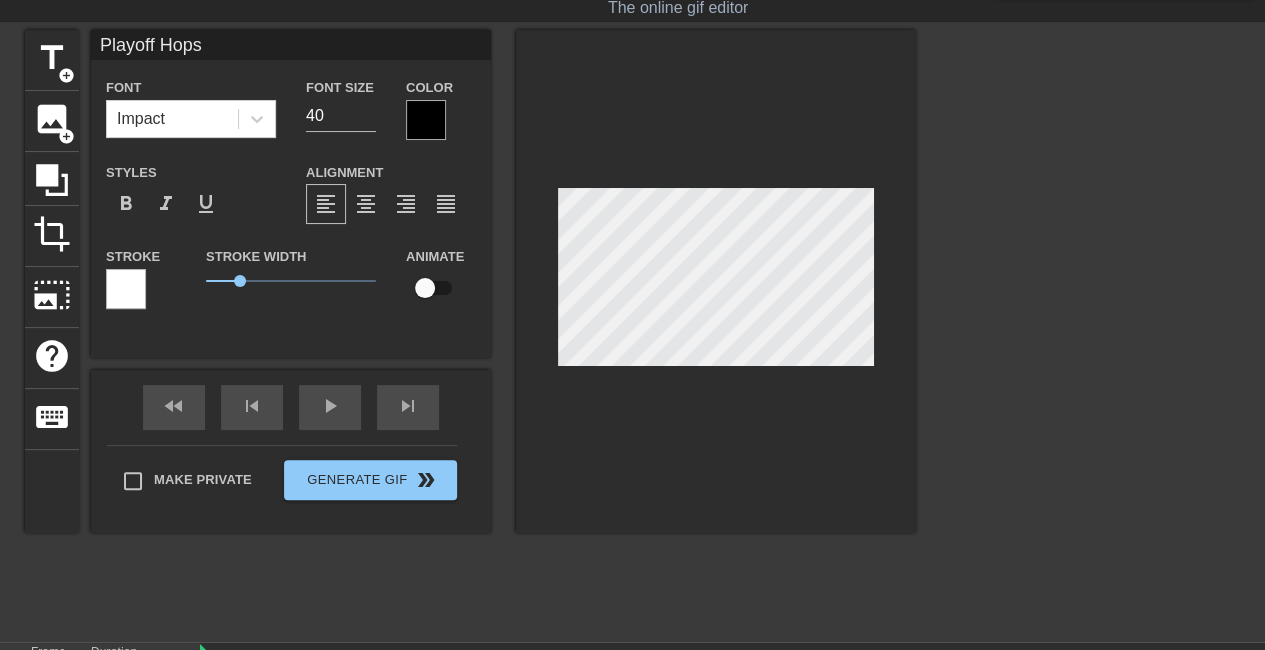 type on "Playoff Hop" 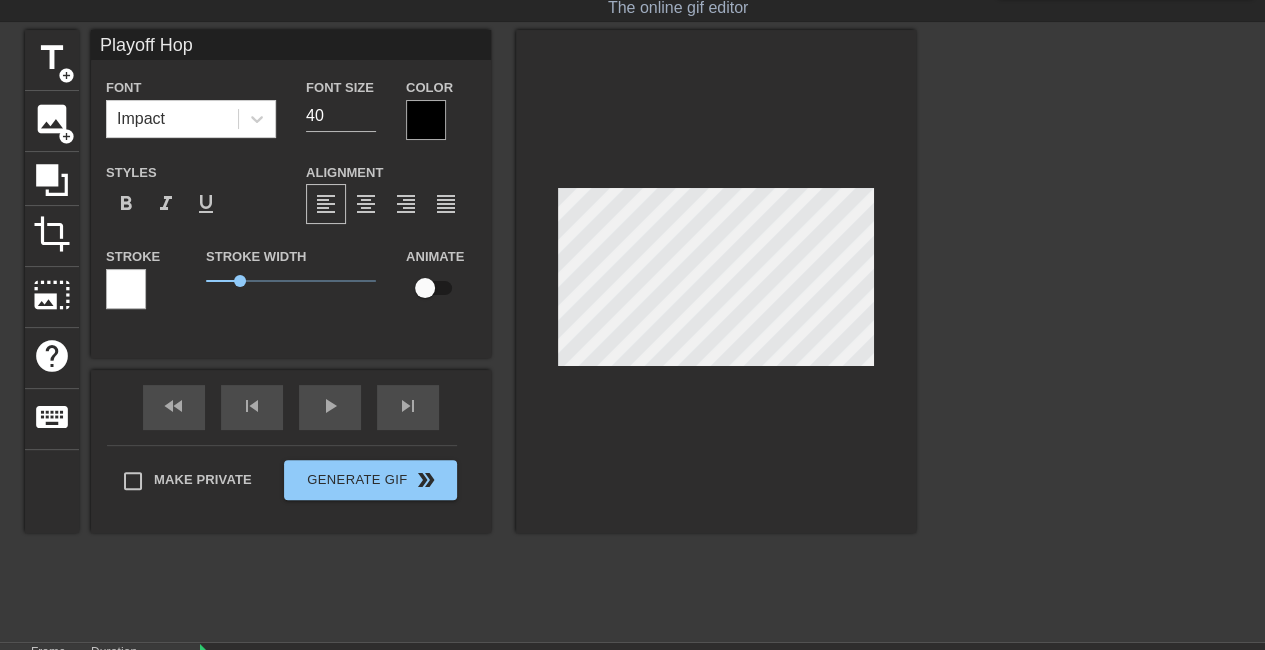 type on "Playoff Hope" 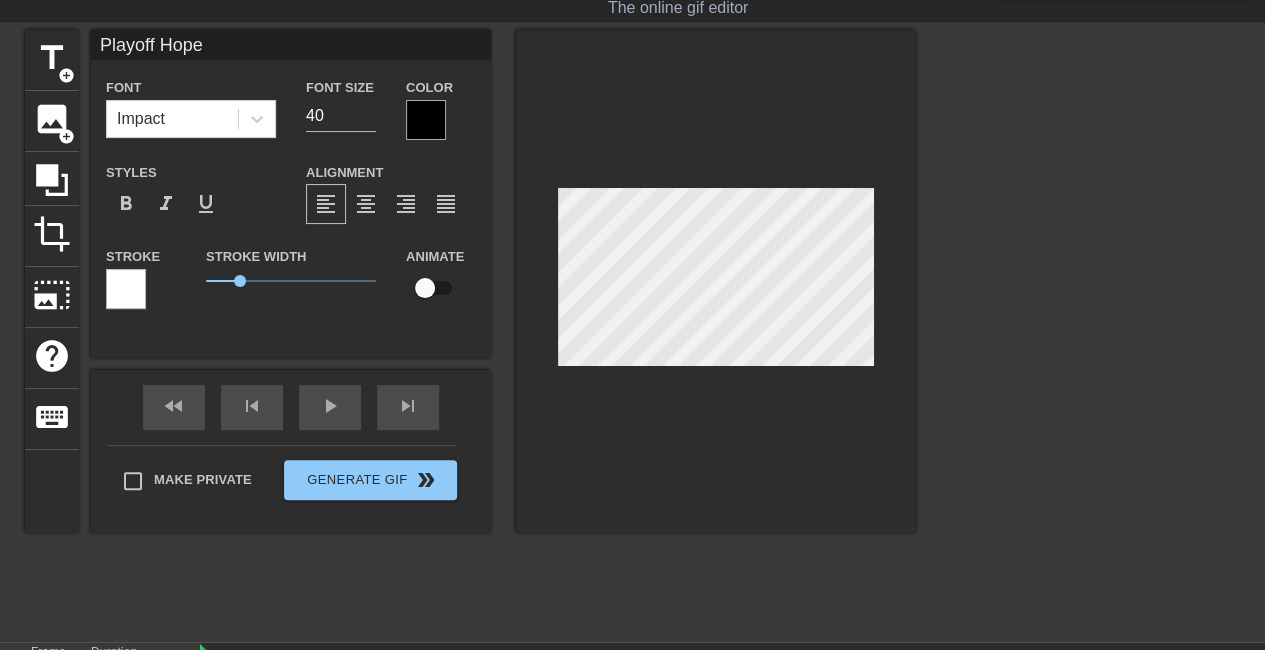 type on "Playoff Hopes" 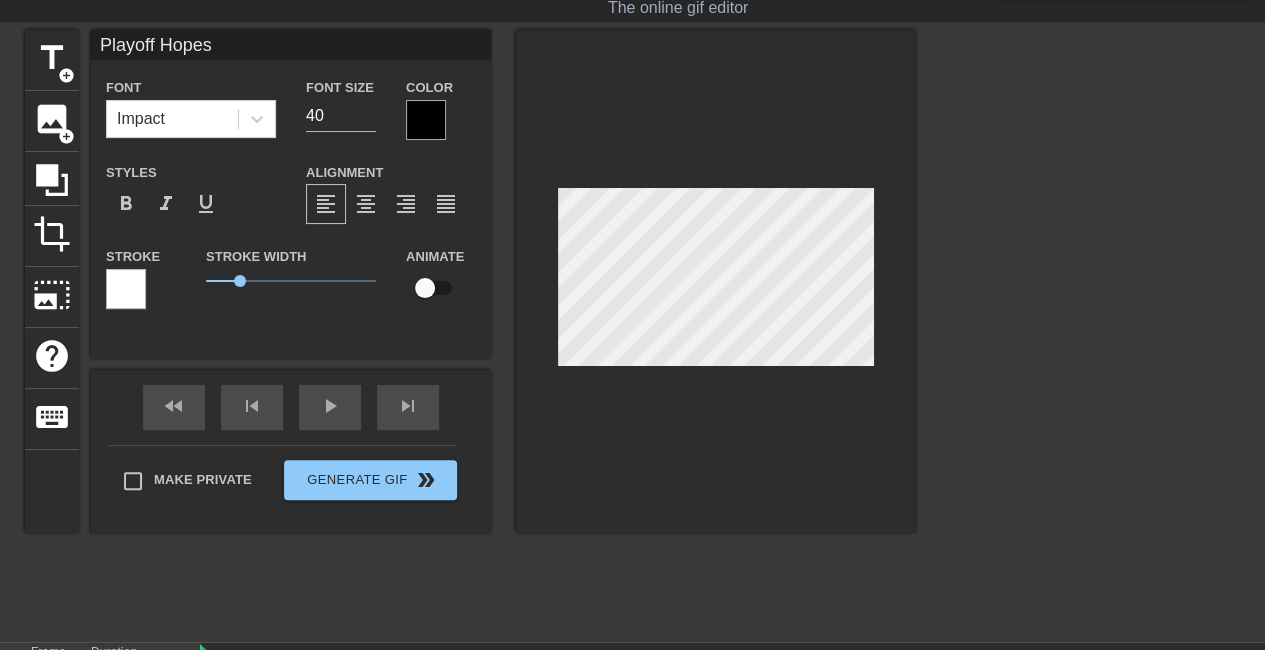 scroll, scrollTop: 3, scrollLeft: 6, axis: both 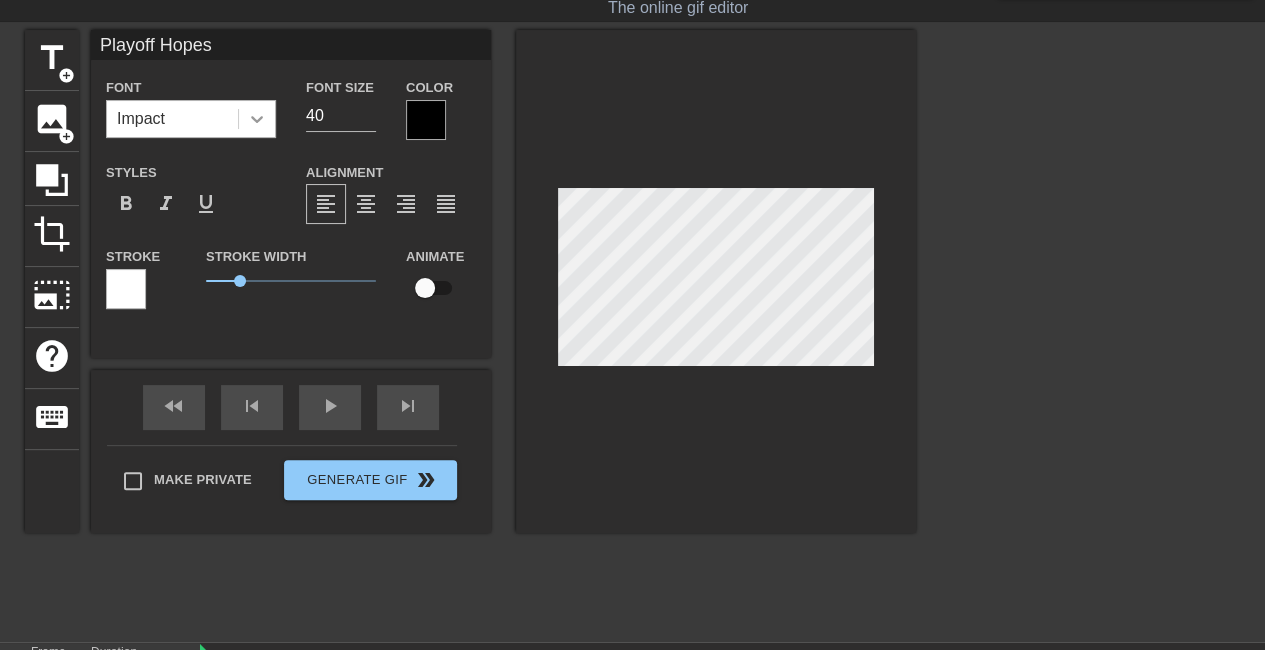type on "Playoff Hopes" 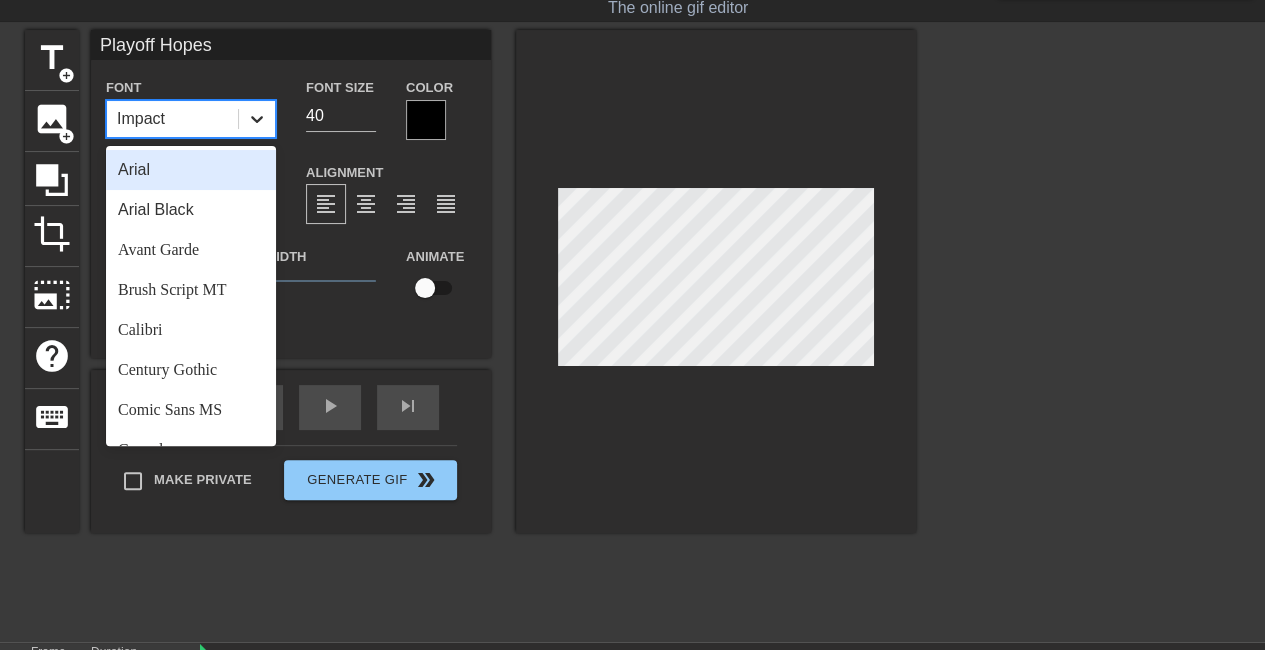 click at bounding box center (257, 119) 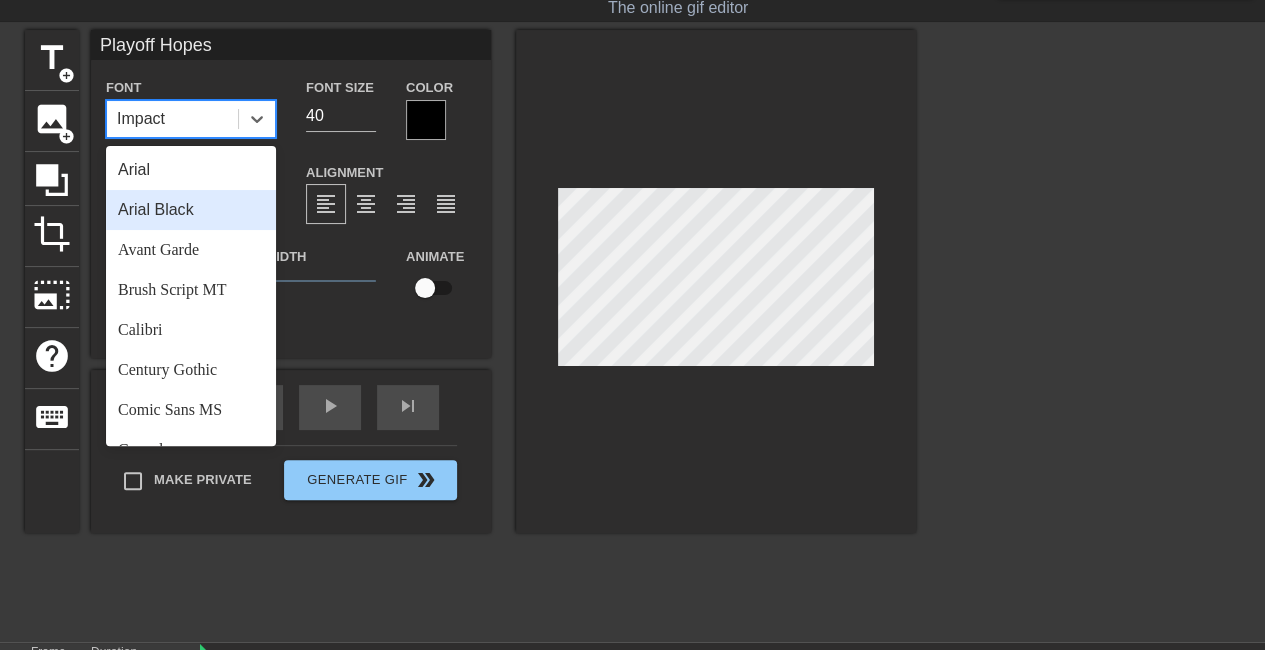 click on "Arial Black" at bounding box center (191, 210) 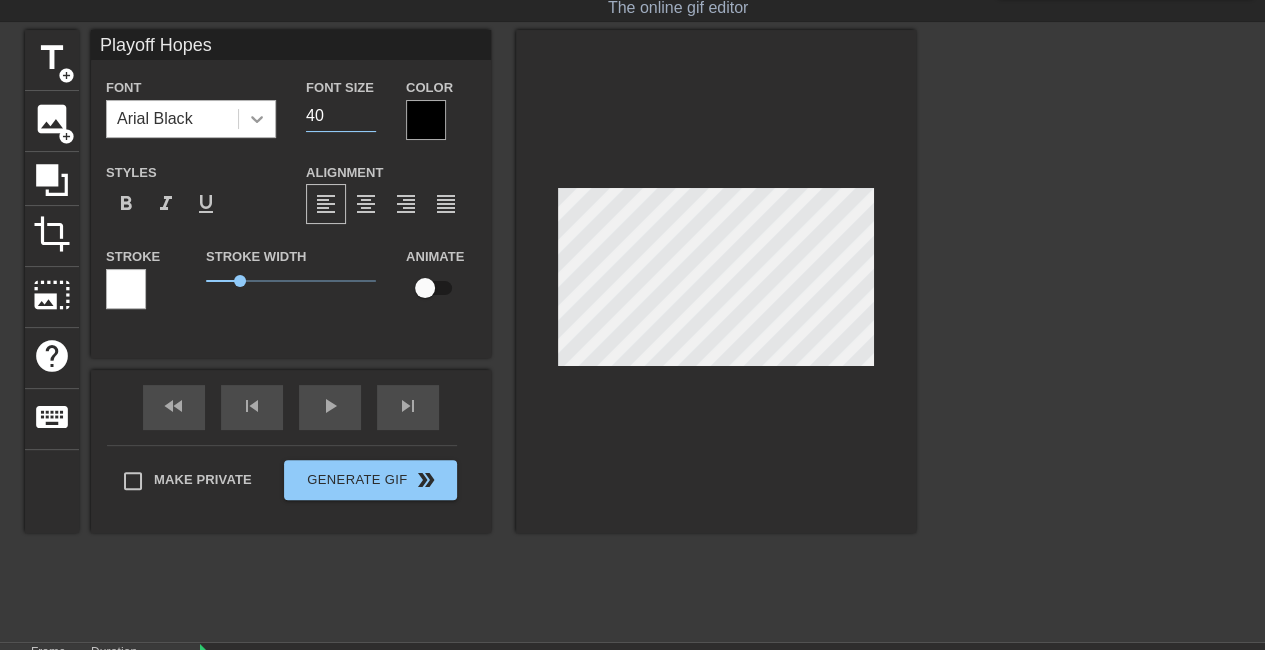 drag, startPoint x: 328, startPoint y: 123, endPoint x: 263, endPoint y: 117, distance: 65.27634 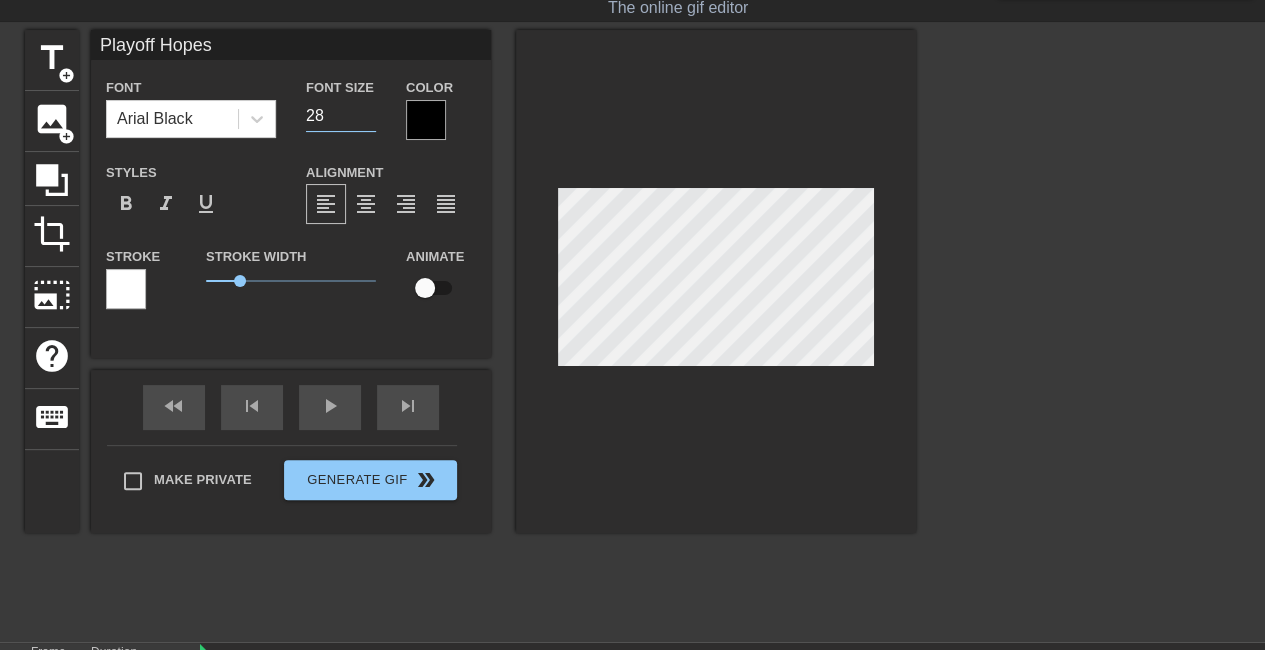 type on "28" 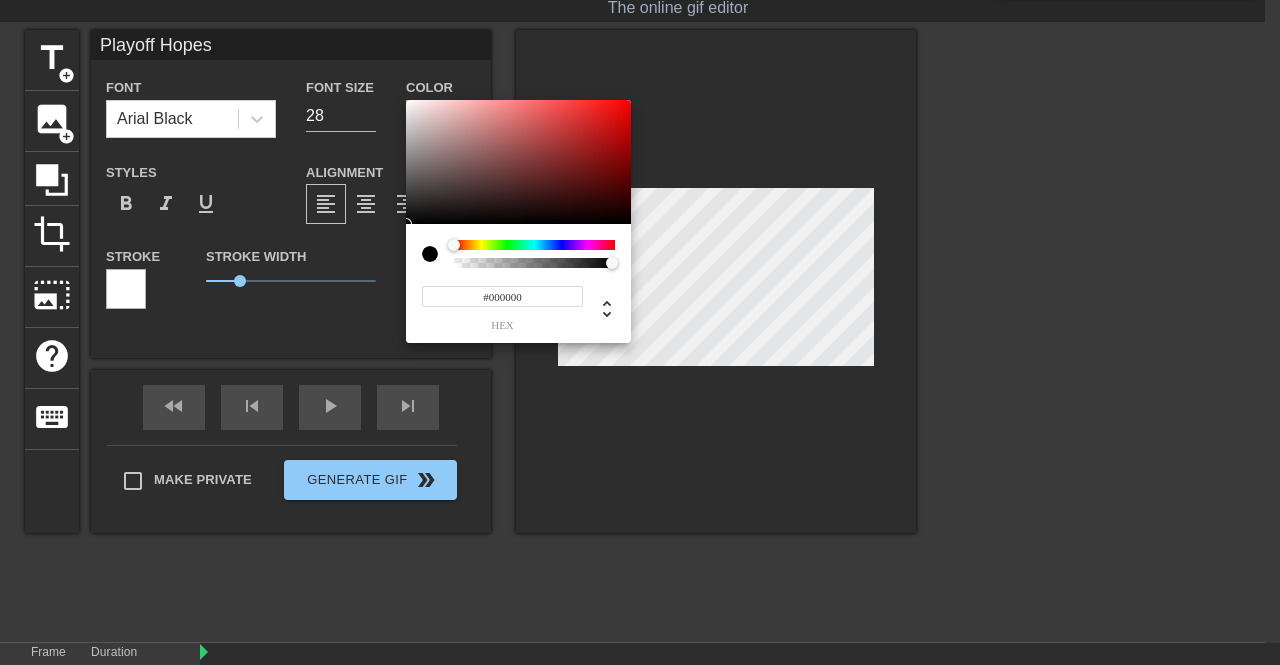 drag, startPoint x: 428, startPoint y: 243, endPoint x: 402, endPoint y: 81, distance: 164.07315 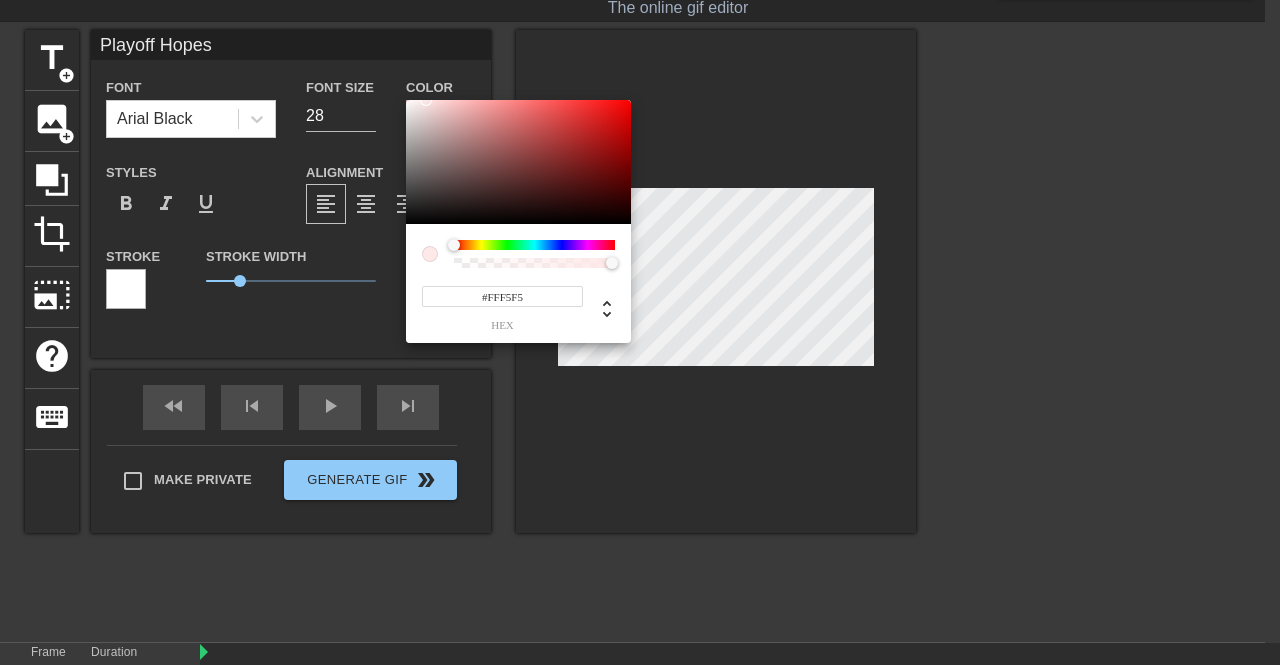 type on "#FFFFFF" 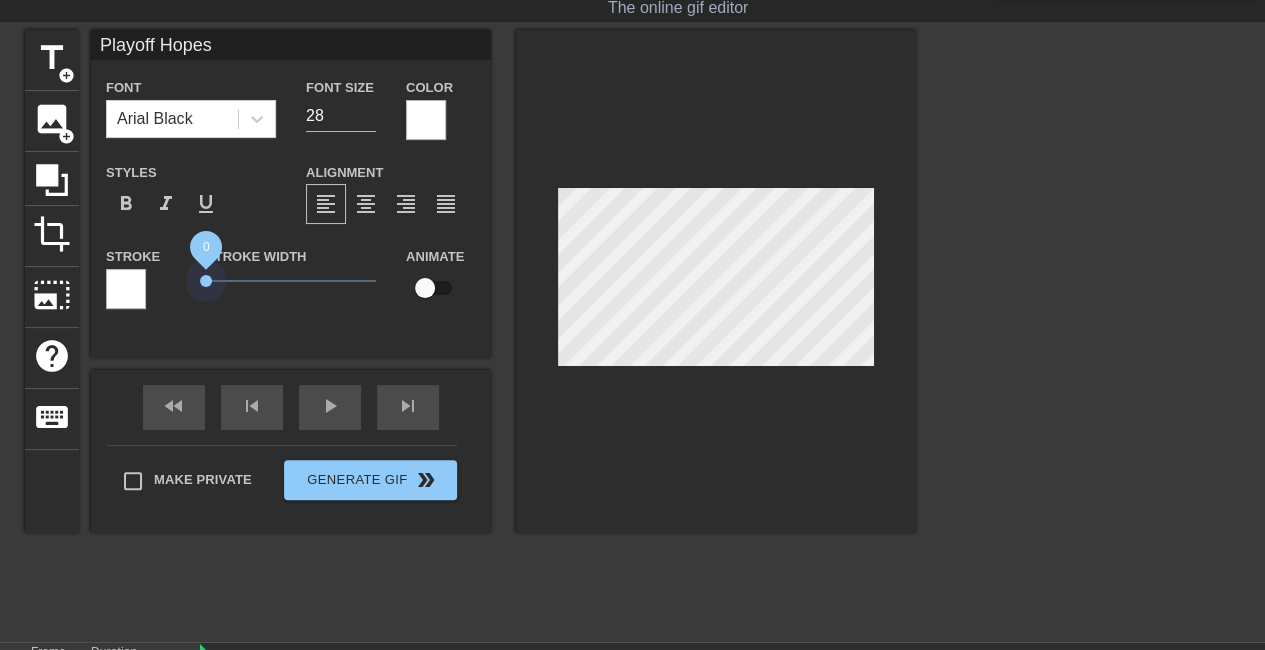 drag, startPoint x: 238, startPoint y: 276, endPoint x: 177, endPoint y: 285, distance: 61.66036 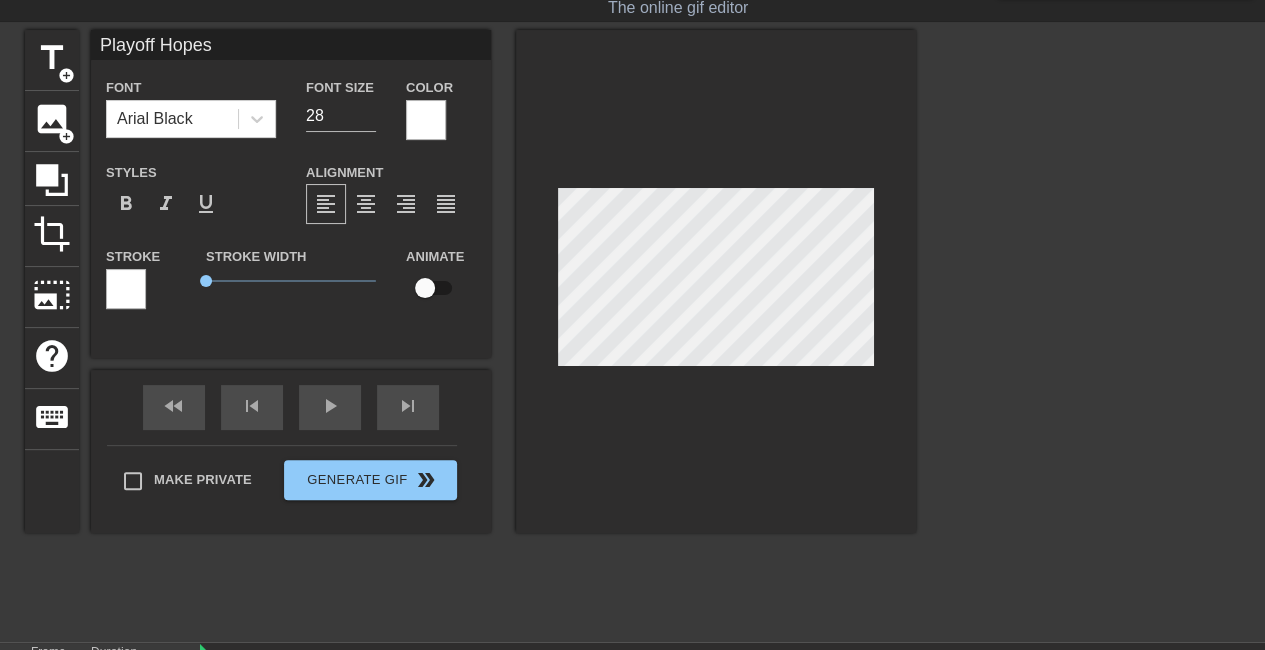click at bounding box center (716, 281) 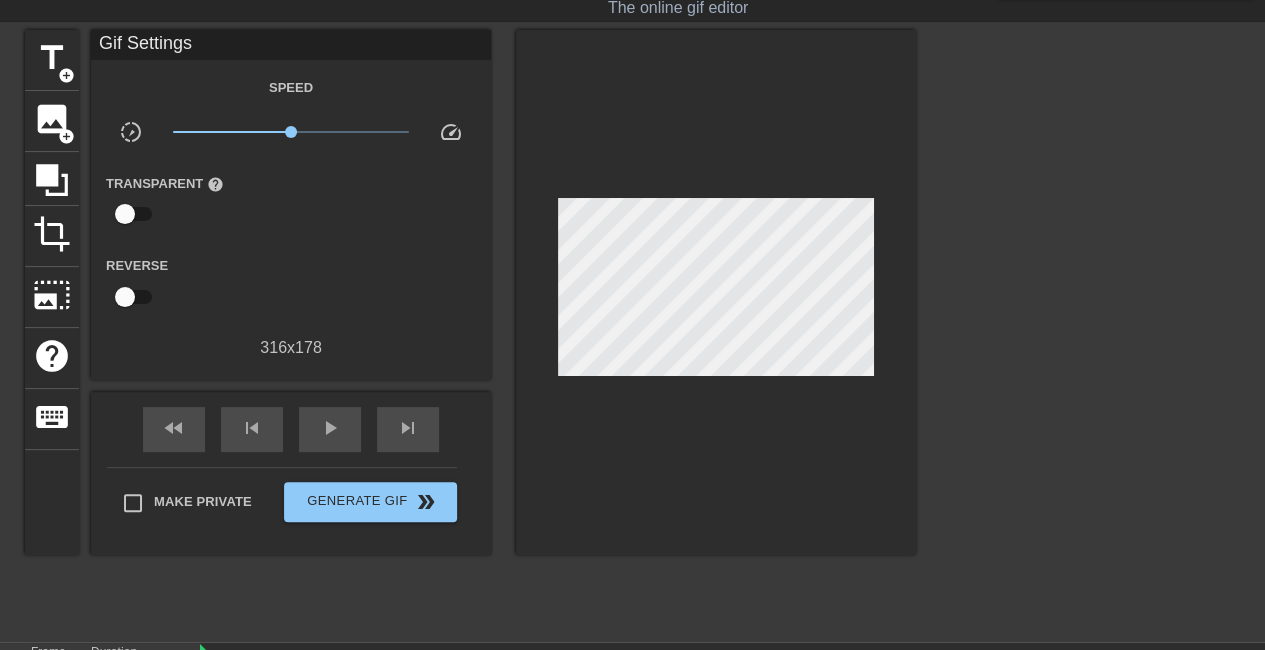 scroll, scrollTop: 207, scrollLeft: 0, axis: vertical 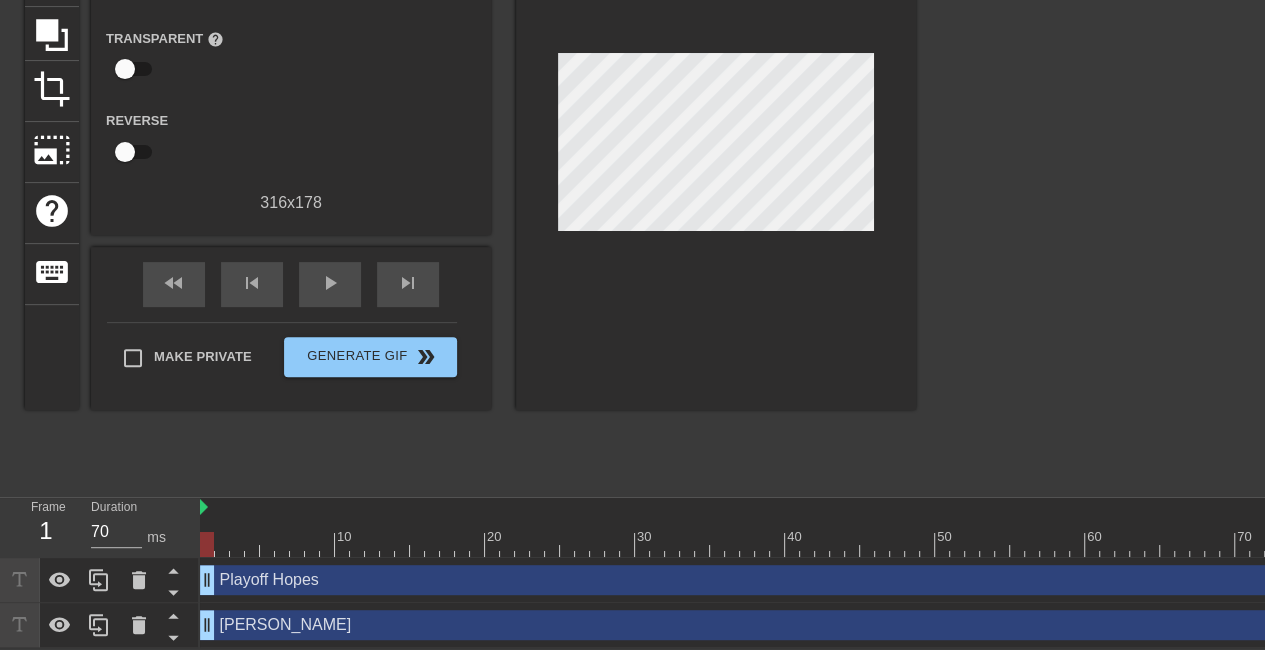 click on "Playoff Hopes drag_handle drag_handle" at bounding box center (800, 580) 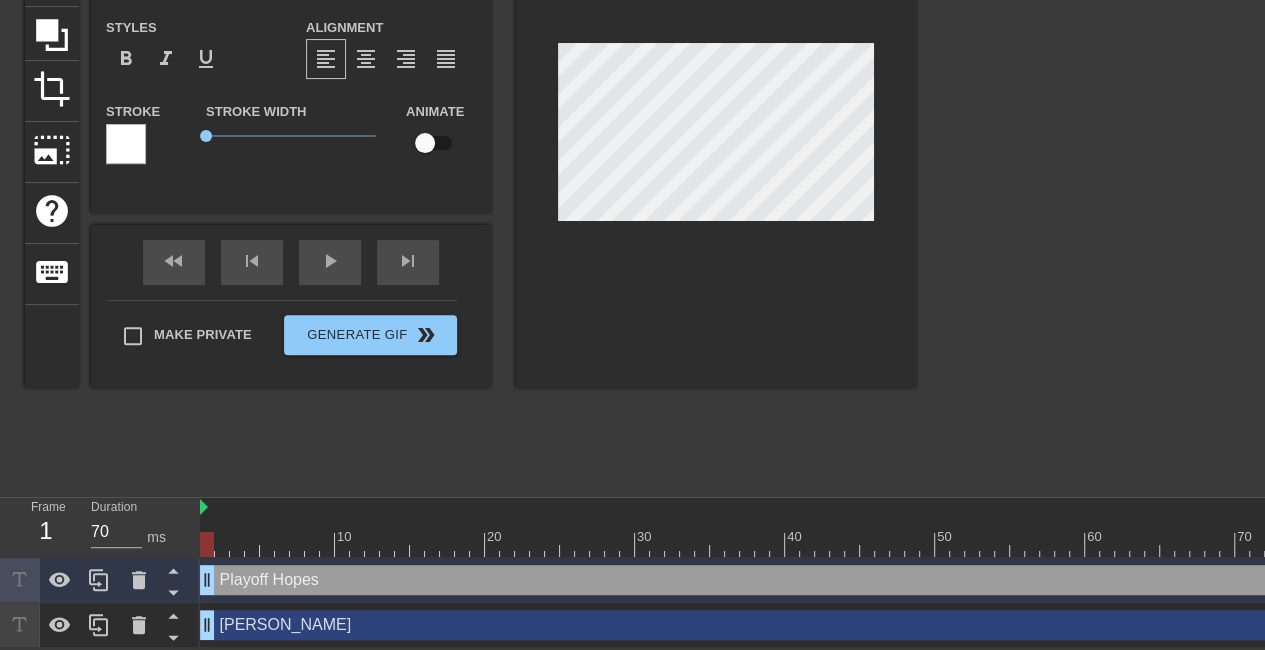 scroll, scrollTop: 0, scrollLeft: 125, axis: horizontal 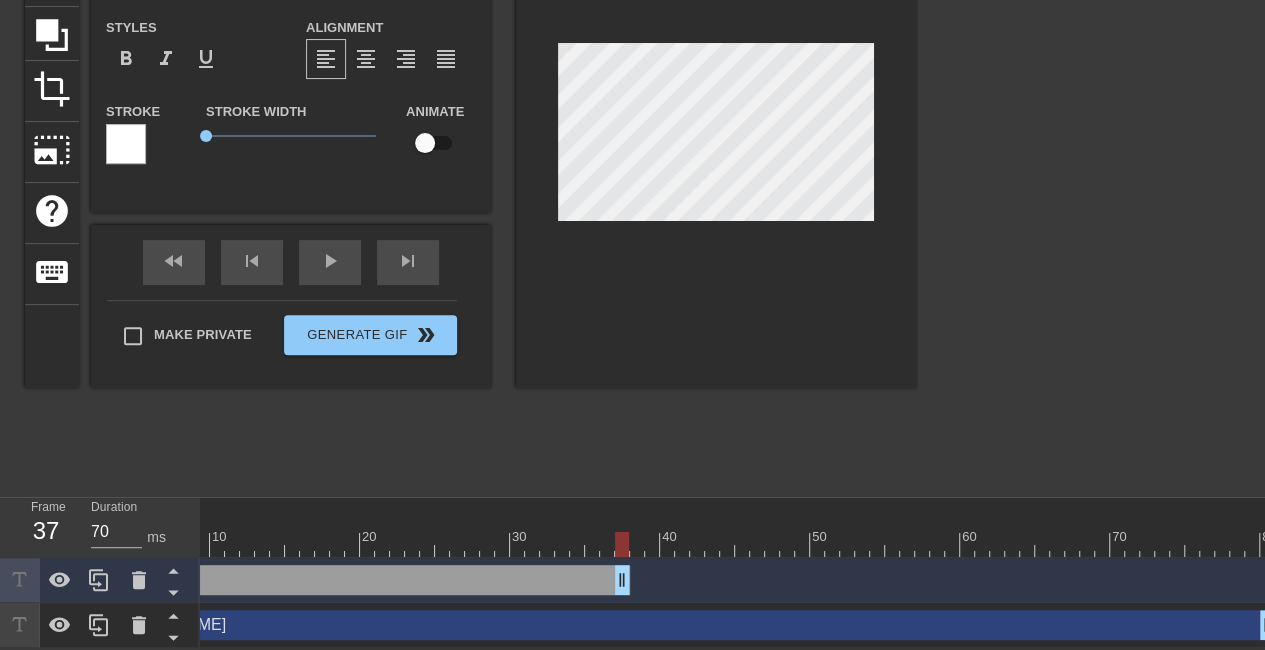 drag, startPoint x: 1262, startPoint y: 565, endPoint x: 624, endPoint y: 523, distance: 639.3809 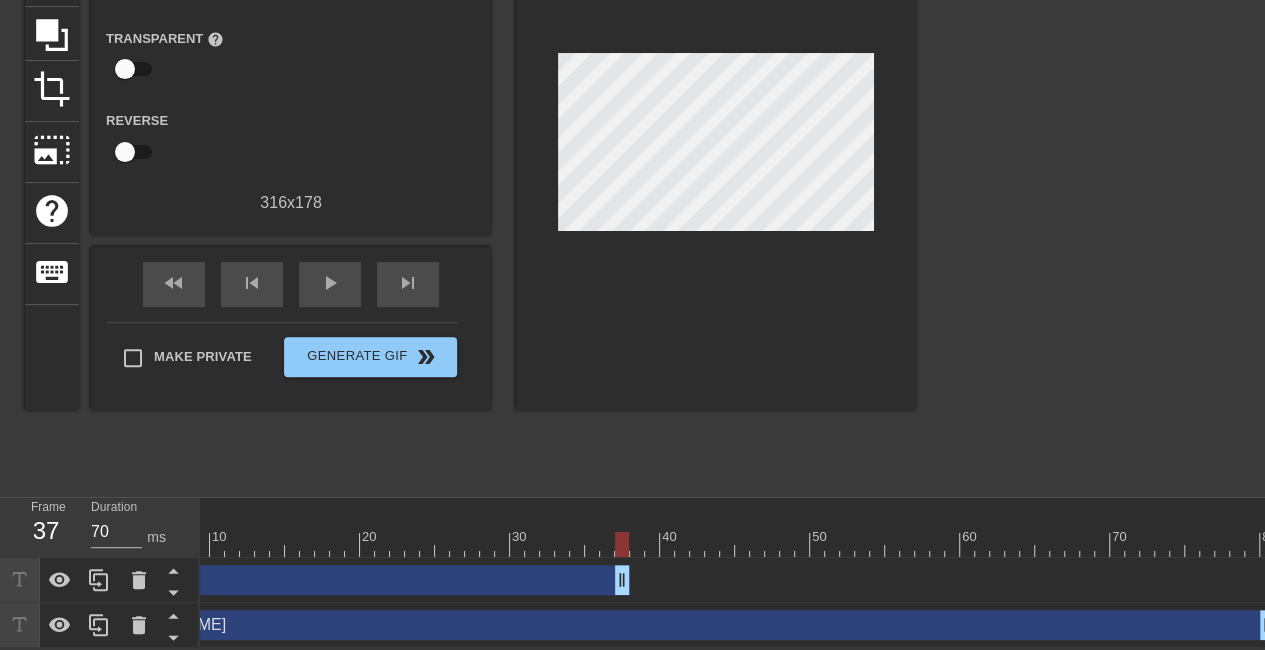 drag, startPoint x: 1174, startPoint y: 619, endPoint x: 1184, endPoint y: 617, distance: 10.198039 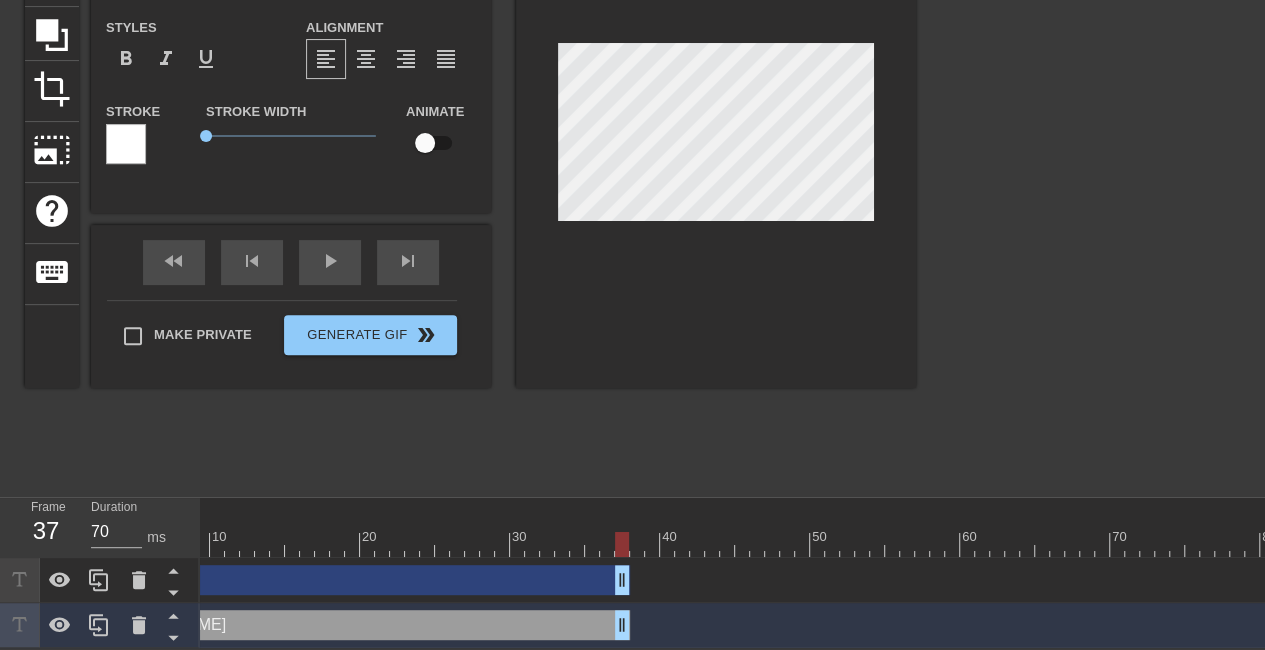 drag, startPoint x: 1260, startPoint y: 608, endPoint x: 610, endPoint y: 622, distance: 650.15076 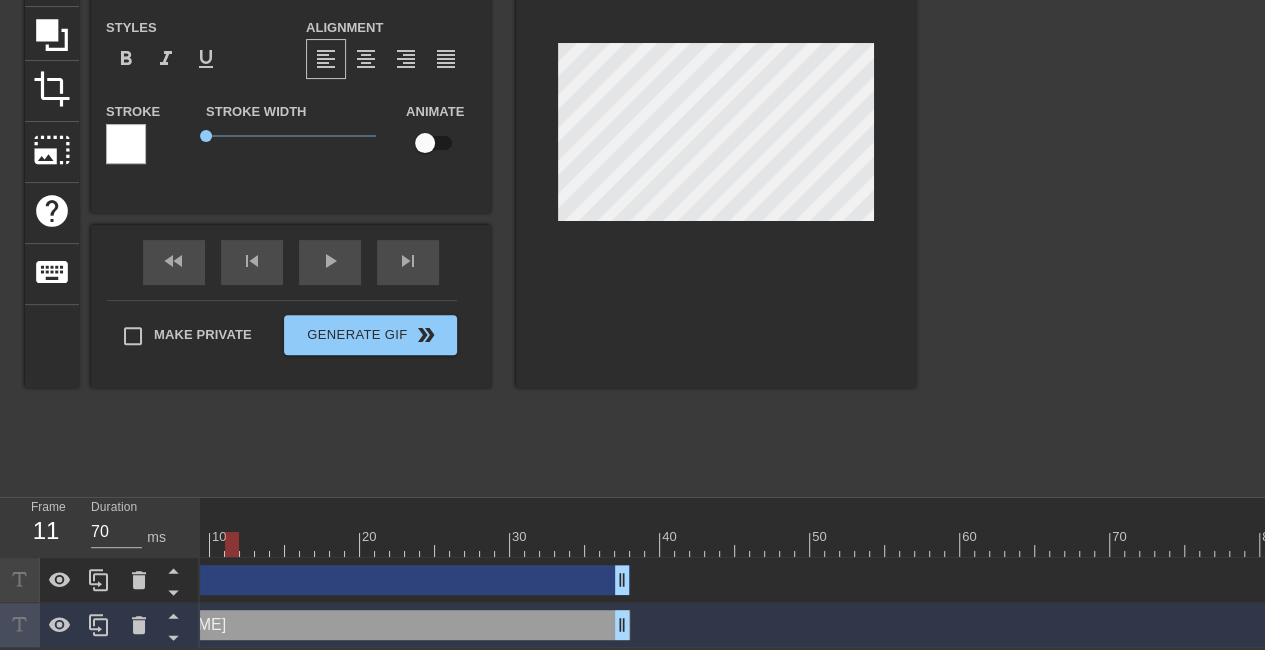 click at bounding box center [675, 544] 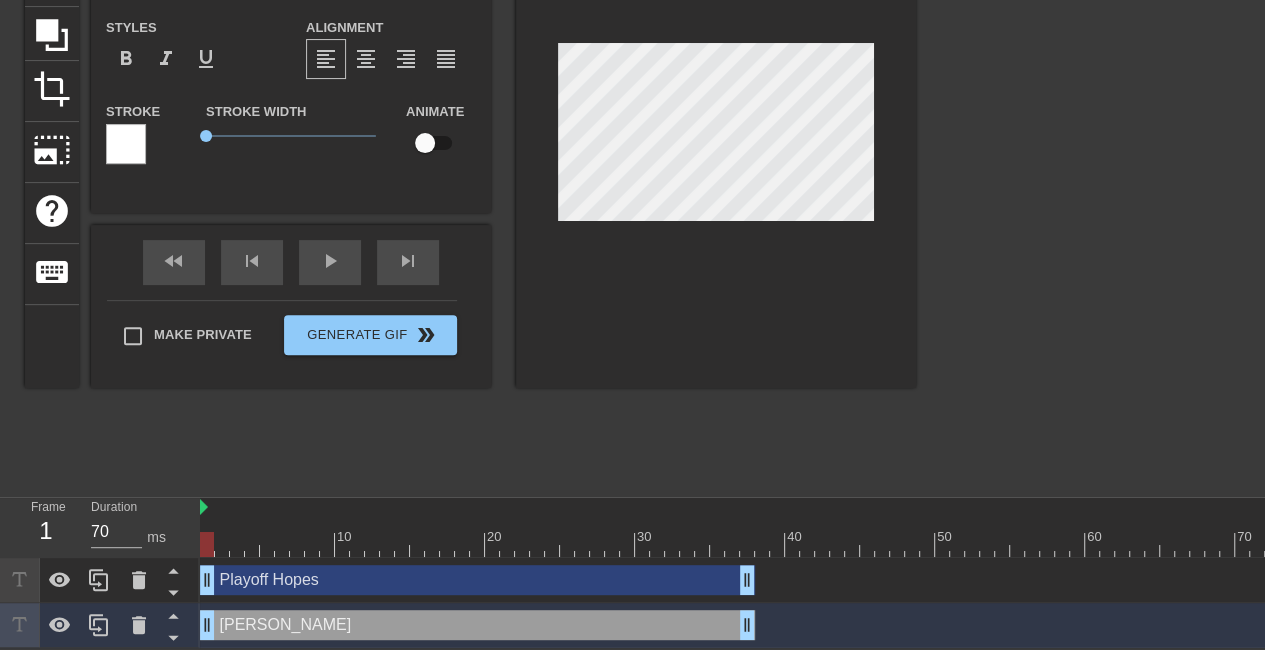click at bounding box center (800, 544) 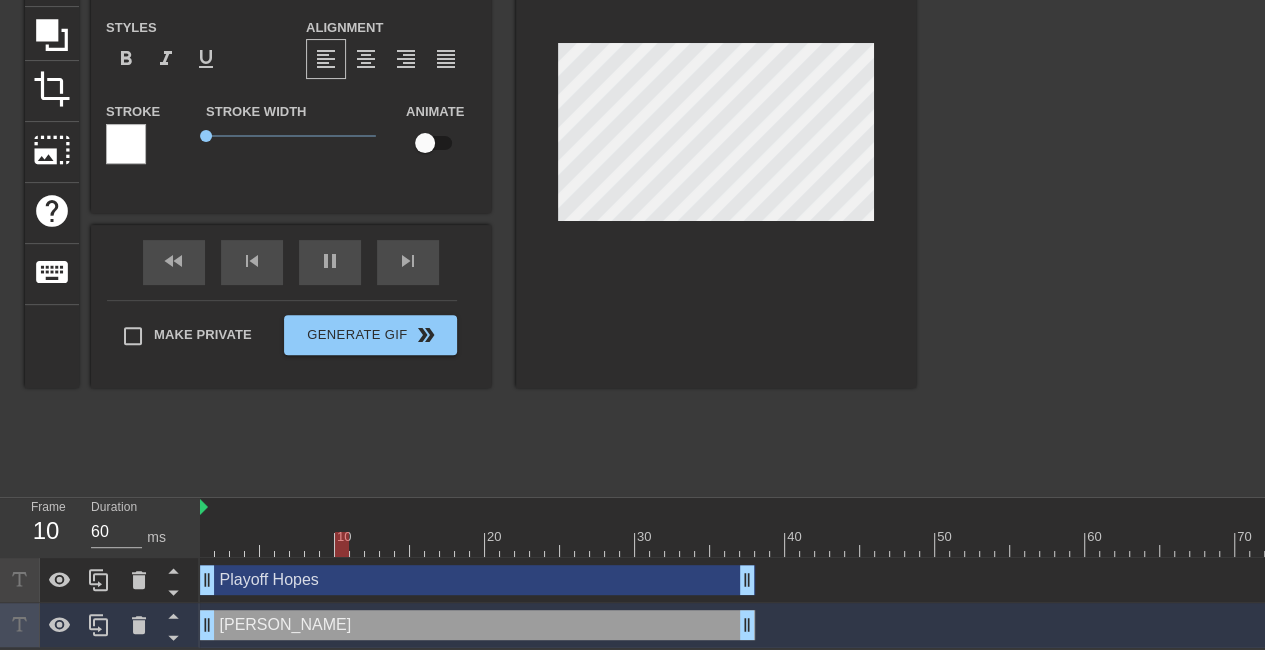 scroll, scrollTop: 207, scrollLeft: 15, axis: both 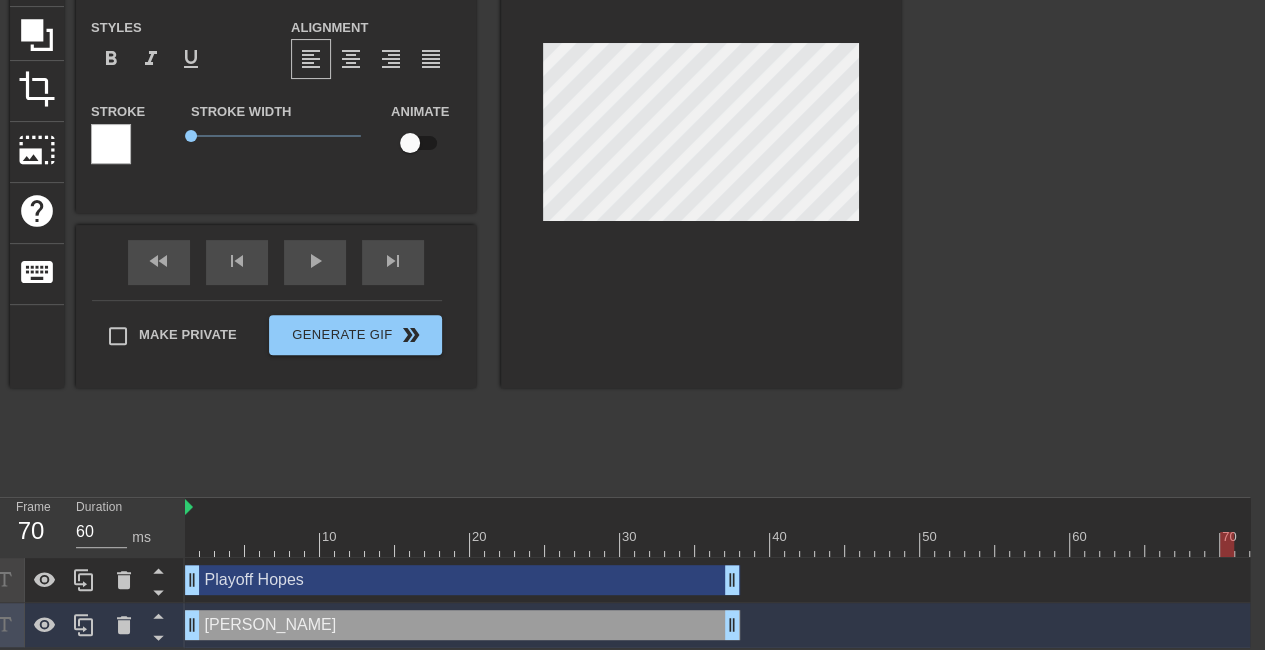 drag, startPoint x: 1235, startPoint y: 519, endPoint x: 1098, endPoint y: 537, distance: 138.17743 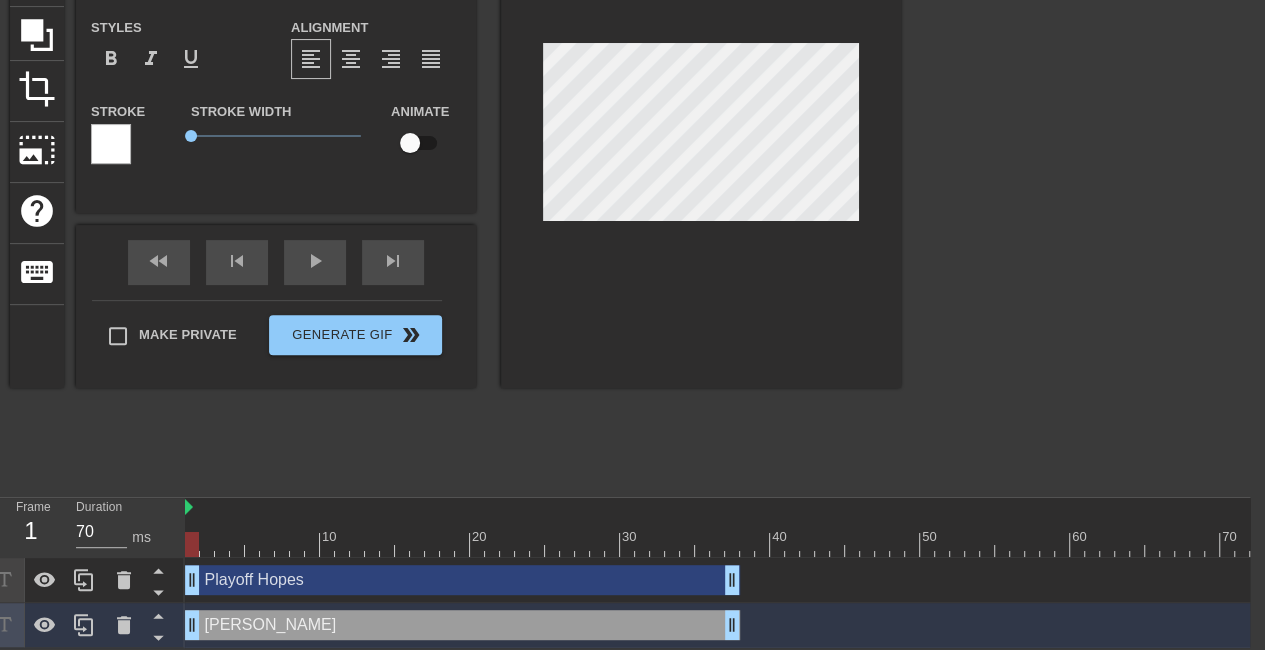 drag, startPoint x: 1103, startPoint y: 533, endPoint x: 167, endPoint y: 510, distance: 936.28253 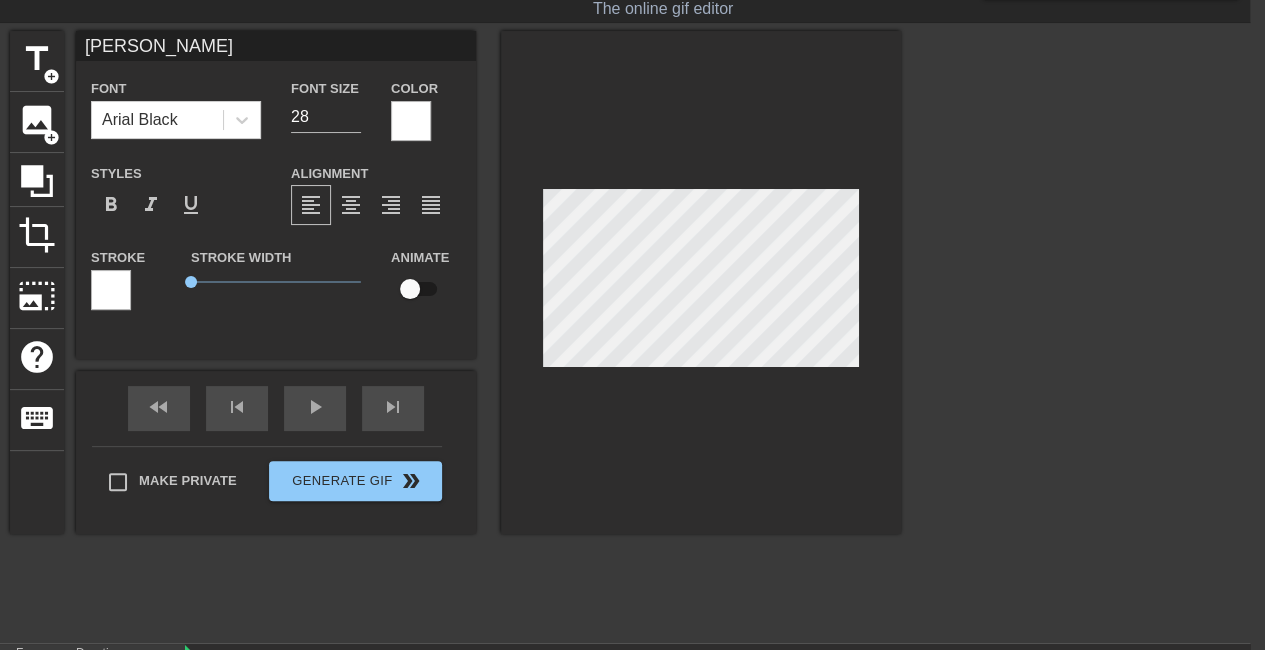 scroll, scrollTop: 207, scrollLeft: 15, axis: both 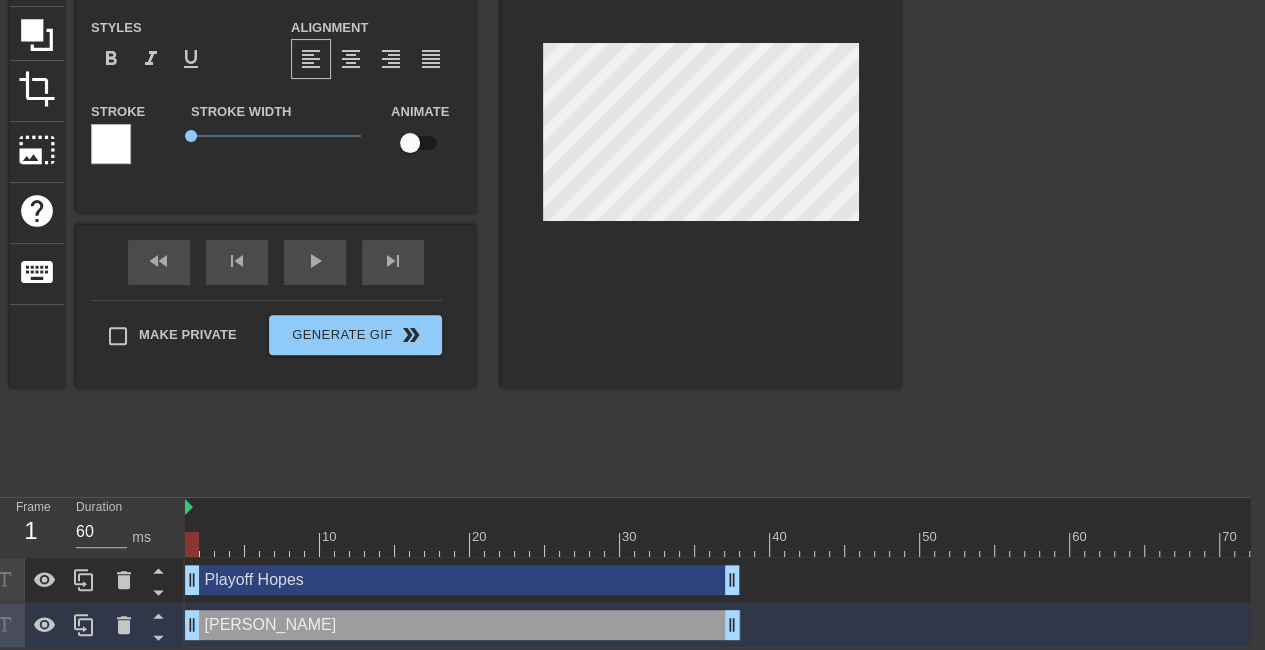 click at bounding box center (785, 544) 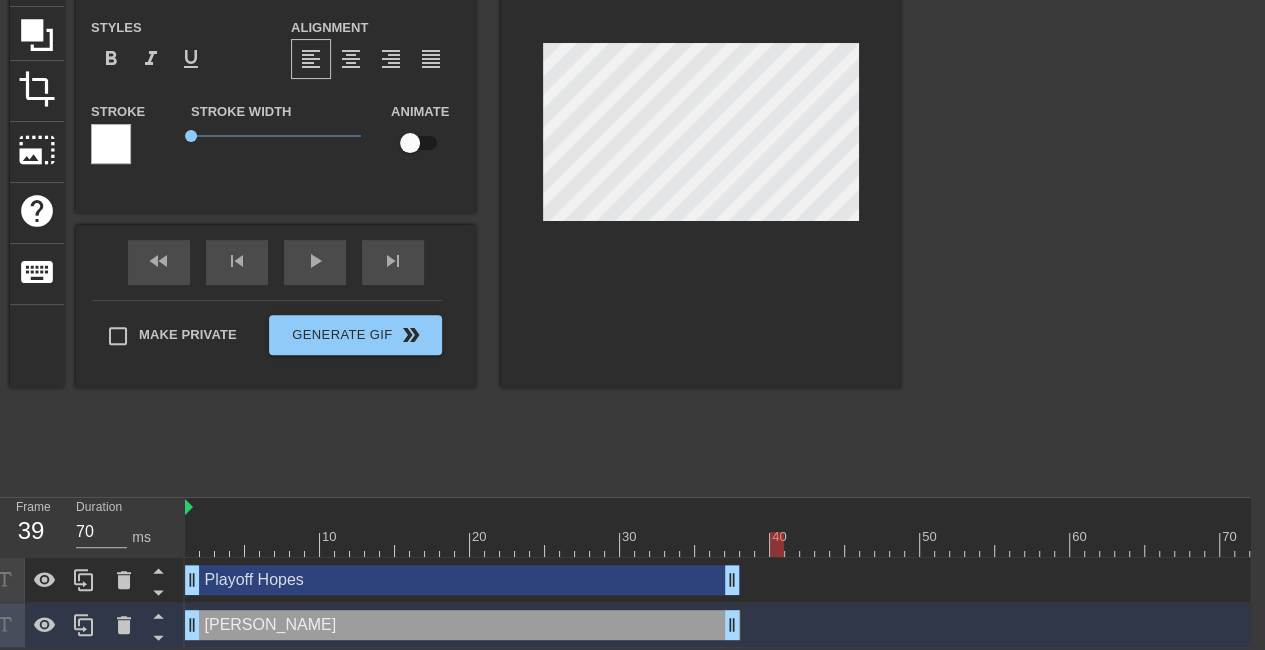 type on "60" 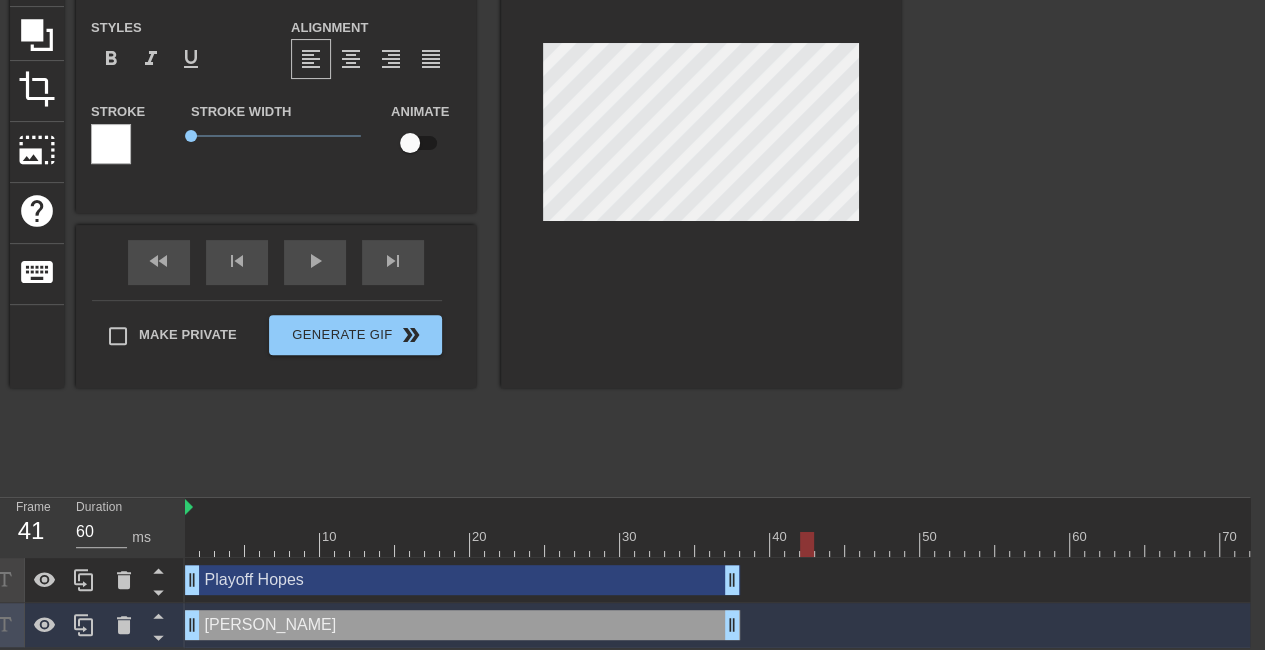 drag, startPoint x: 744, startPoint y: 525, endPoint x: 798, endPoint y: 525, distance: 54 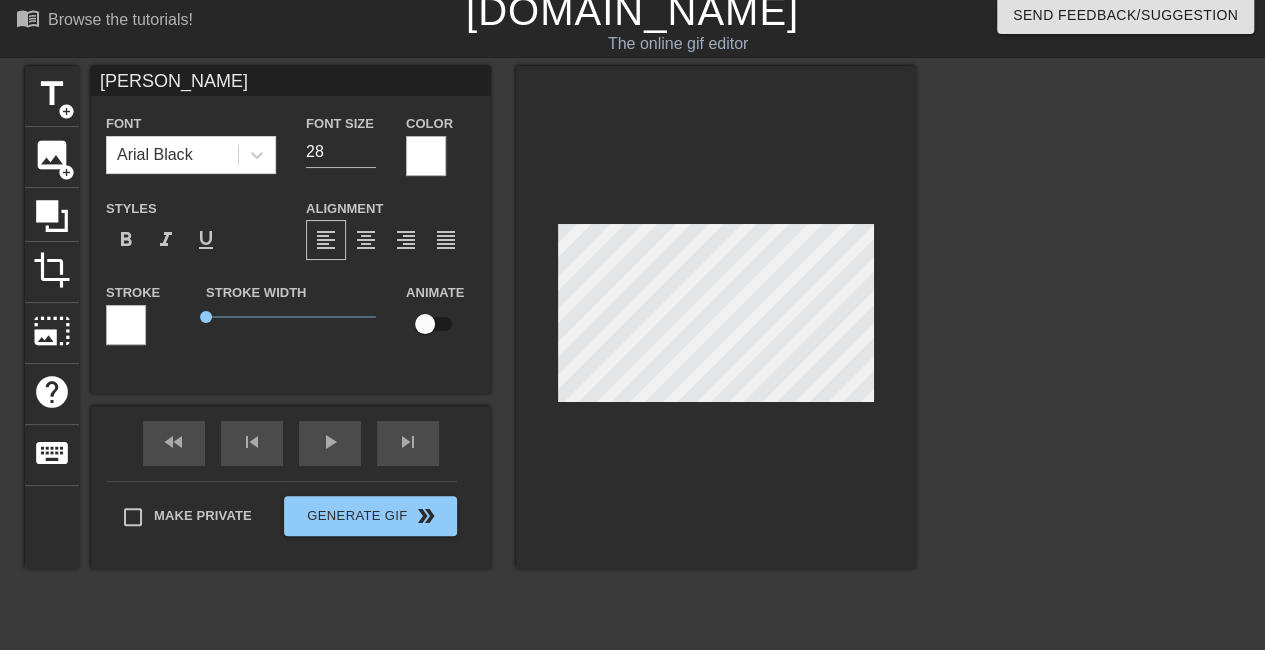 scroll, scrollTop: 12, scrollLeft: 0, axis: vertical 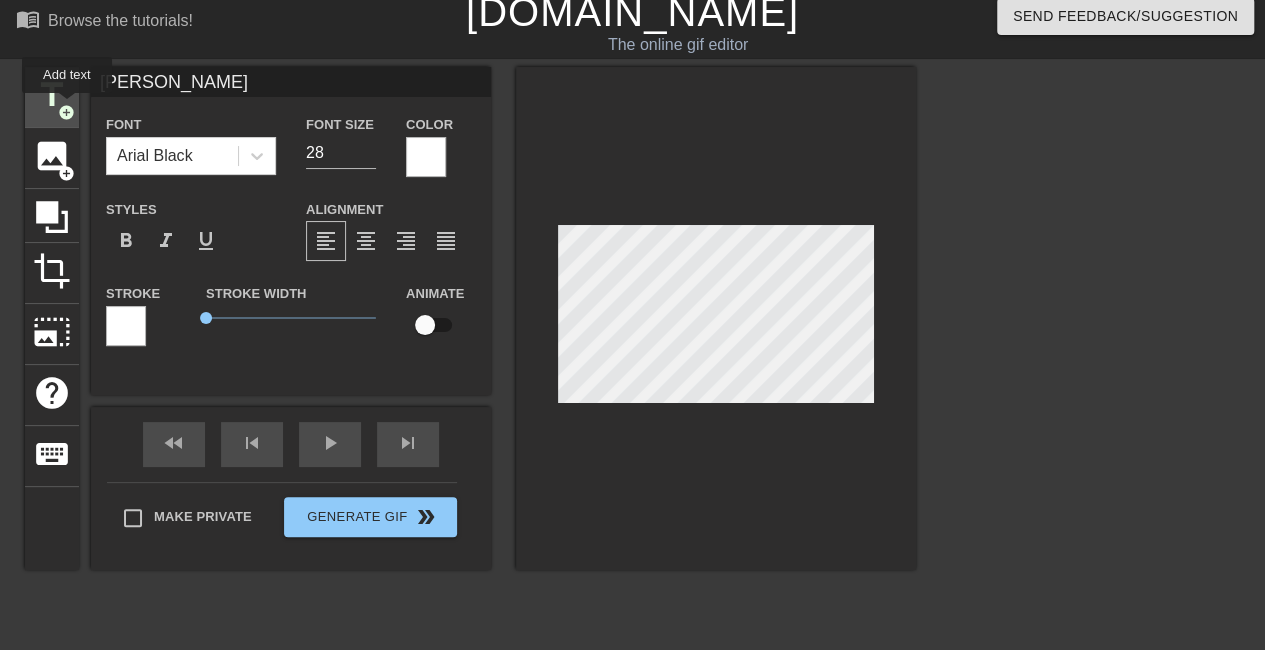 click on "add_circle" at bounding box center [66, 112] 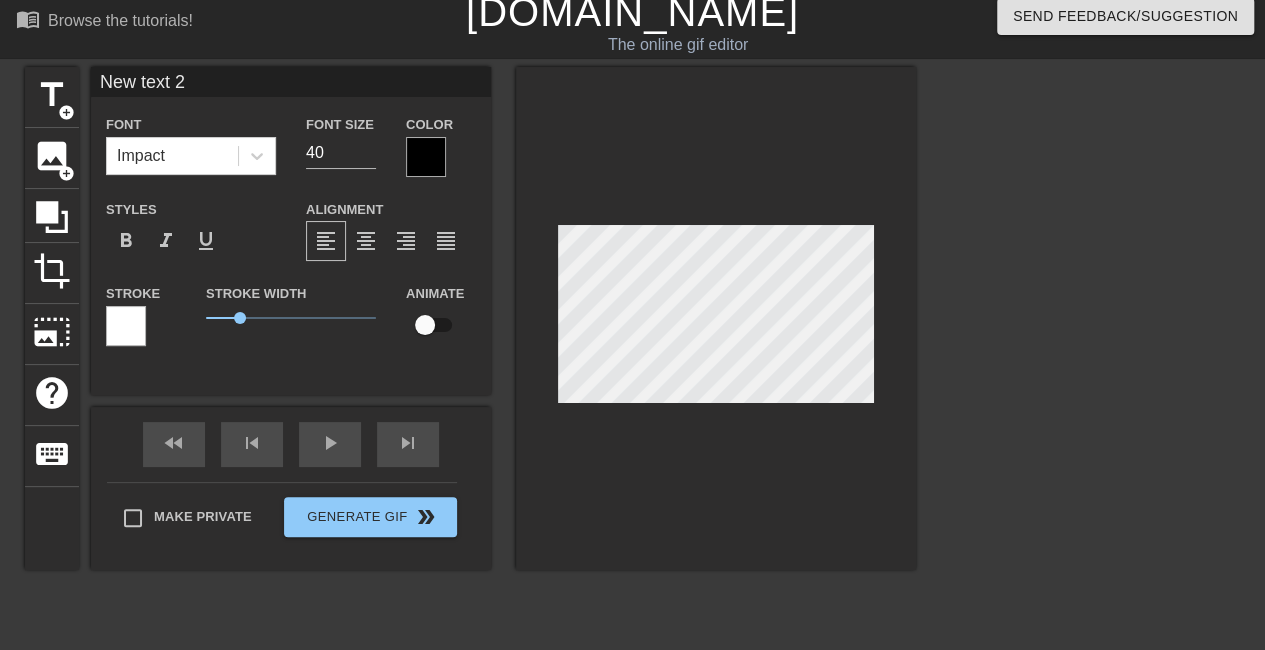 scroll, scrollTop: 3, scrollLeft: 6, axis: both 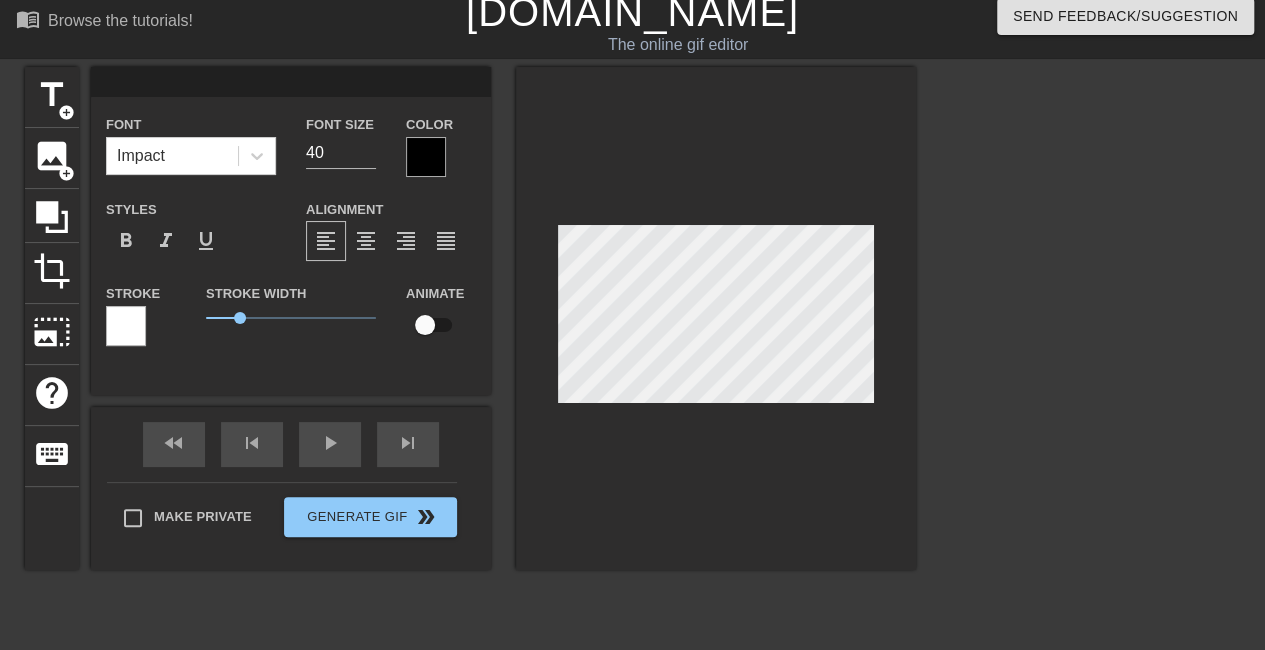 type on "T" 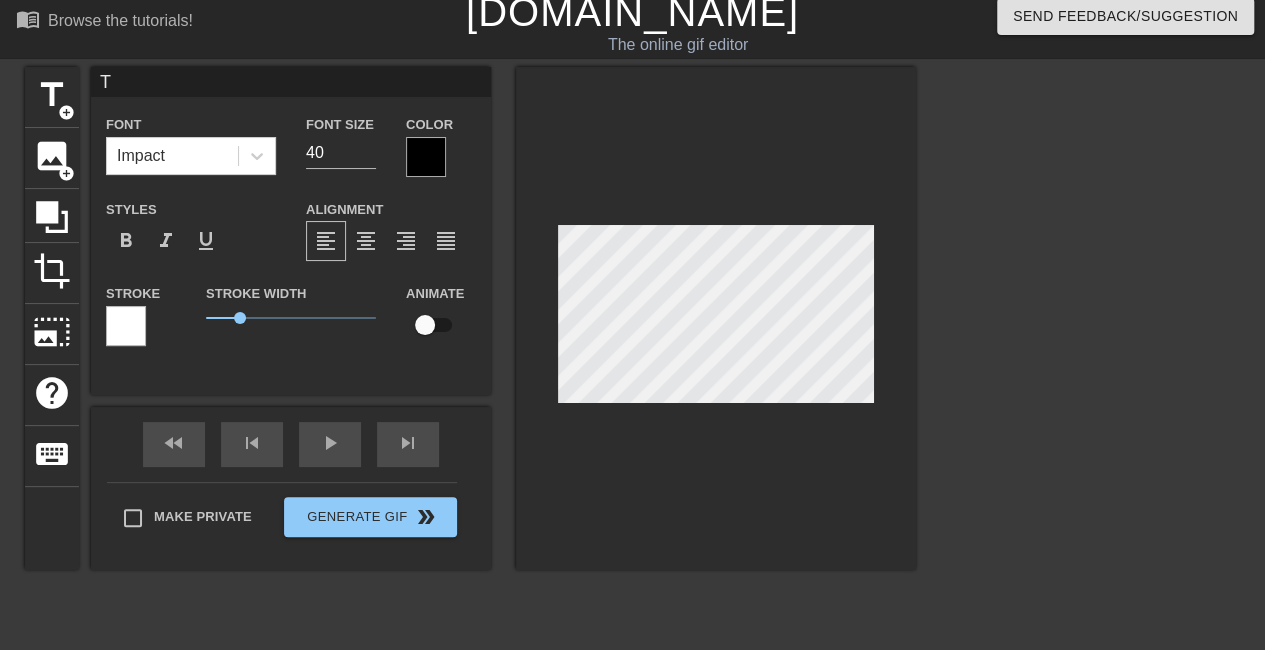 type on "Tr" 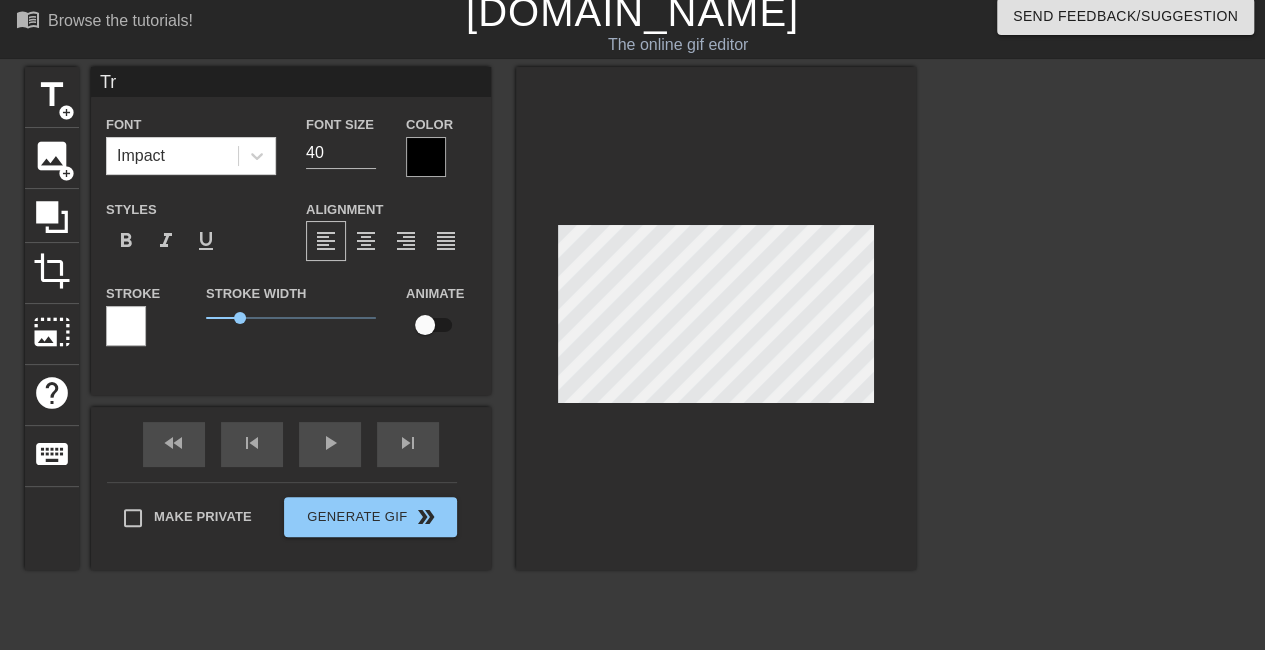 type on "Tra" 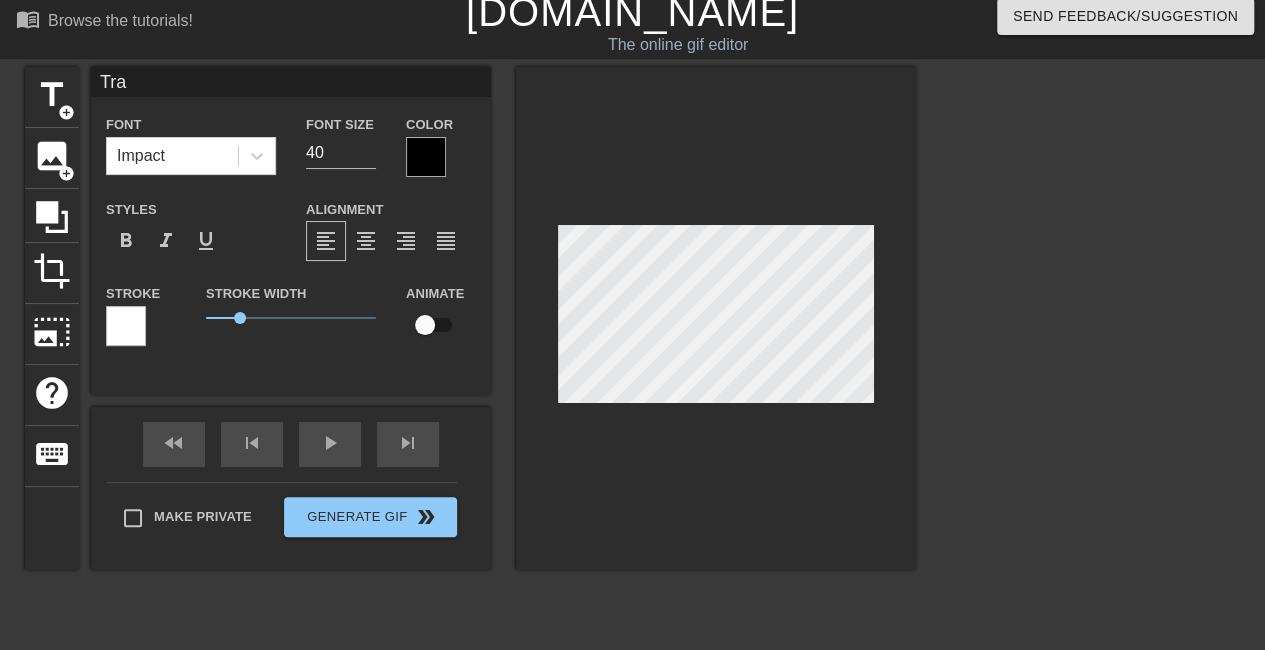 type on "Trad" 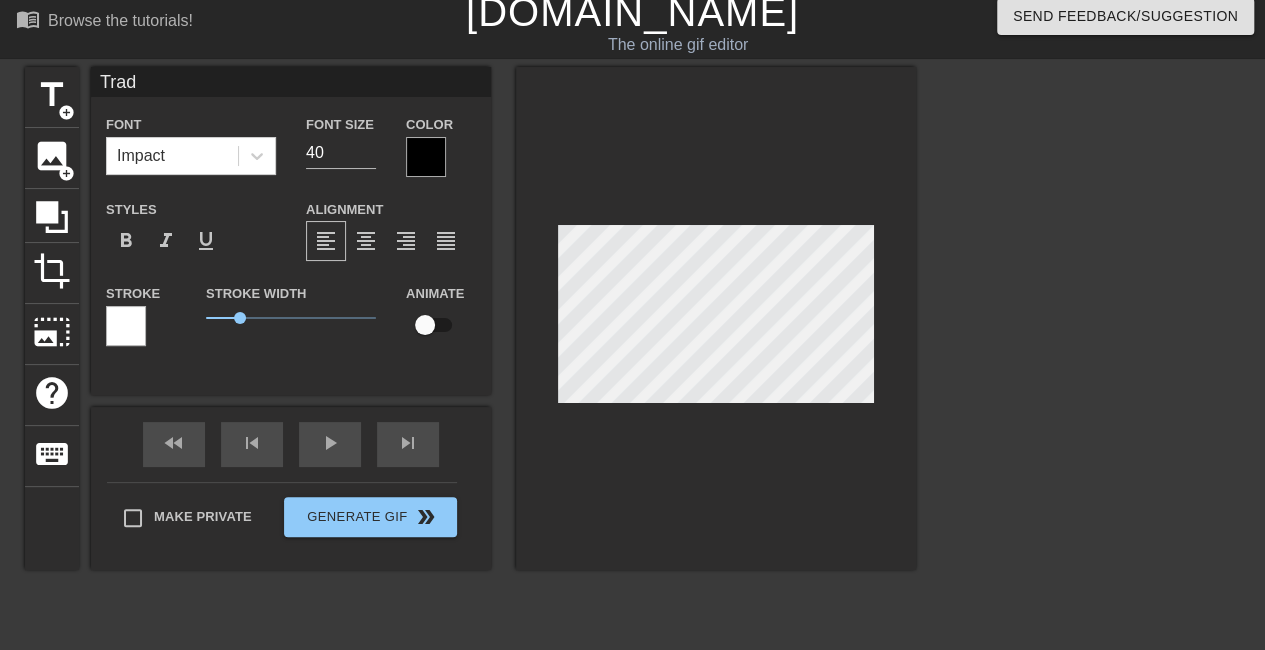 type on "Tradi" 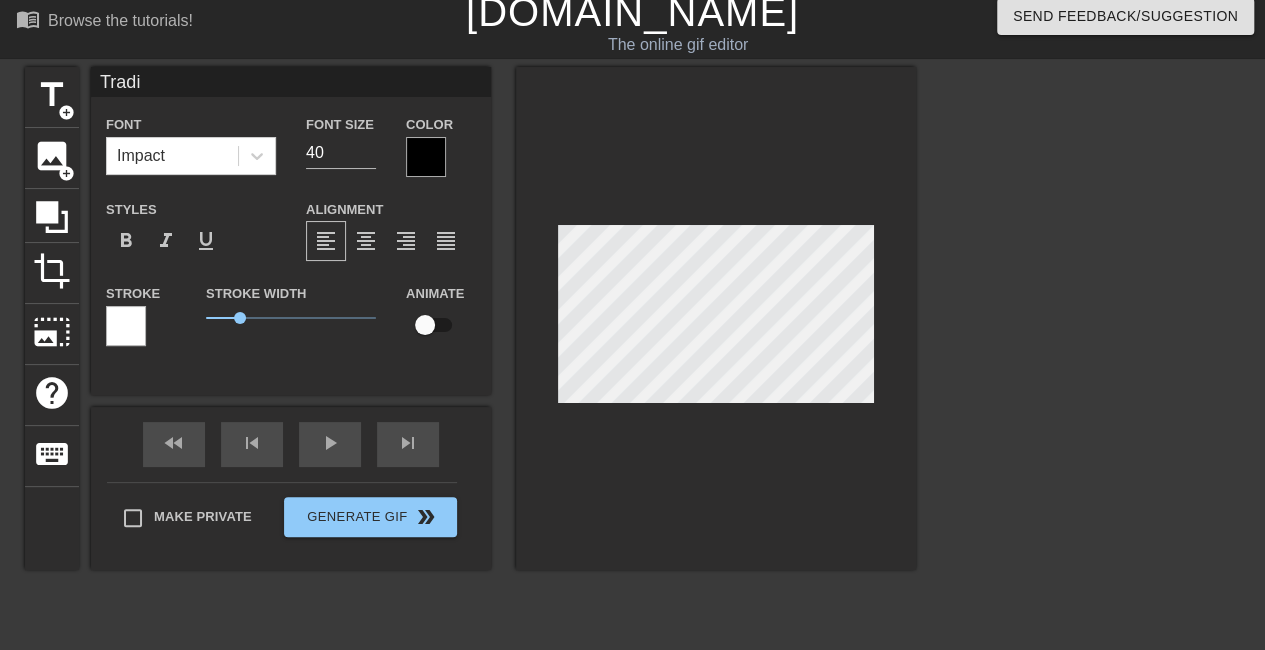 type on "Tradin" 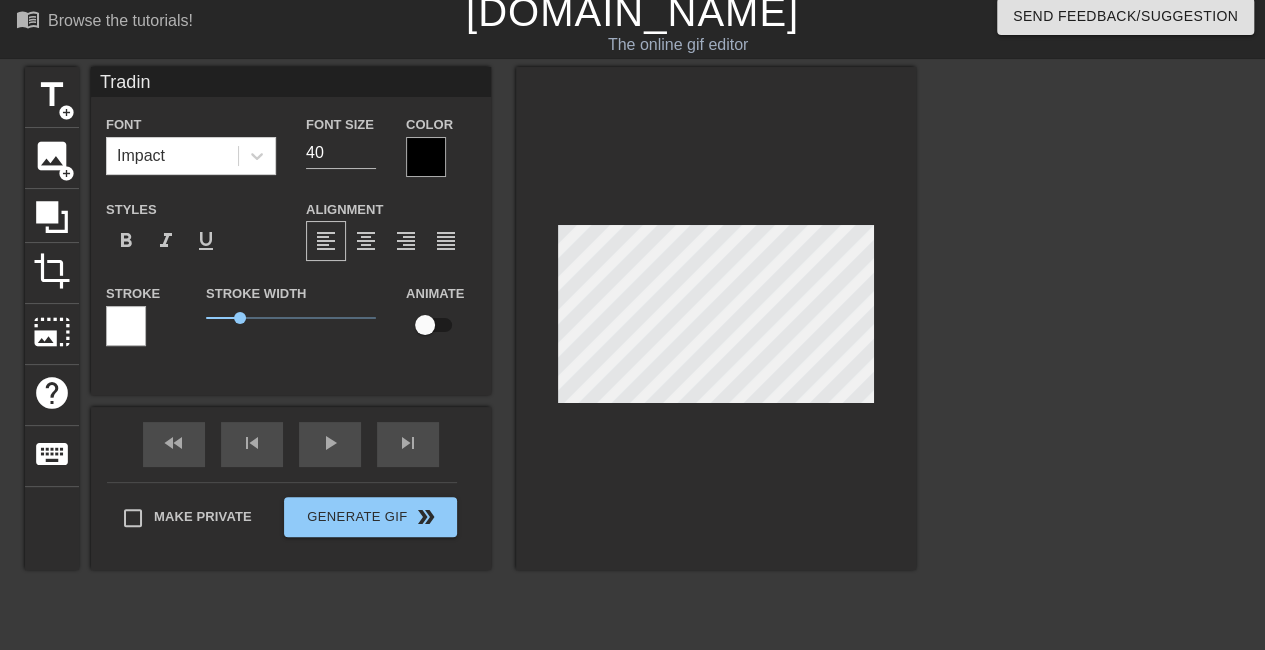 type on "Trading" 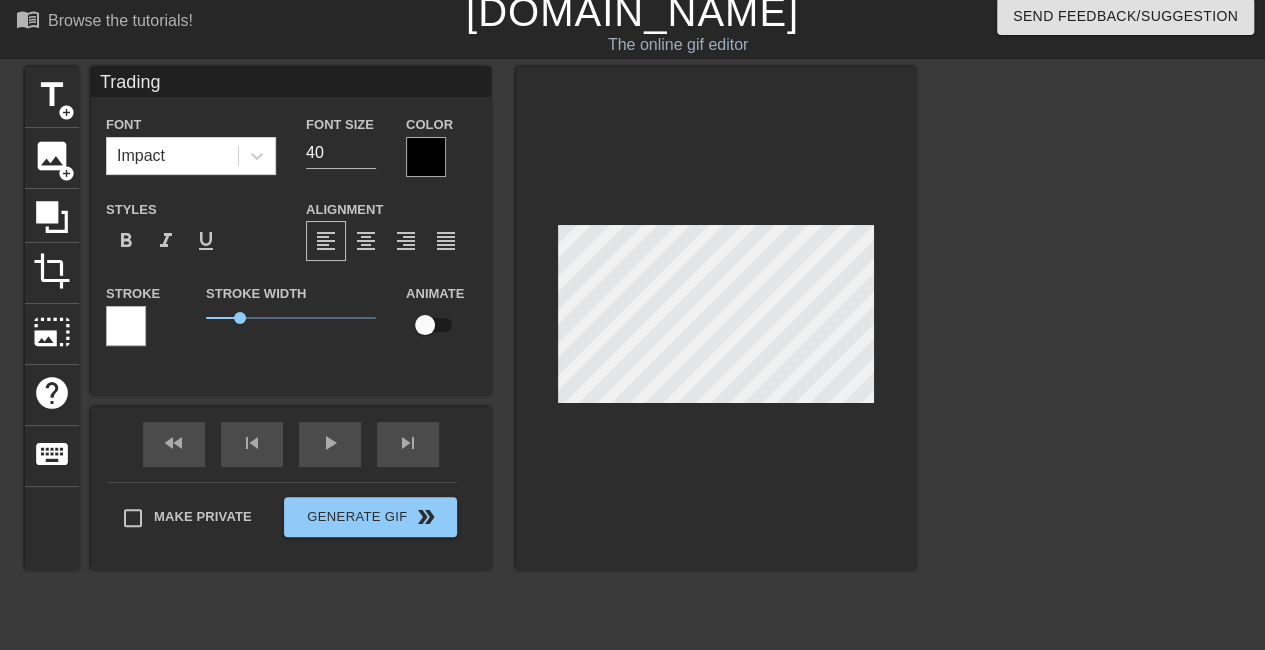 type on "Trading" 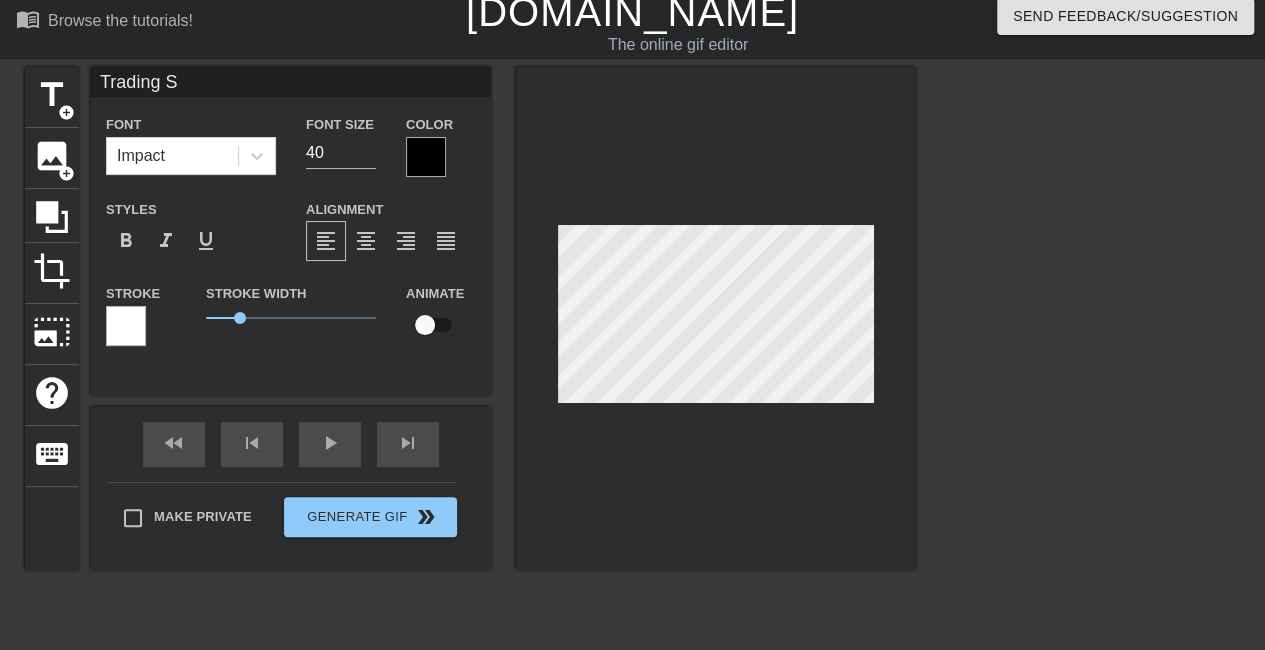 type on "Trading Sh" 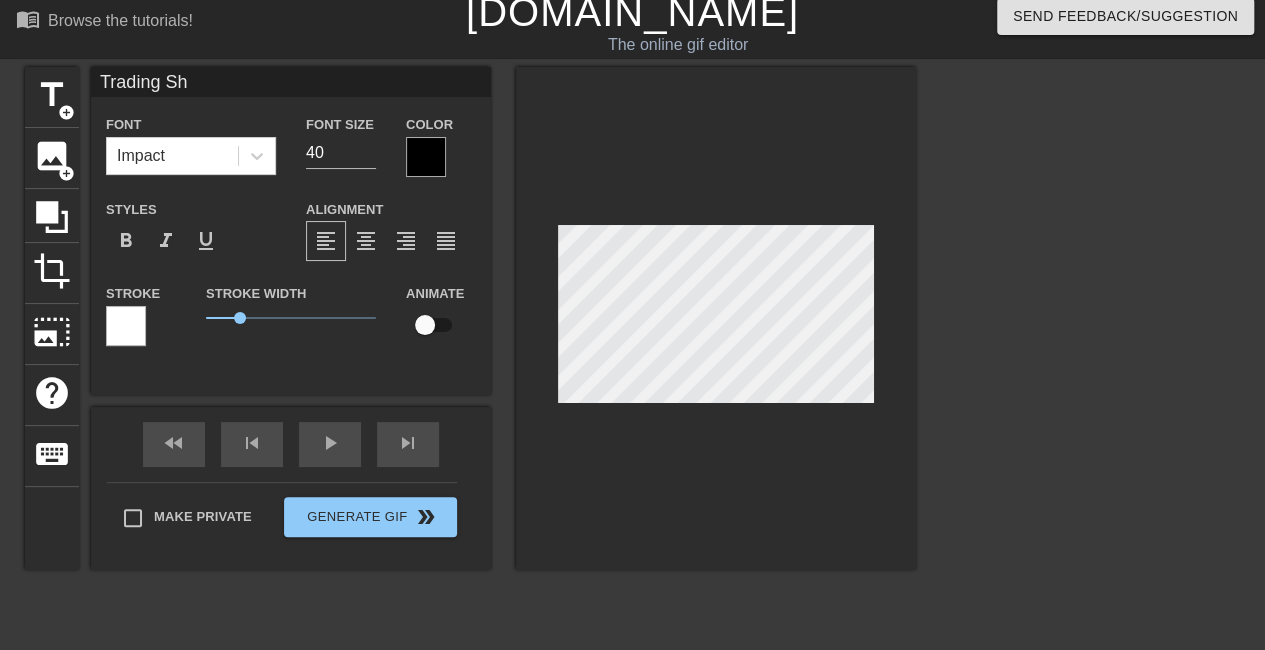 type on "Trading Sho" 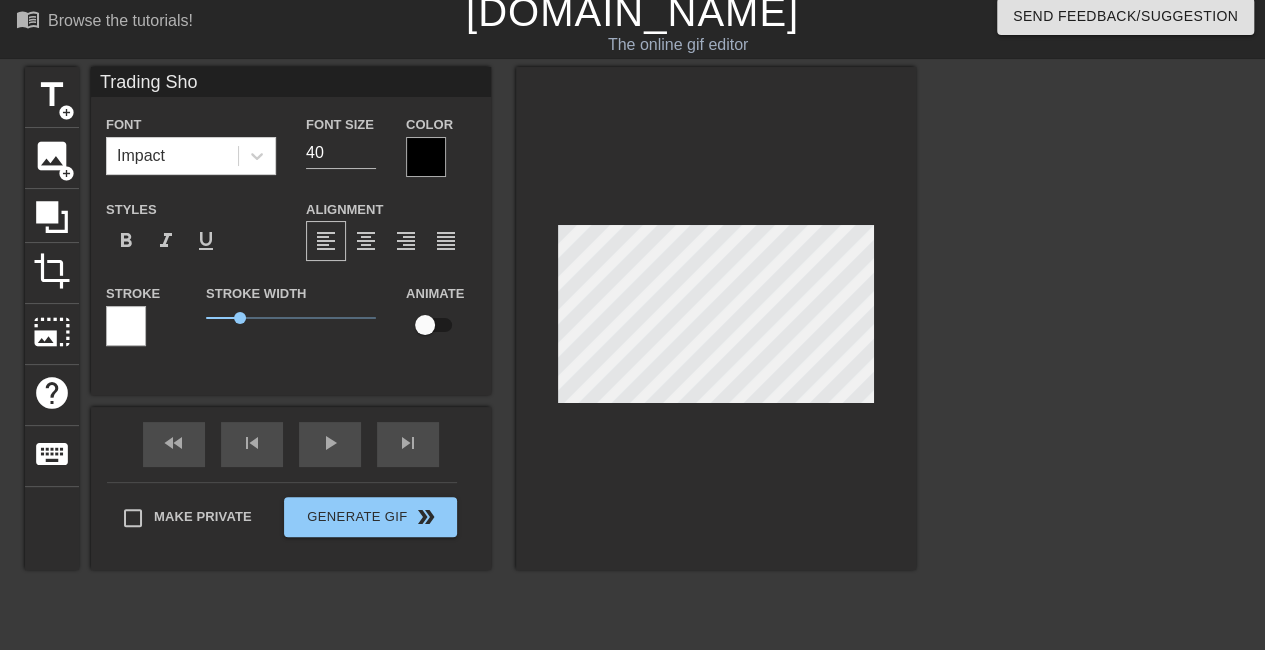 type on "Trading Shoe" 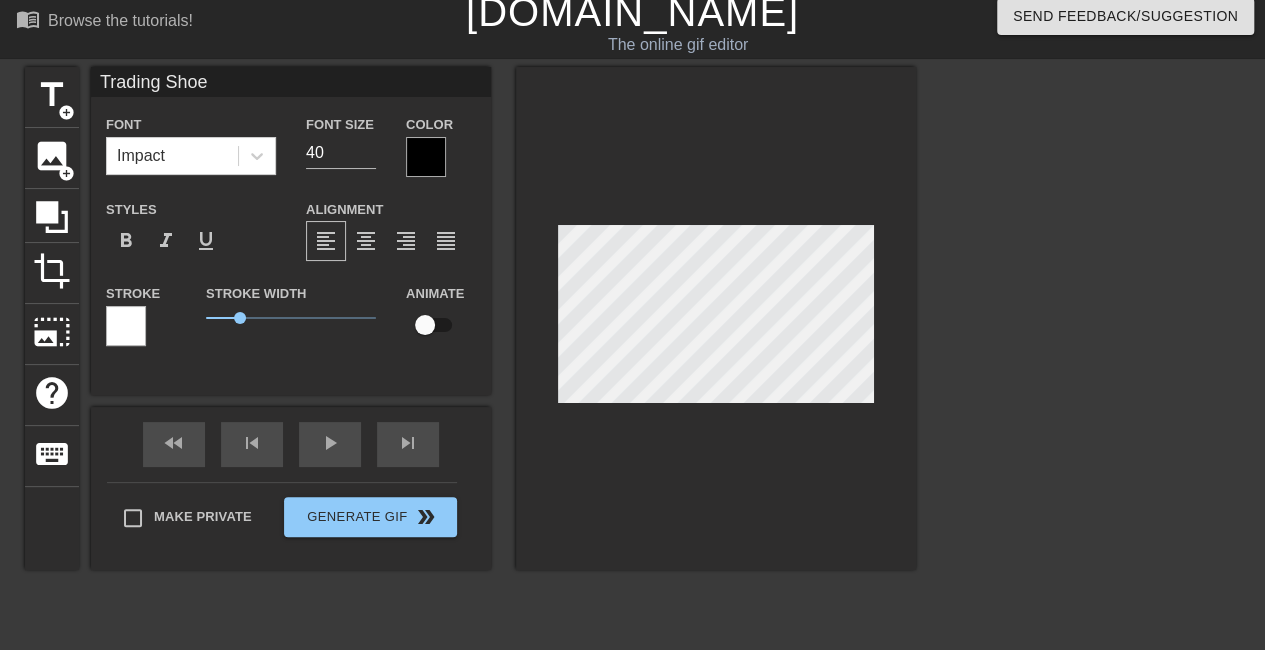 type on "Trading Shoeh" 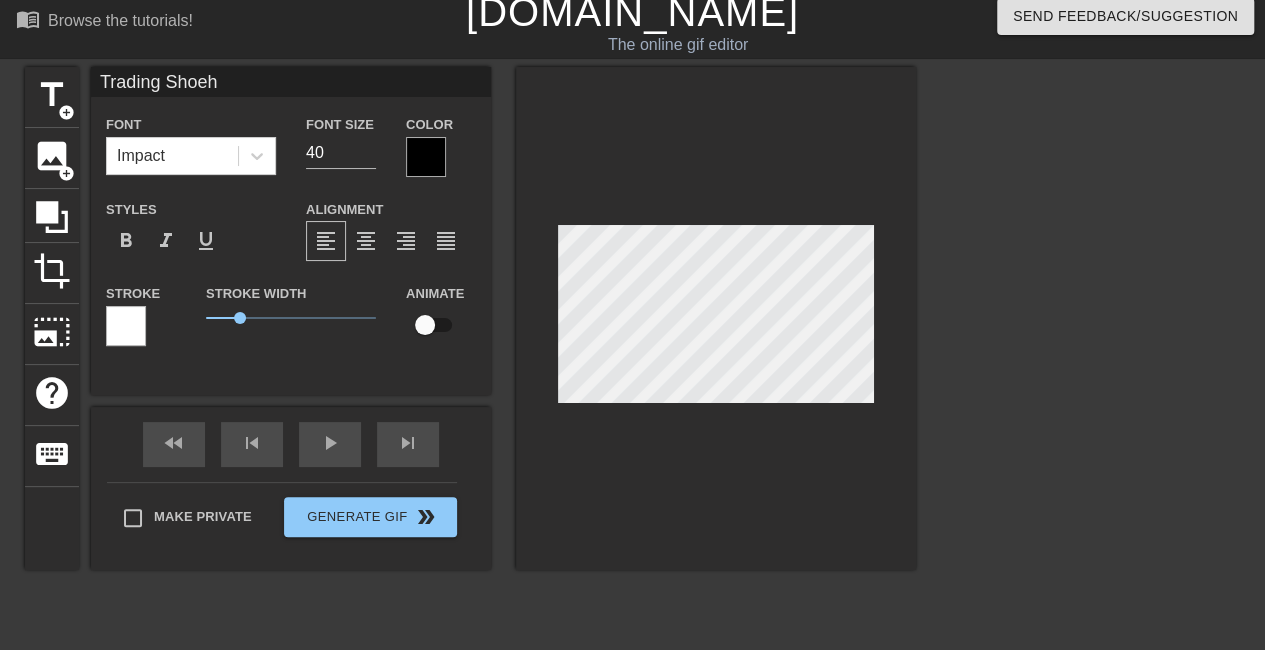 type on "Trading Shoehi" 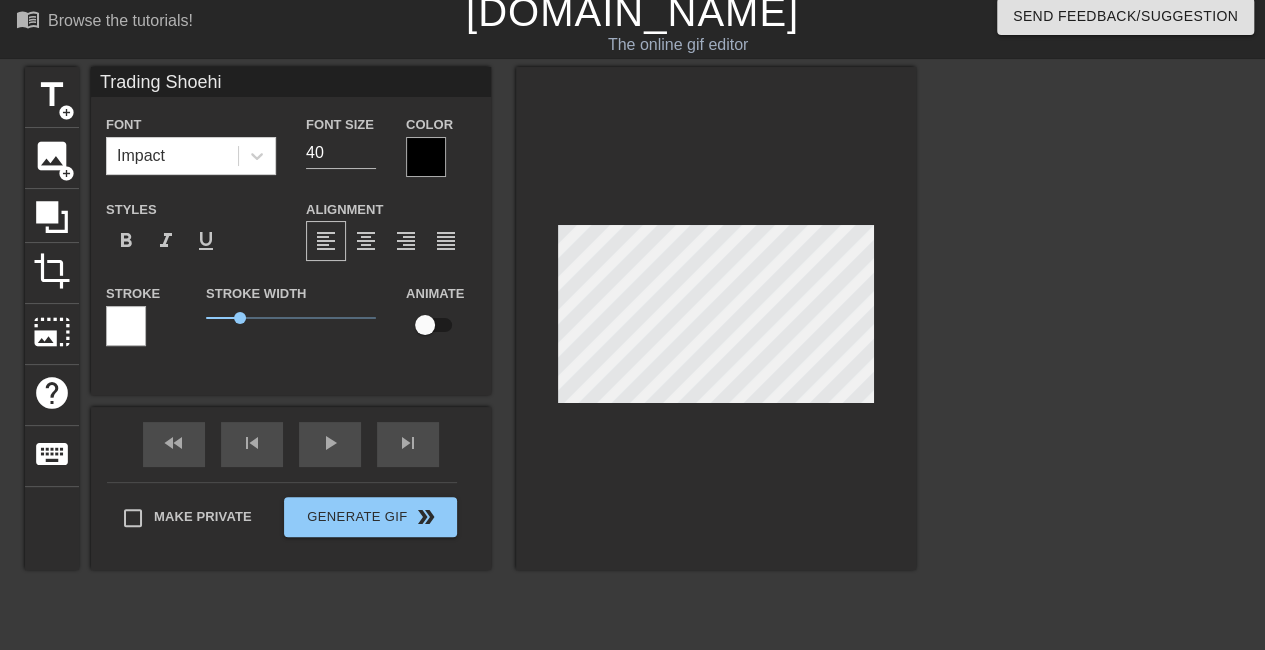 type on "Trading Shoeh" 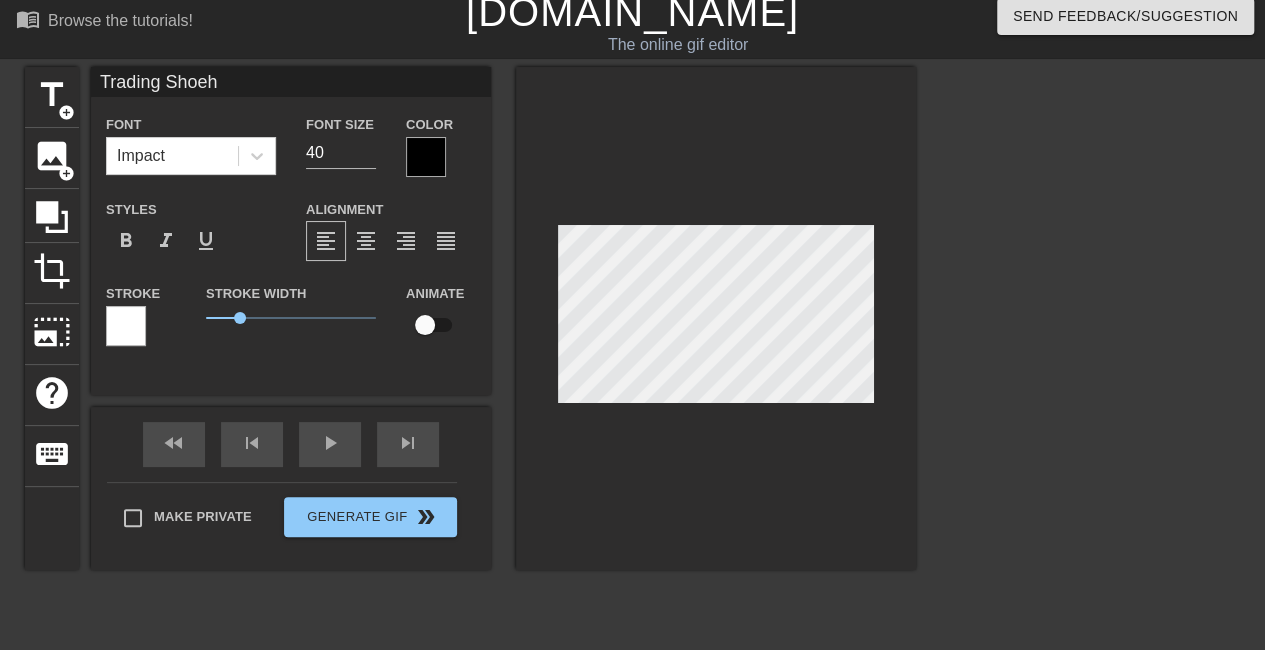 type on "Trading Shoe" 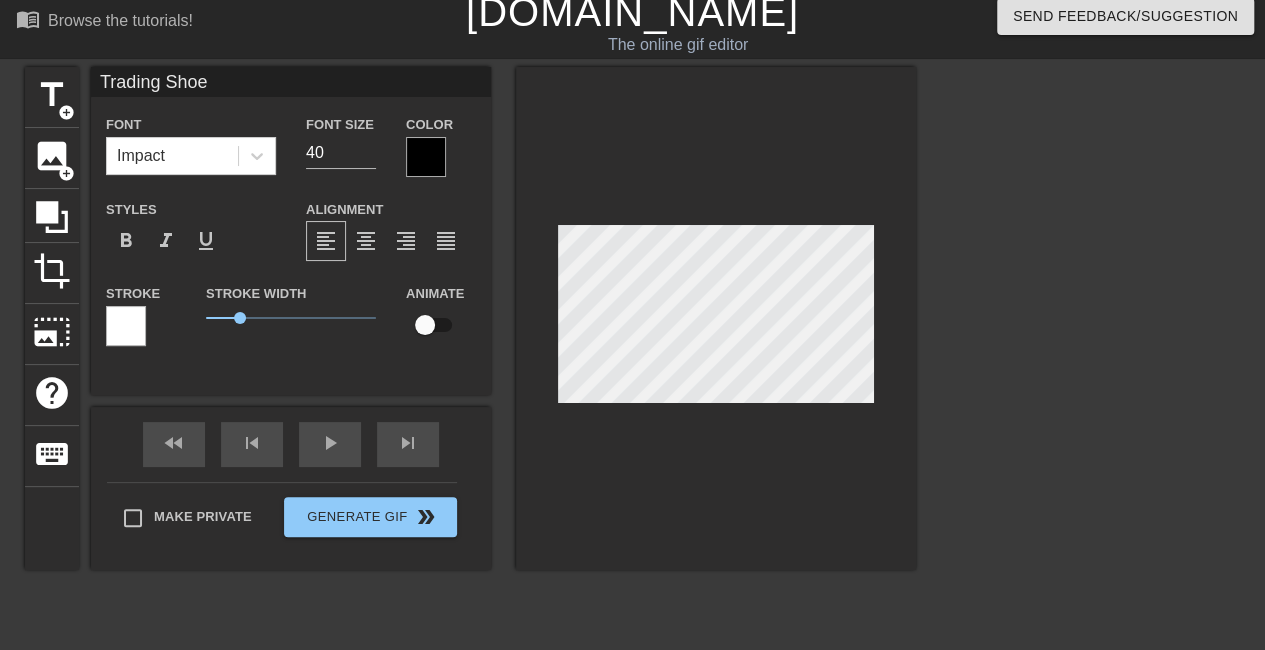 type on "Trading Sho" 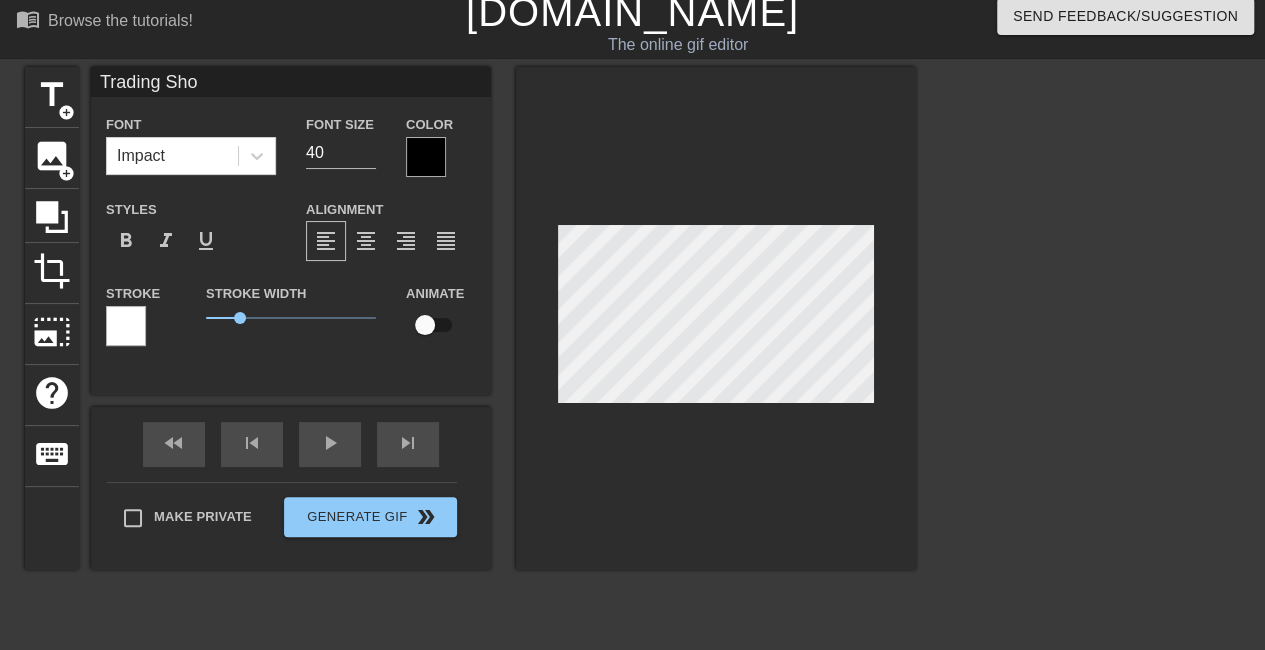 type on "Trading Shoh" 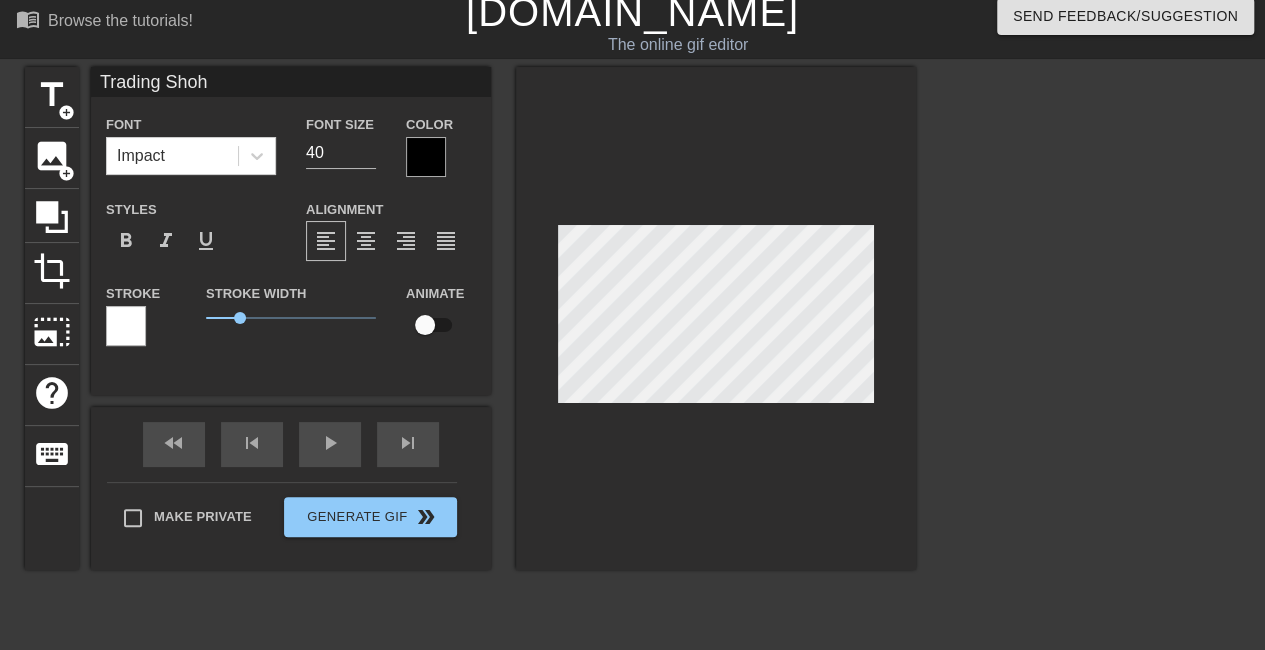 type on "Trading Shohe" 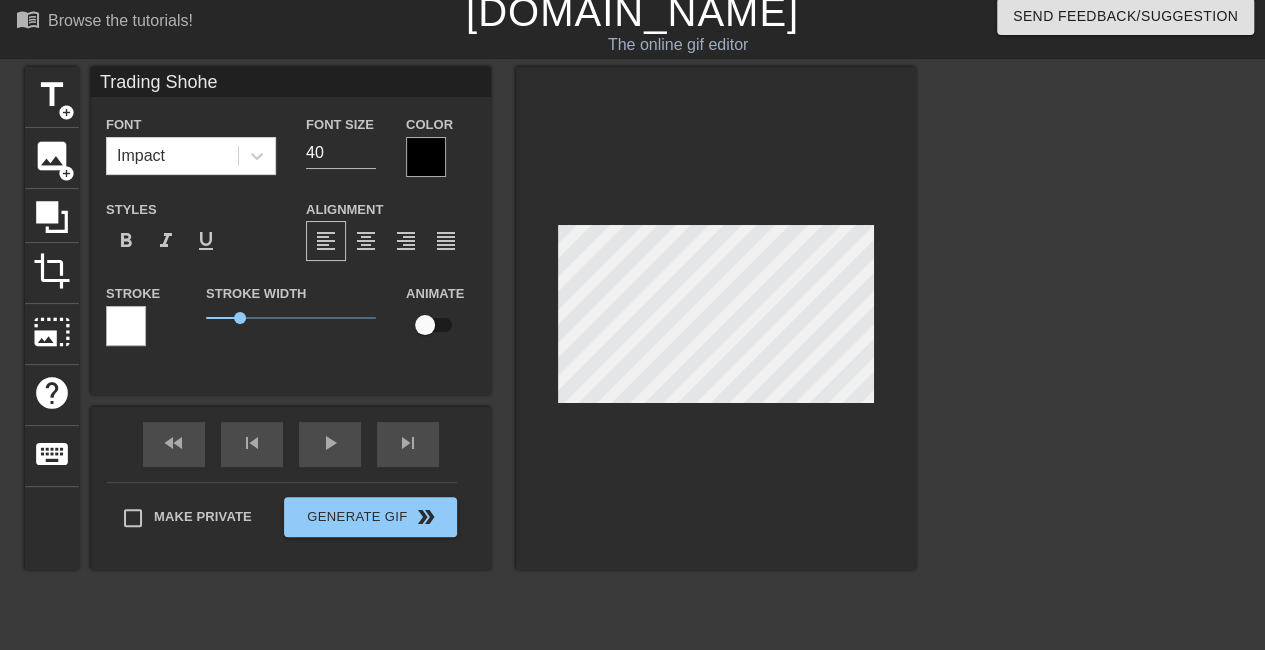 type on "Trading Shohei" 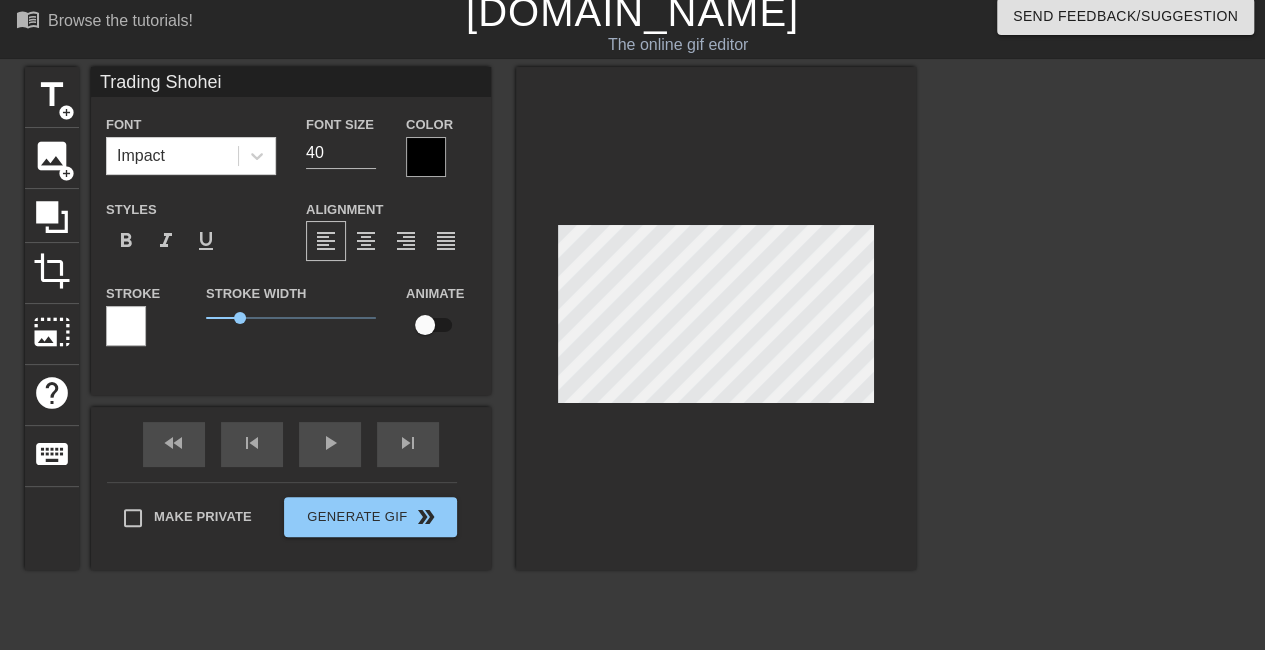 type on "Trading Shohei" 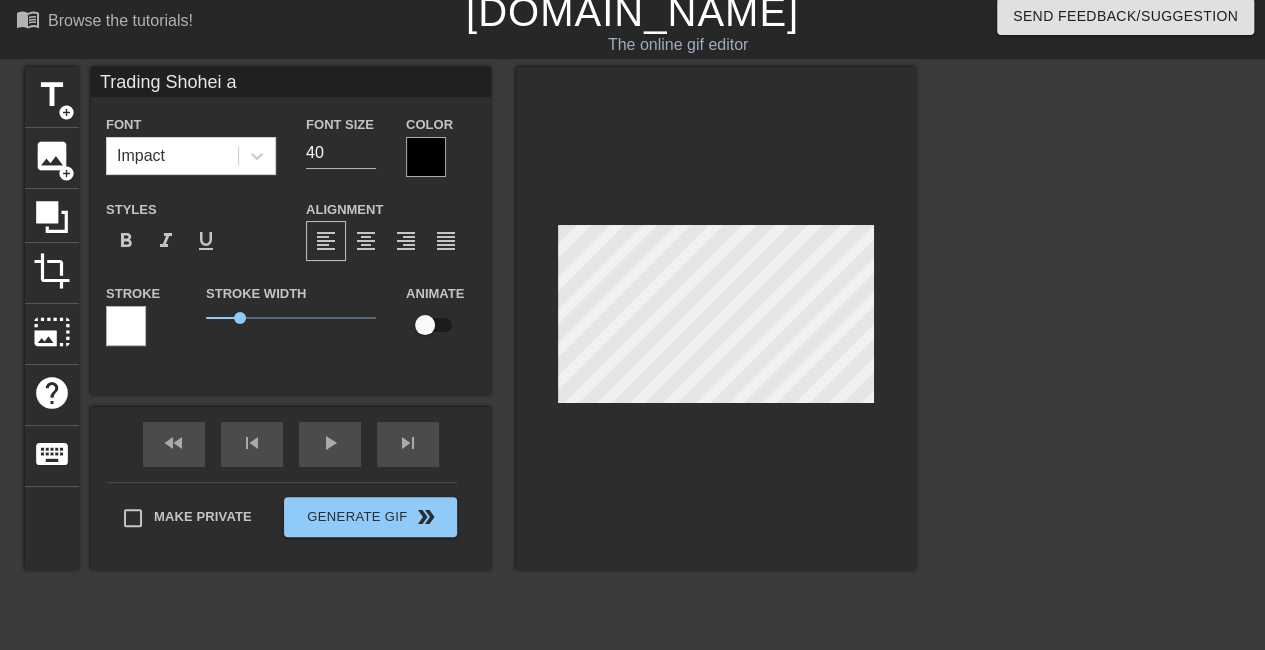 type on "Trading Shohei an" 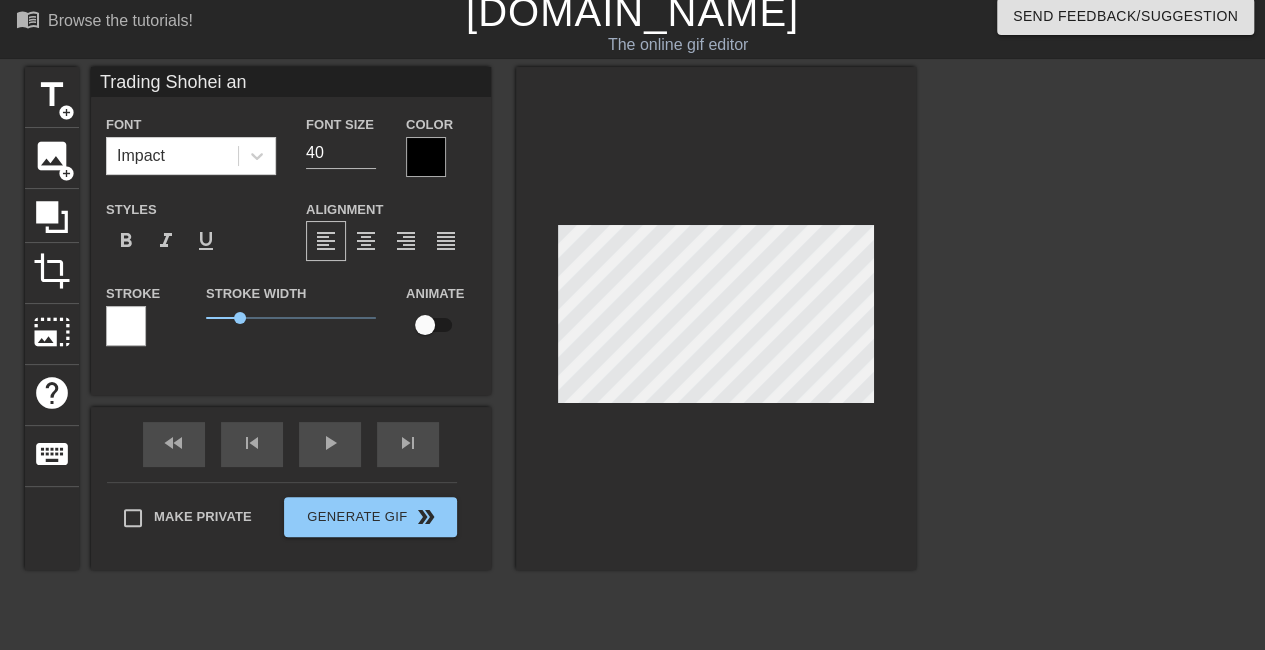 type on "Trading Shohei and" 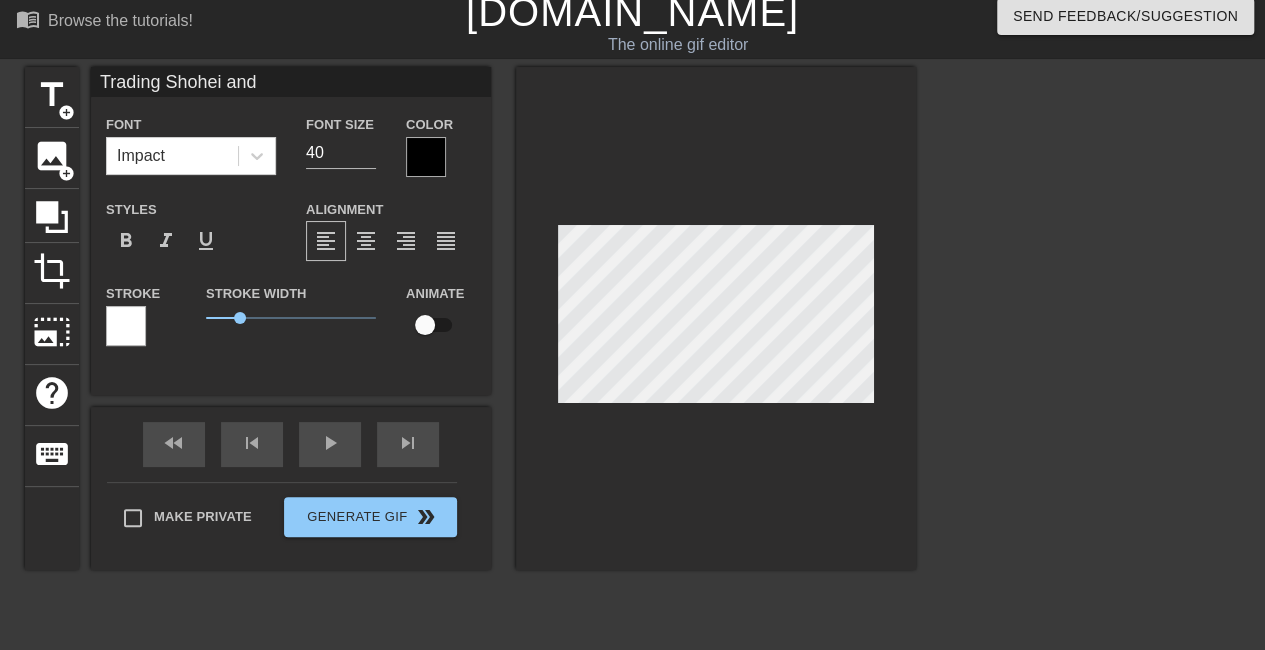 type on "Trading Shohei and" 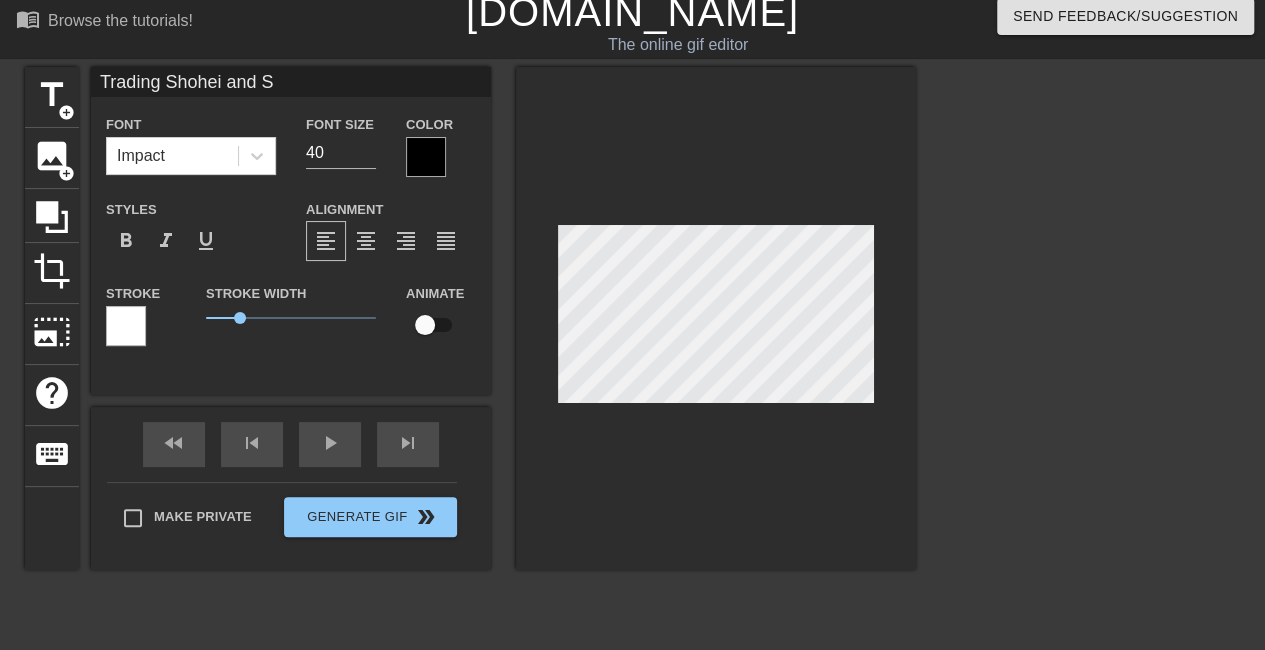 type on "Trading Shohei and Sa" 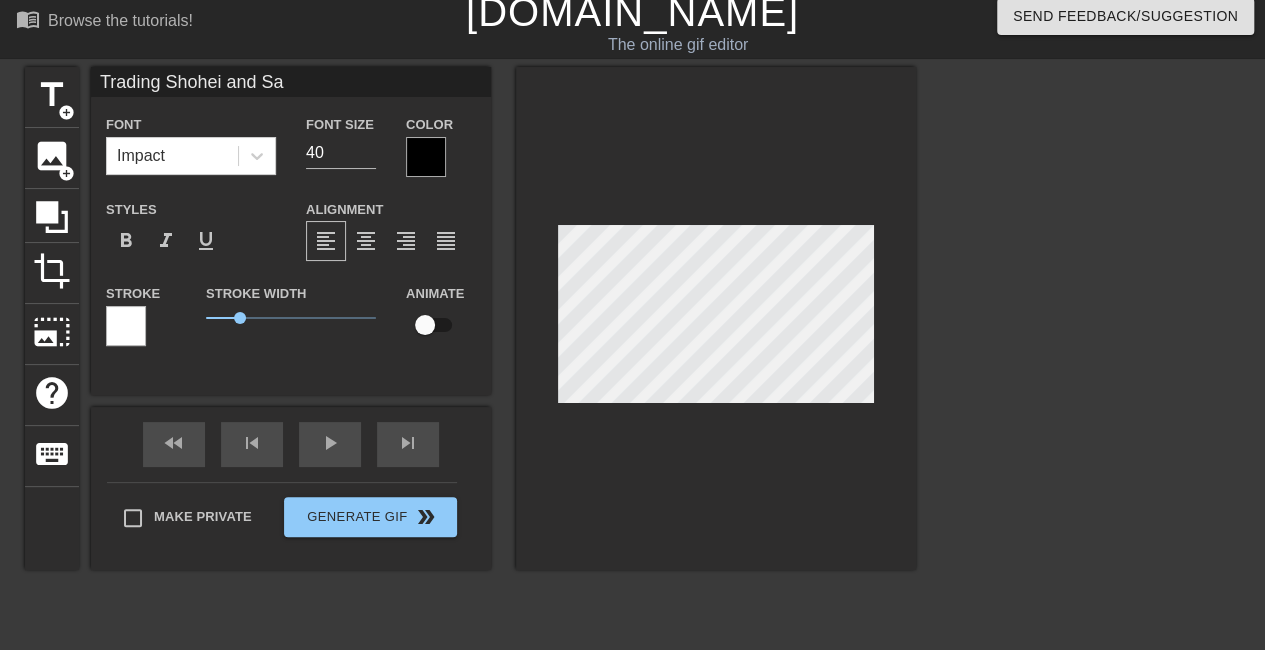 scroll, scrollTop: 3, scrollLeft: 11, axis: both 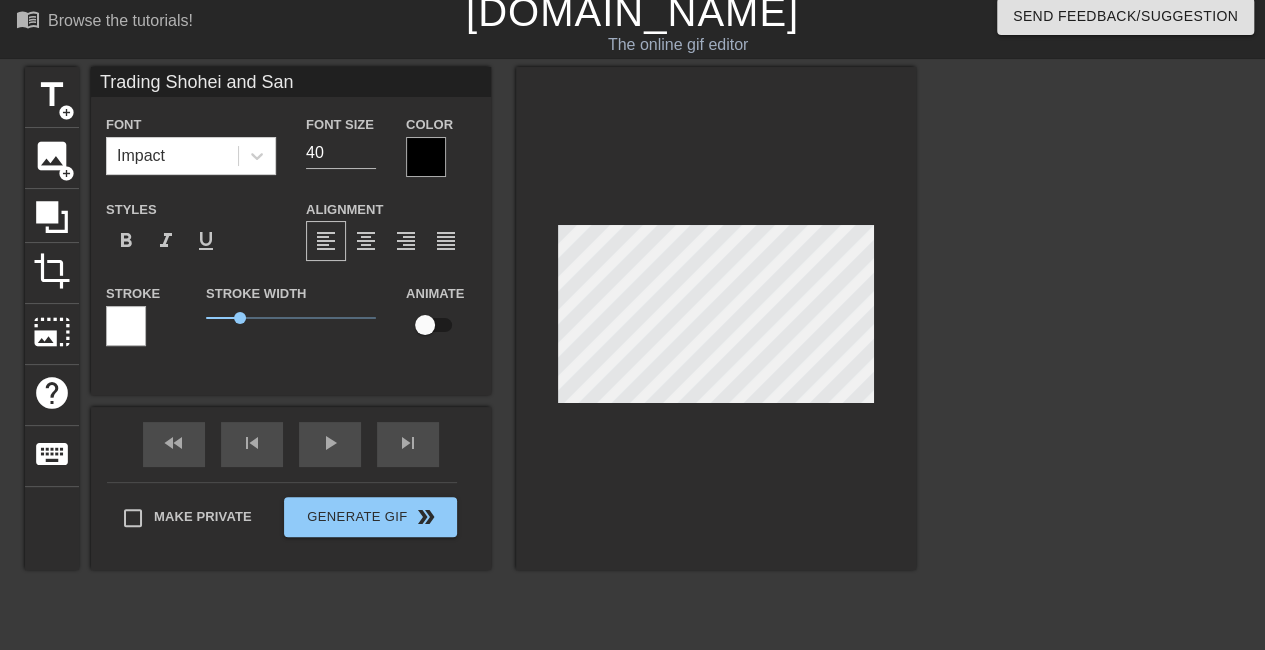 type on "Trading Shohei and Sanc" 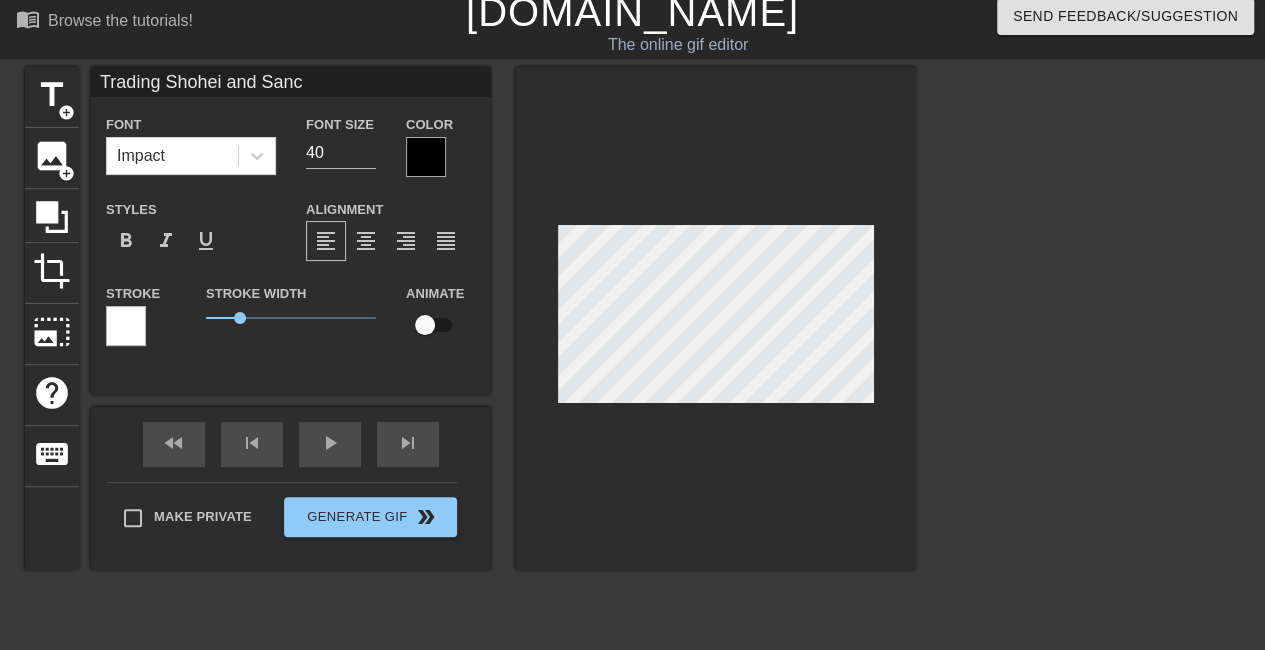 type on "Trading Shohei and Sanch" 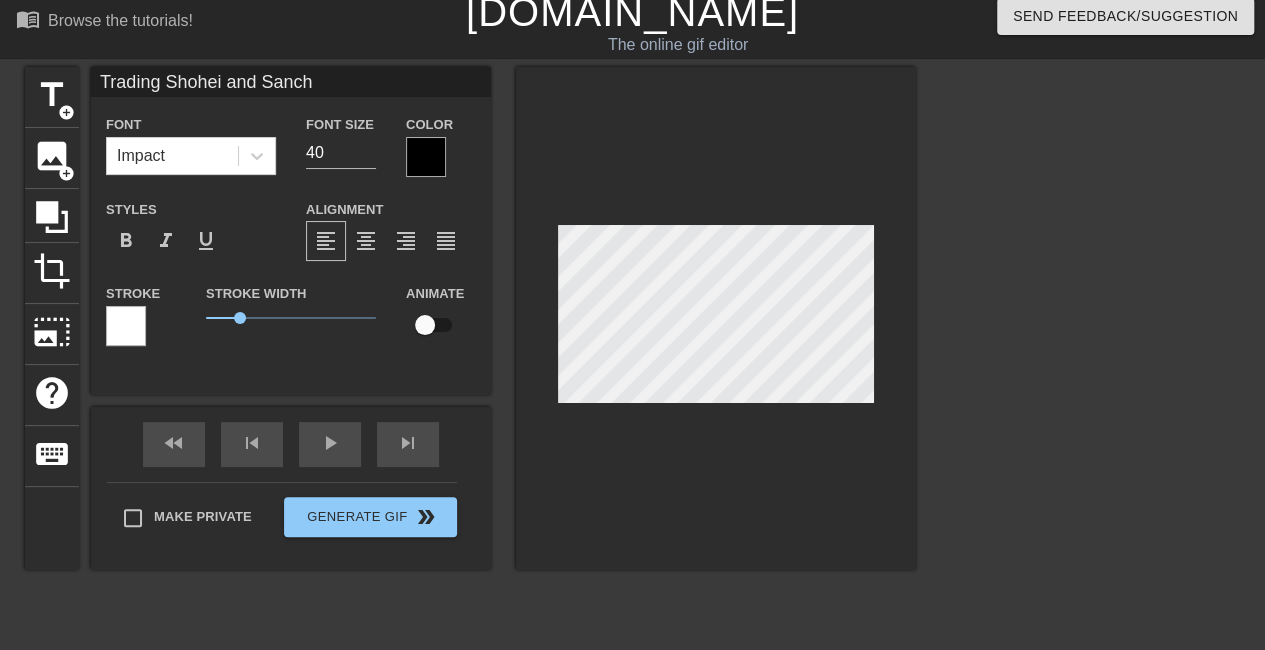 type on "Trading Shohei and Sanche" 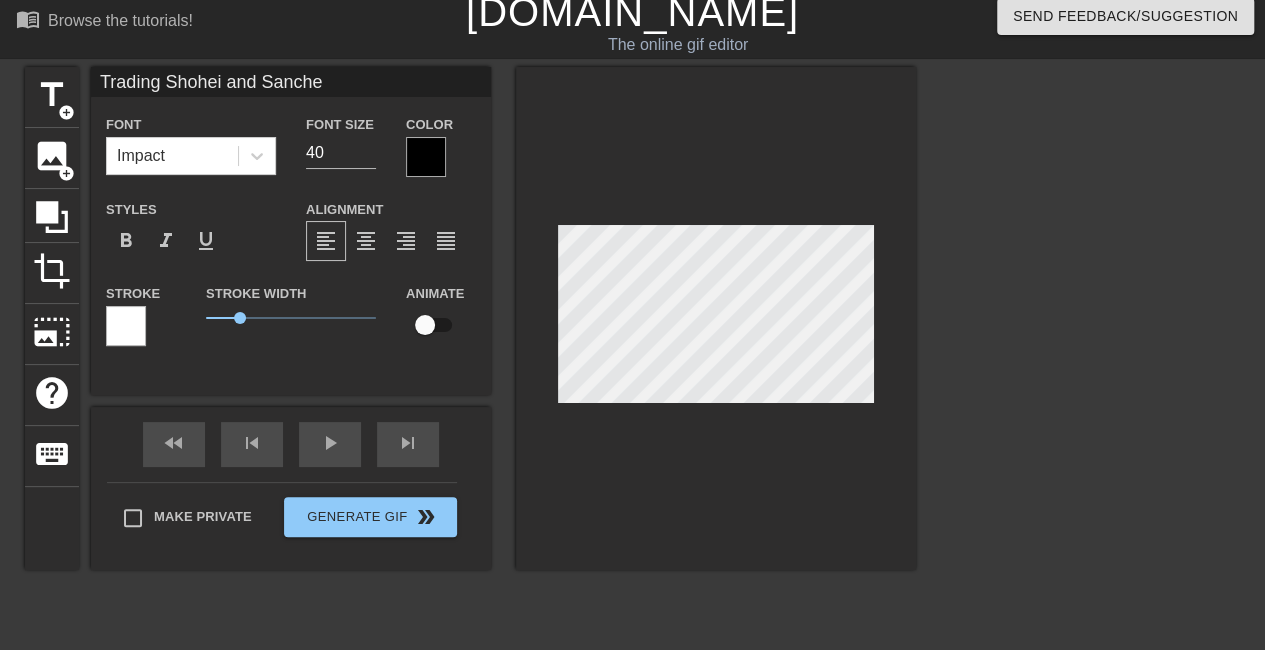 type on "Trading [PERSON_NAME] and [PERSON_NAME]" 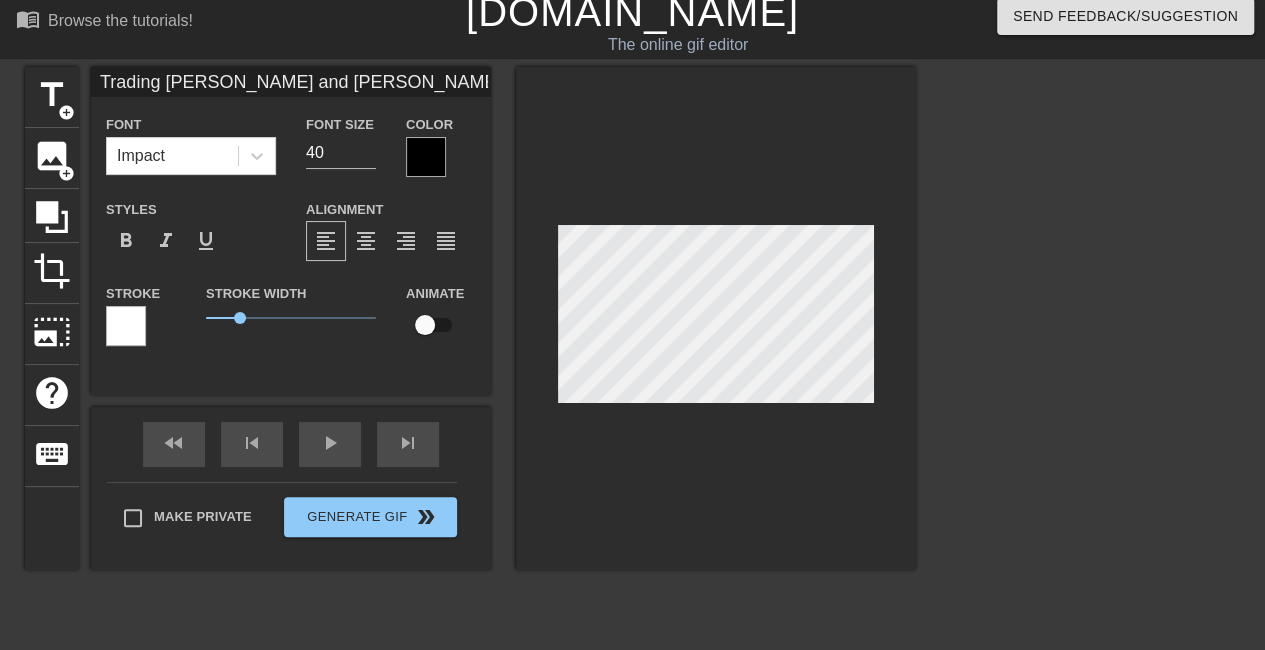 scroll, scrollTop: 3, scrollLeft: 13, axis: both 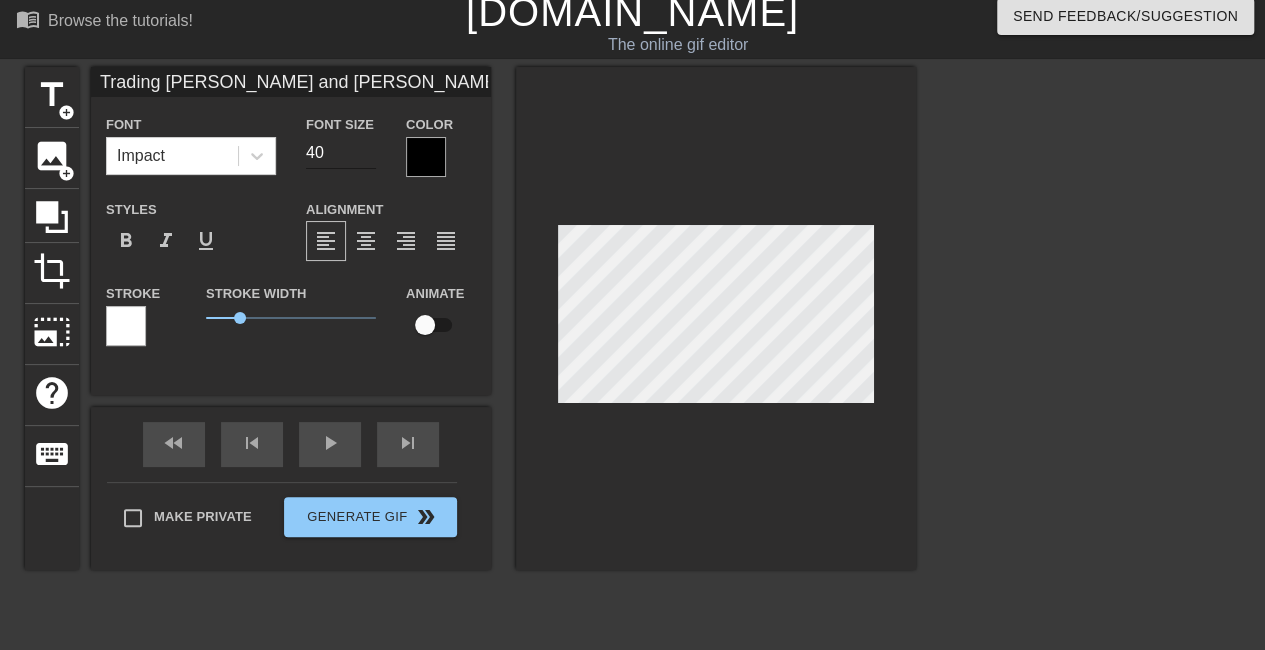 type on "Trading [PERSON_NAME] and [PERSON_NAME]" 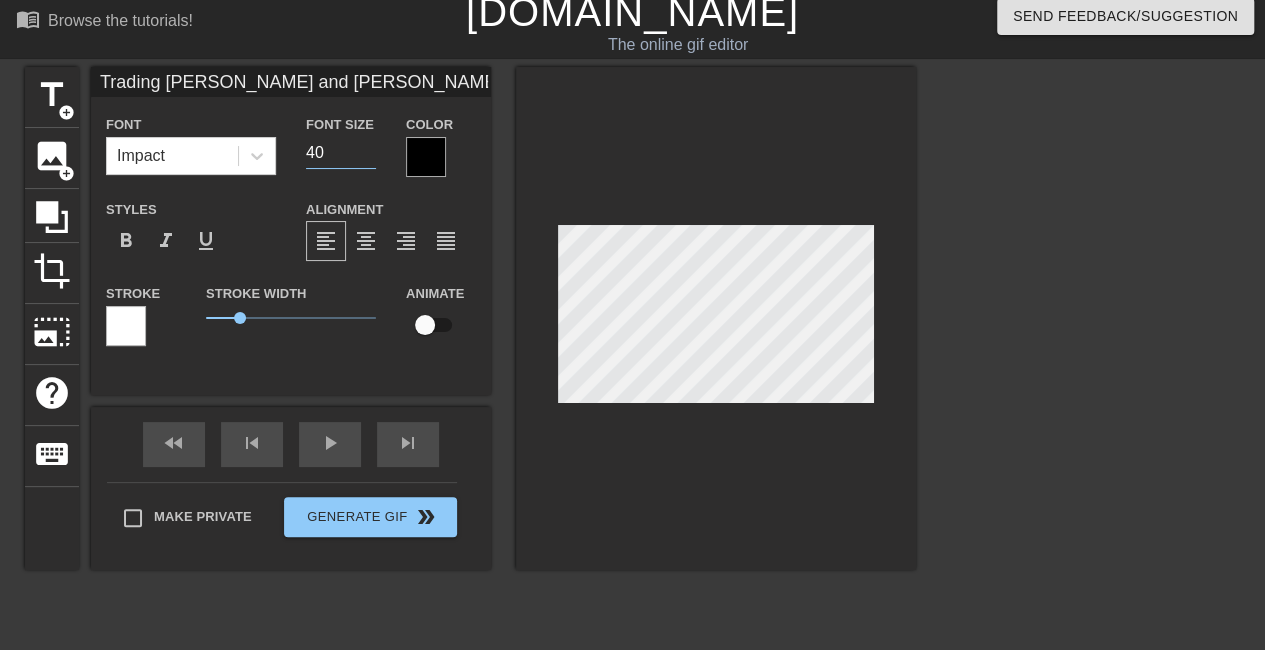 click on "40" at bounding box center [341, 153] 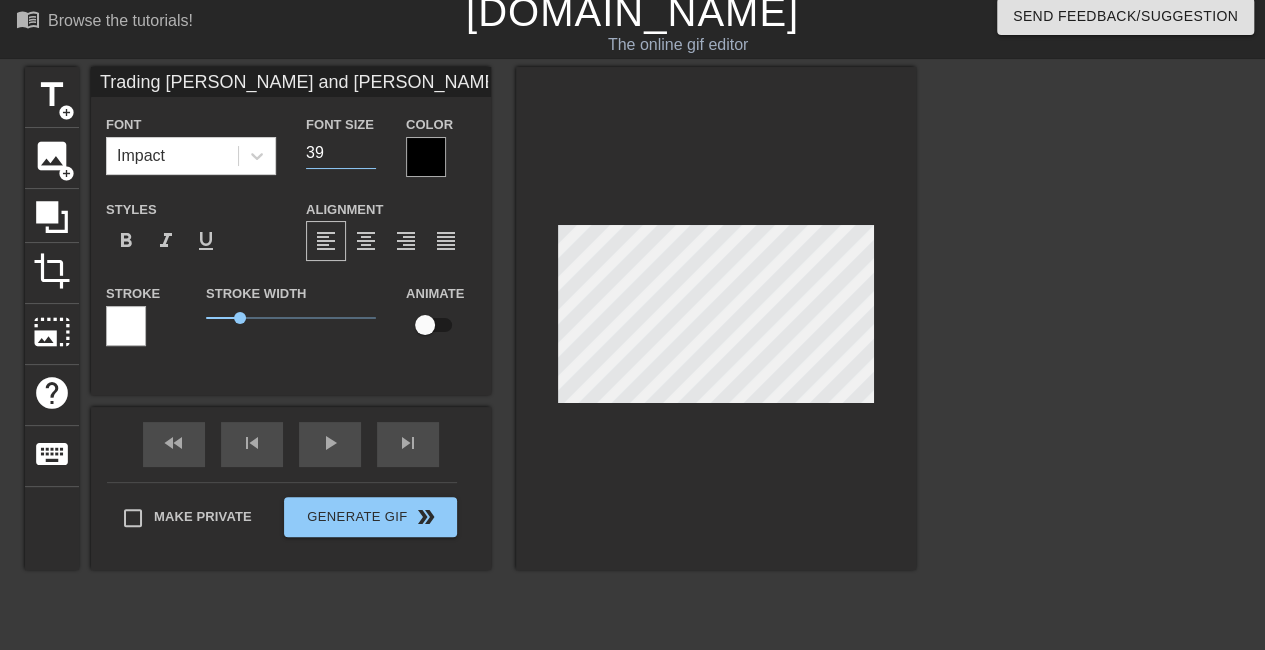 click on "39" at bounding box center [341, 153] 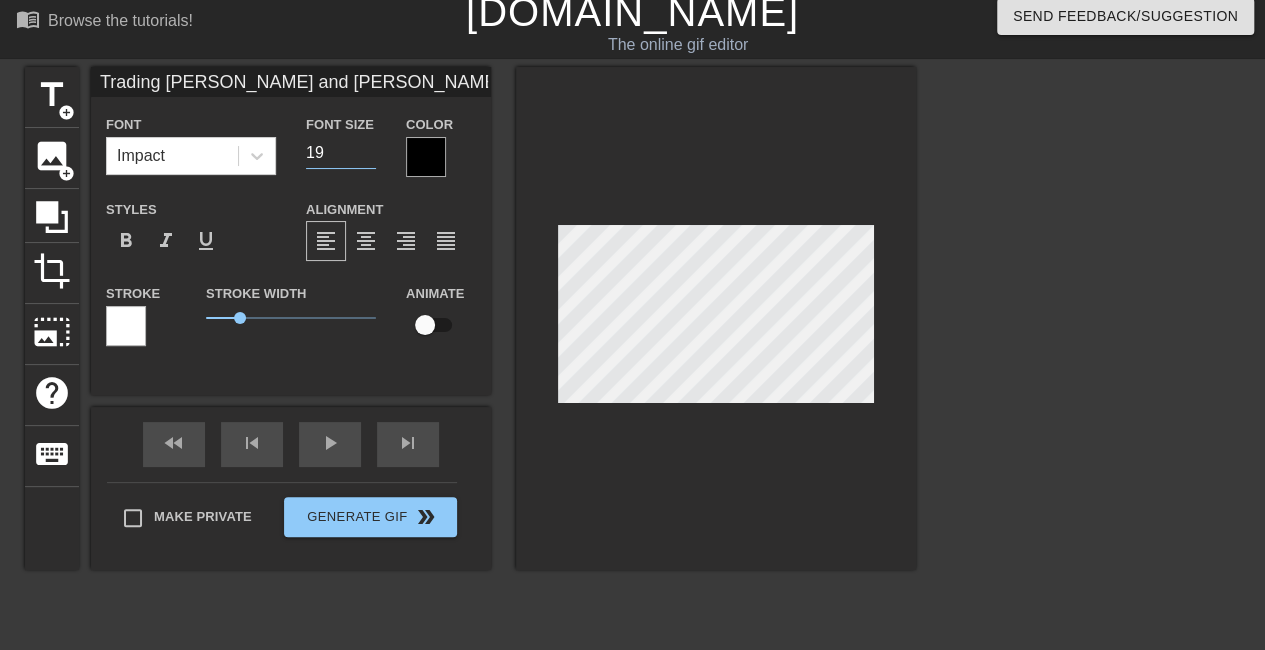 click on "19" at bounding box center [341, 153] 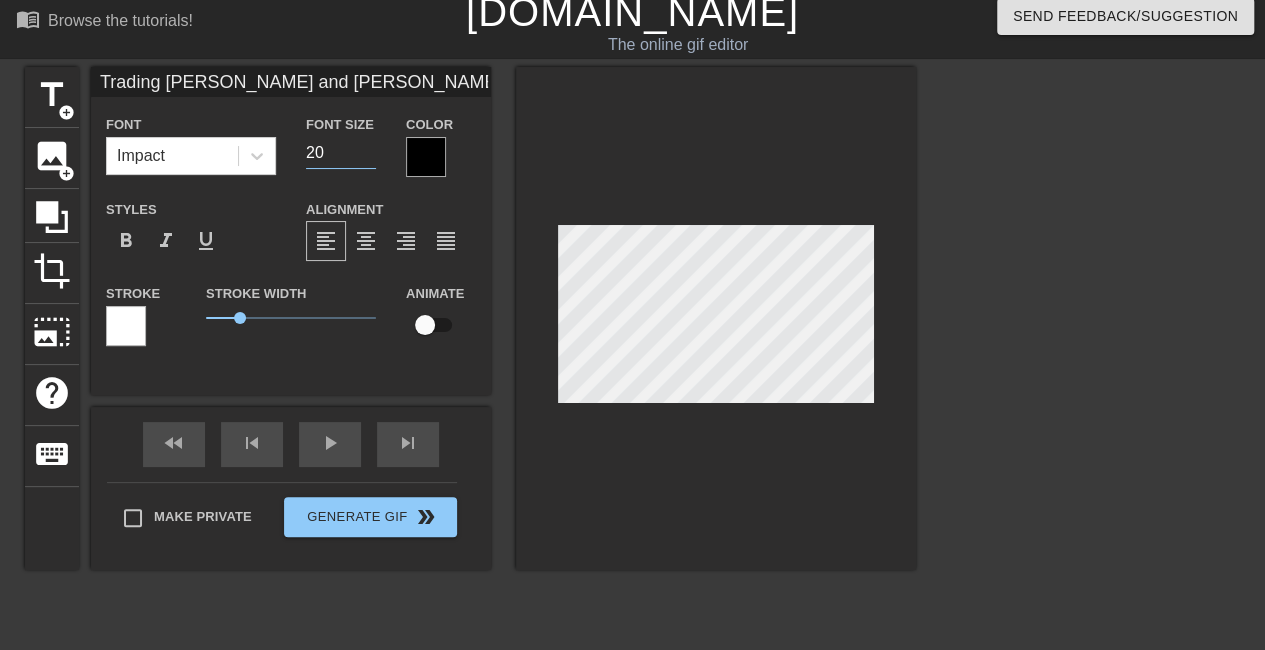 click on "20" at bounding box center [341, 153] 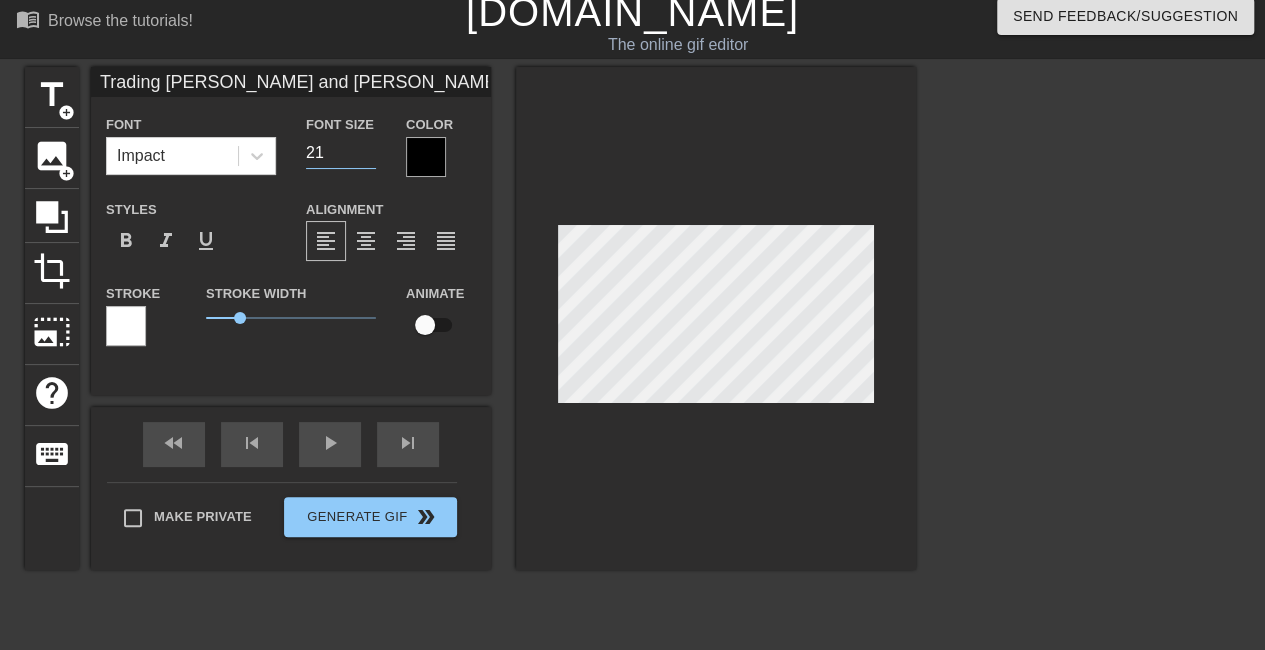 type on "21" 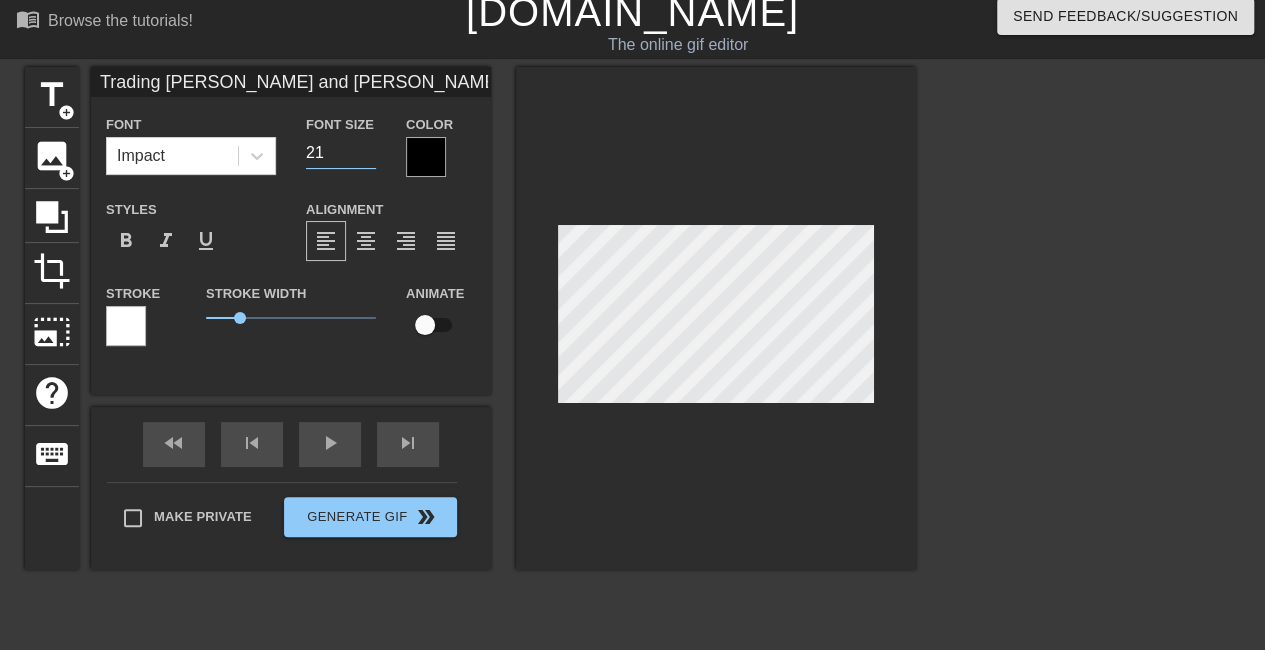 click at bounding box center (426, 157) 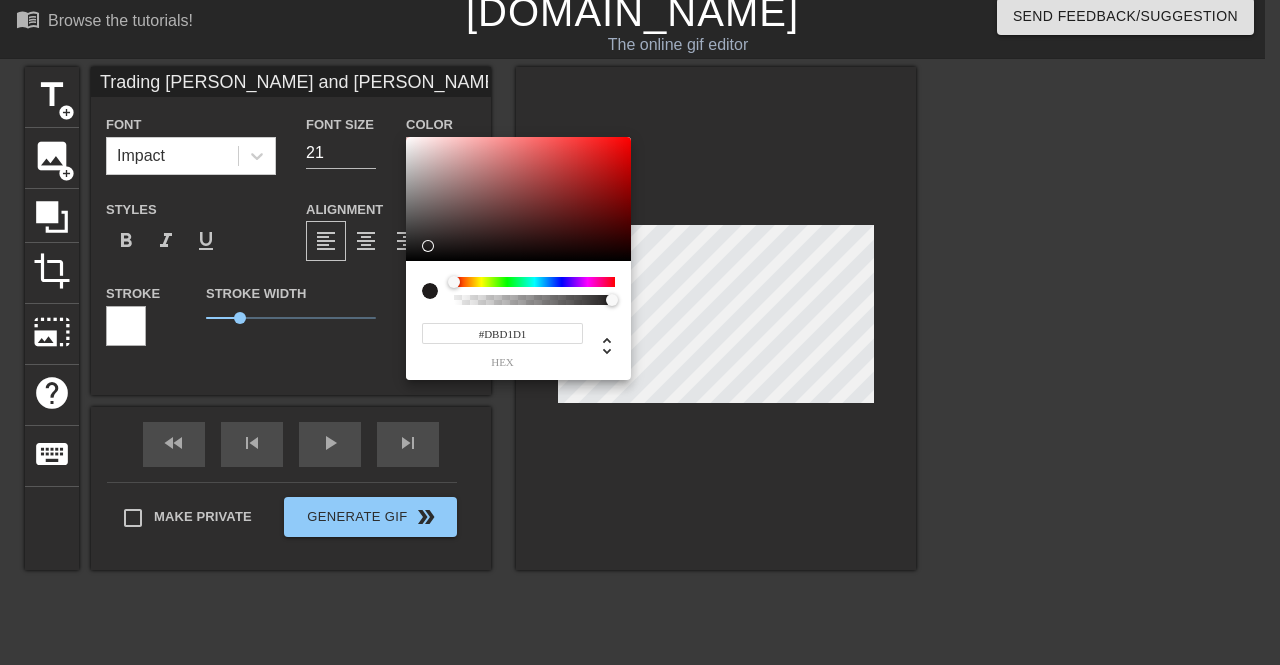 type on "#FFFFFF" 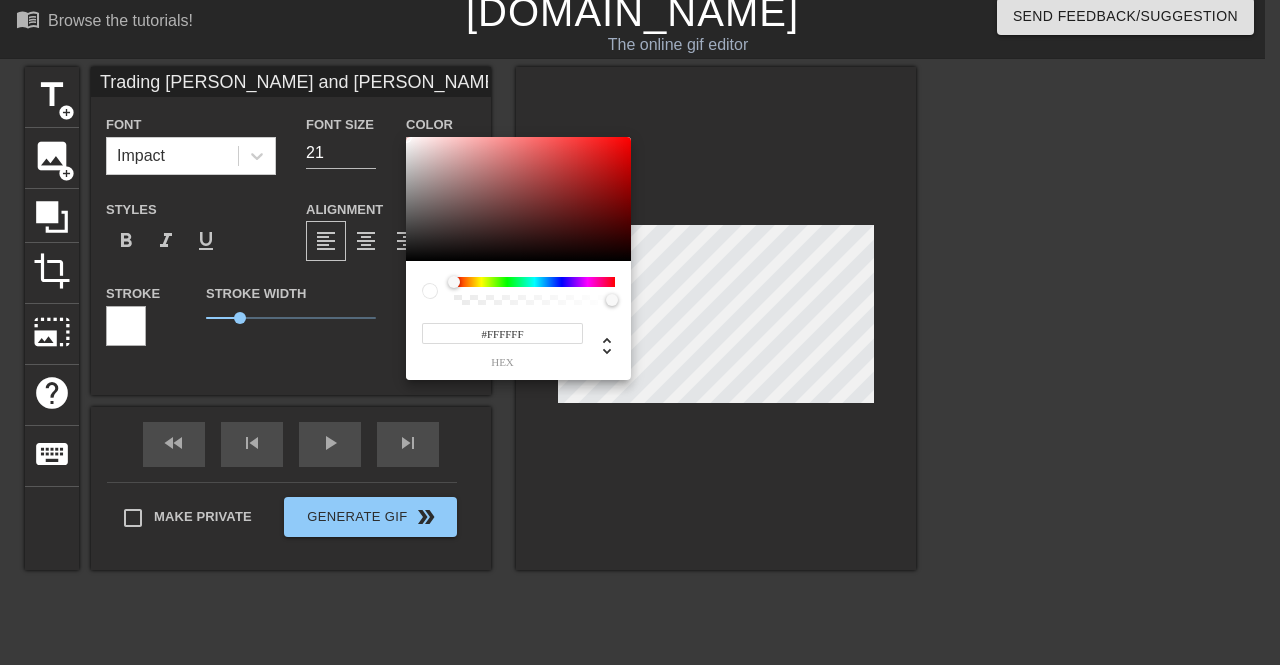 drag, startPoint x: 430, startPoint y: 237, endPoint x: 367, endPoint y: 67, distance: 181.2981 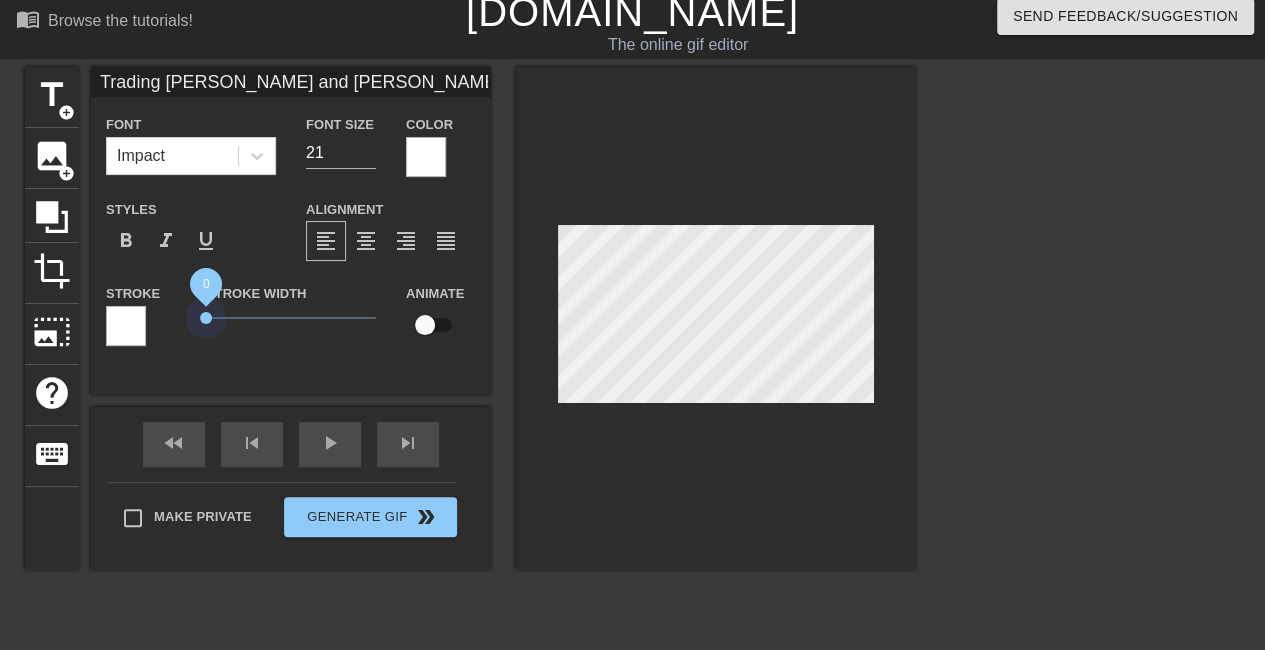 drag, startPoint x: 240, startPoint y: 311, endPoint x: 106, endPoint y: 310, distance: 134.00374 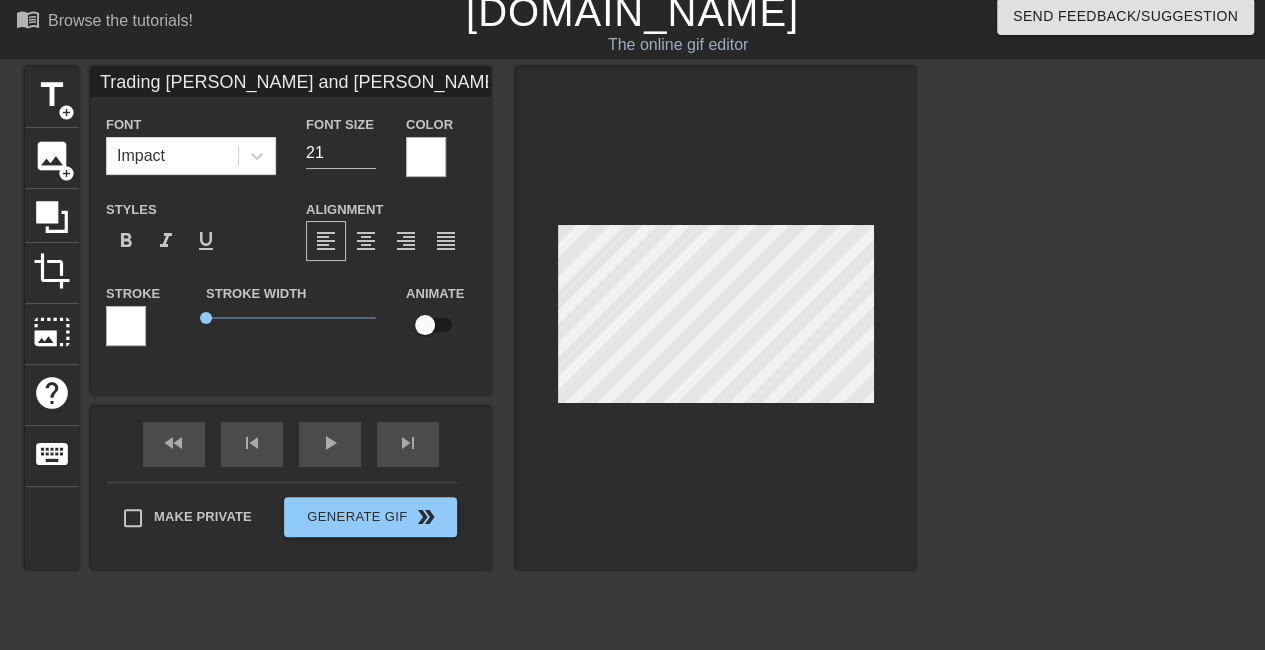 scroll, scrollTop: 2, scrollLeft: 2, axis: both 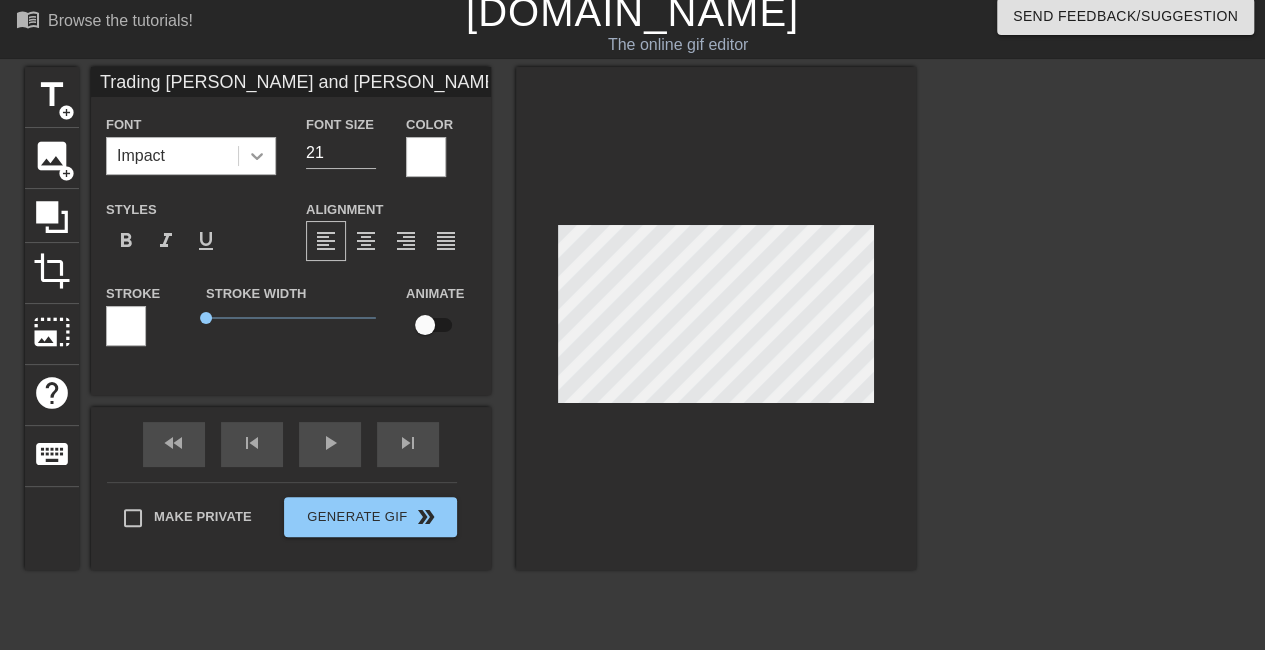 click at bounding box center [257, 156] 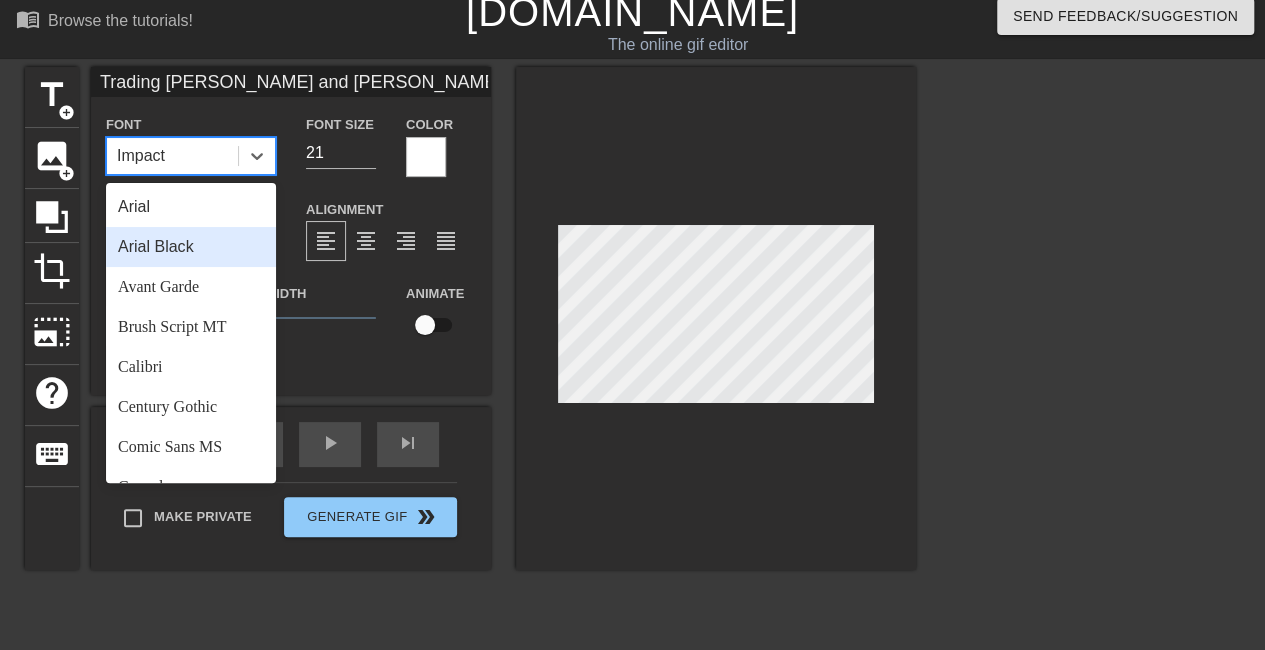 click on "Arial Black" at bounding box center (191, 247) 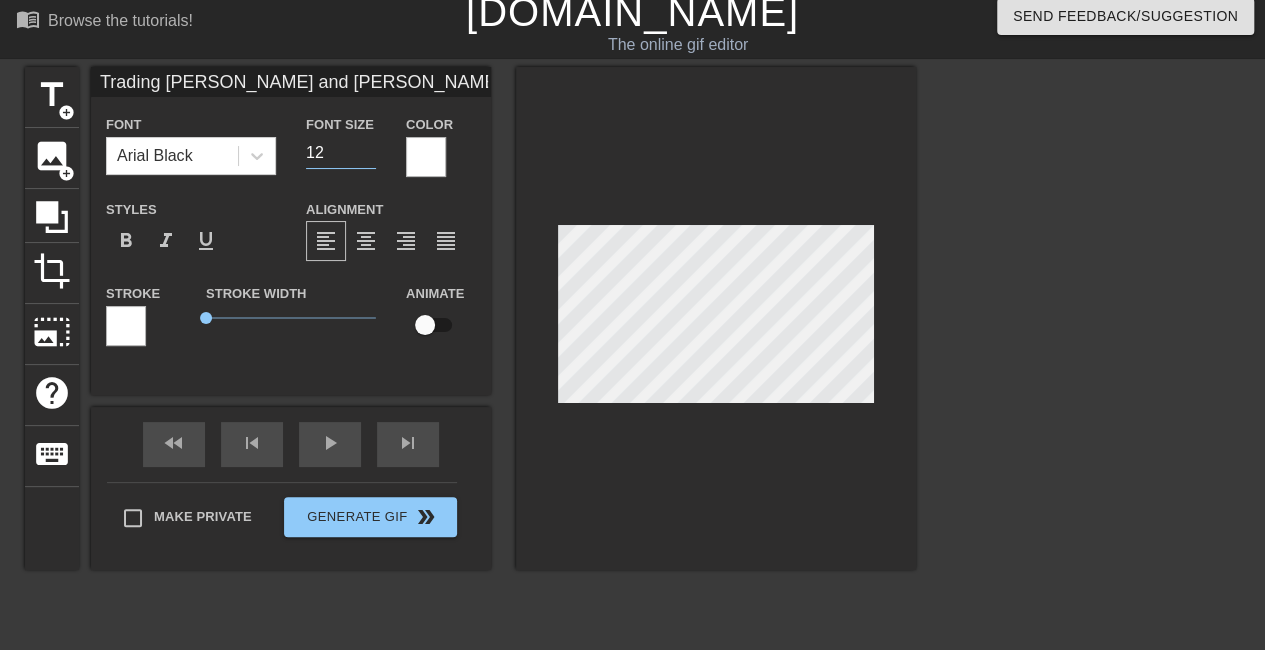 click on "12" at bounding box center (341, 153) 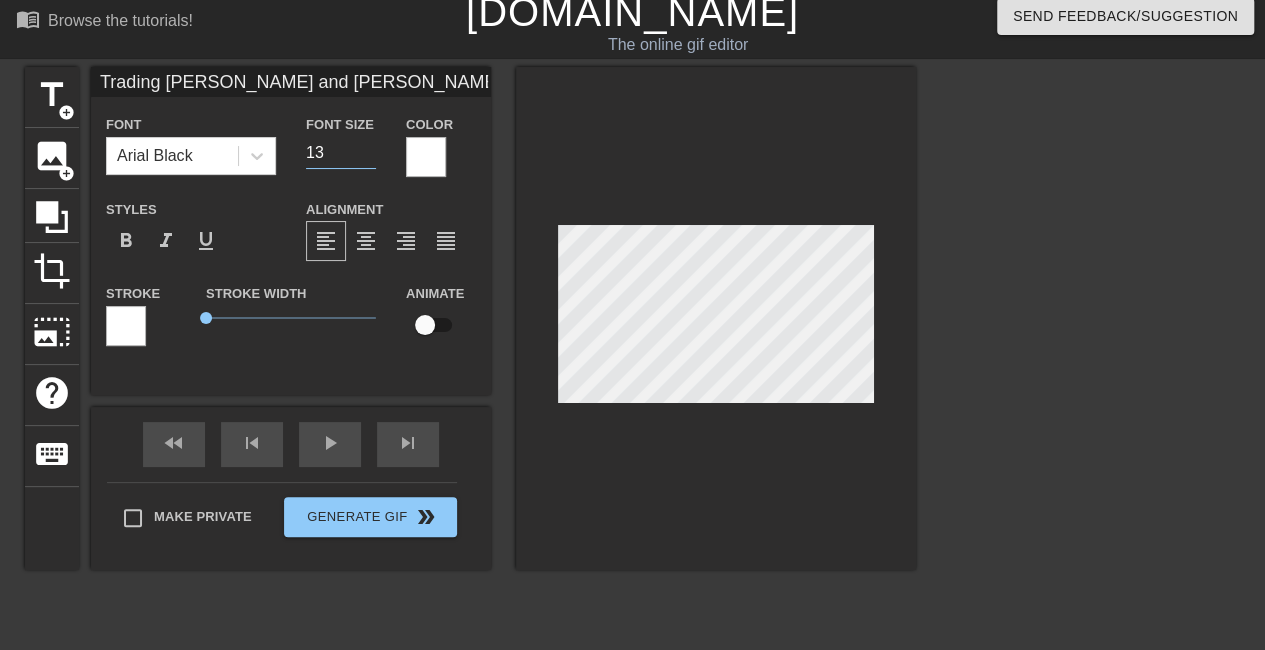 click on "13" at bounding box center (341, 153) 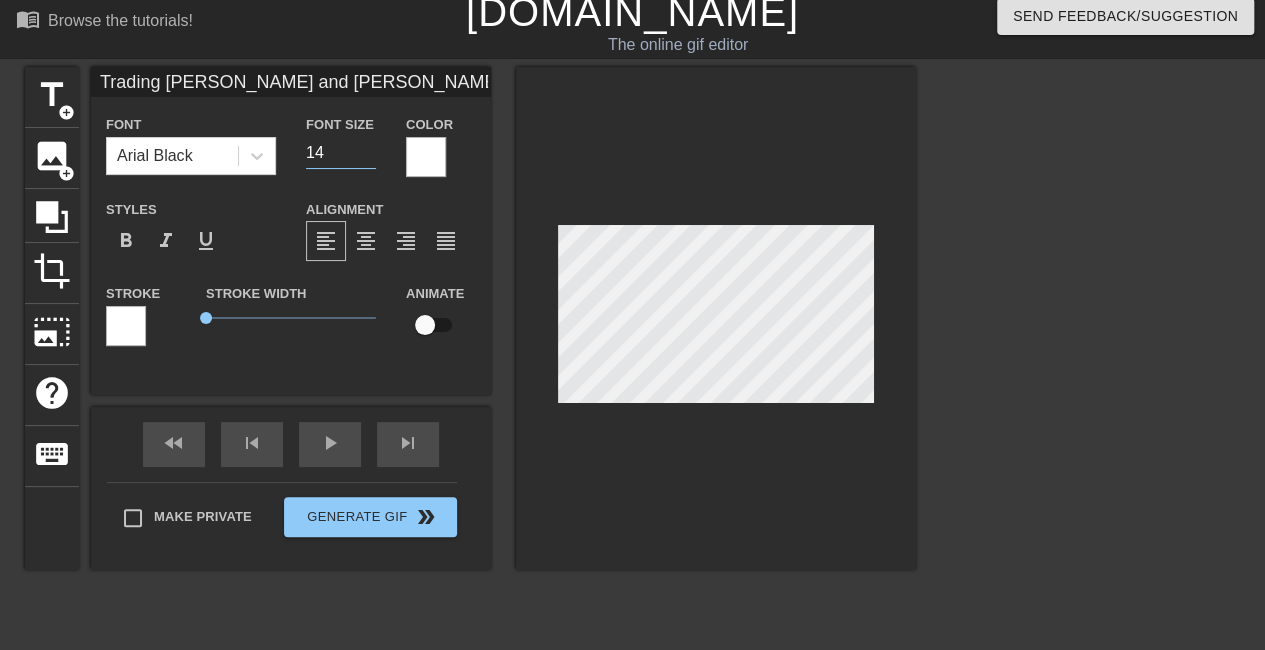 click on "14" at bounding box center [341, 153] 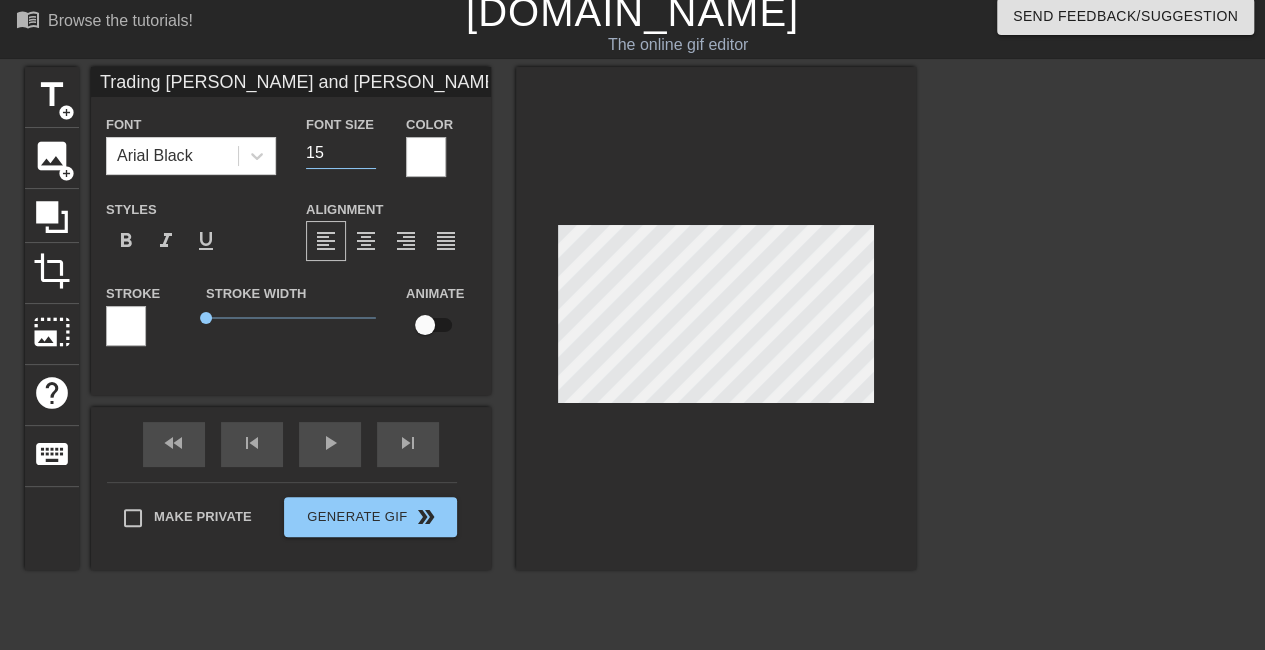 click on "15" at bounding box center [341, 153] 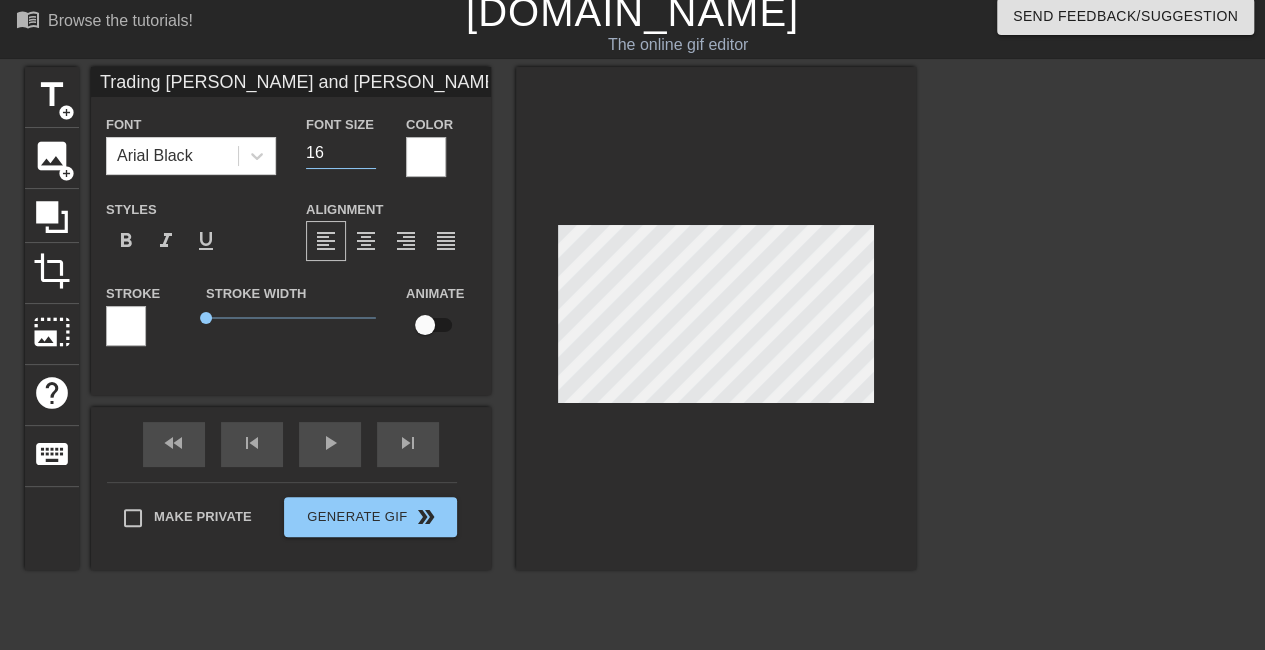 type on "16" 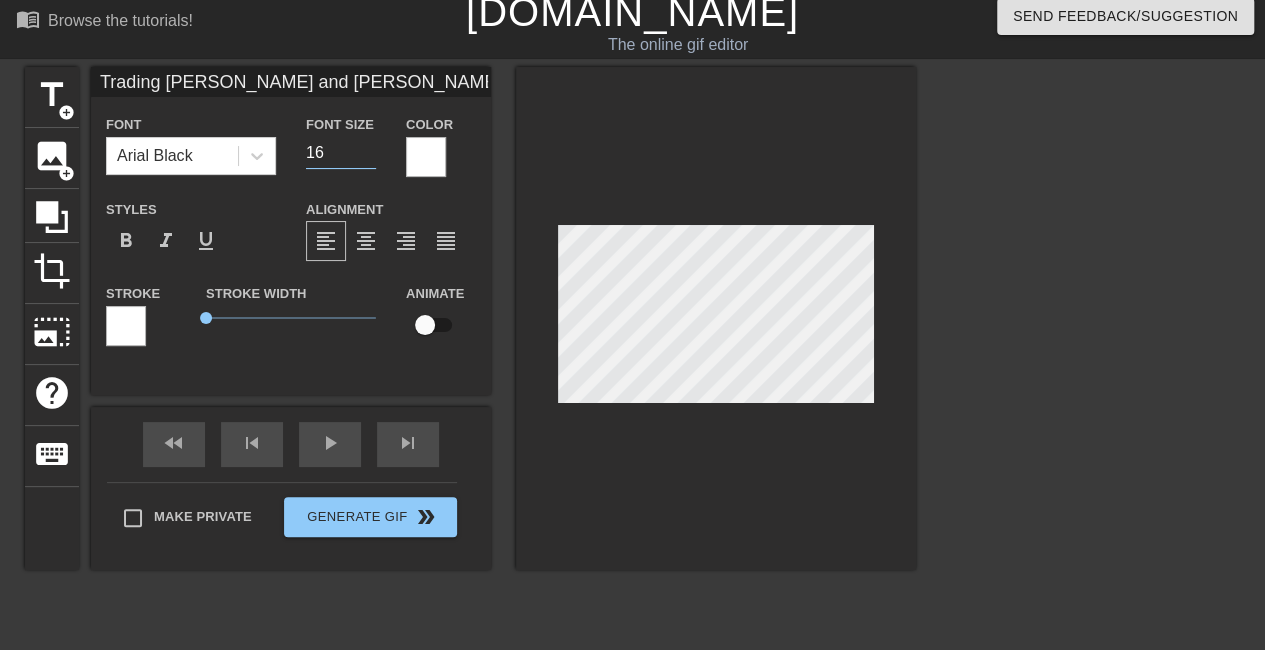 click at bounding box center (716, 318) 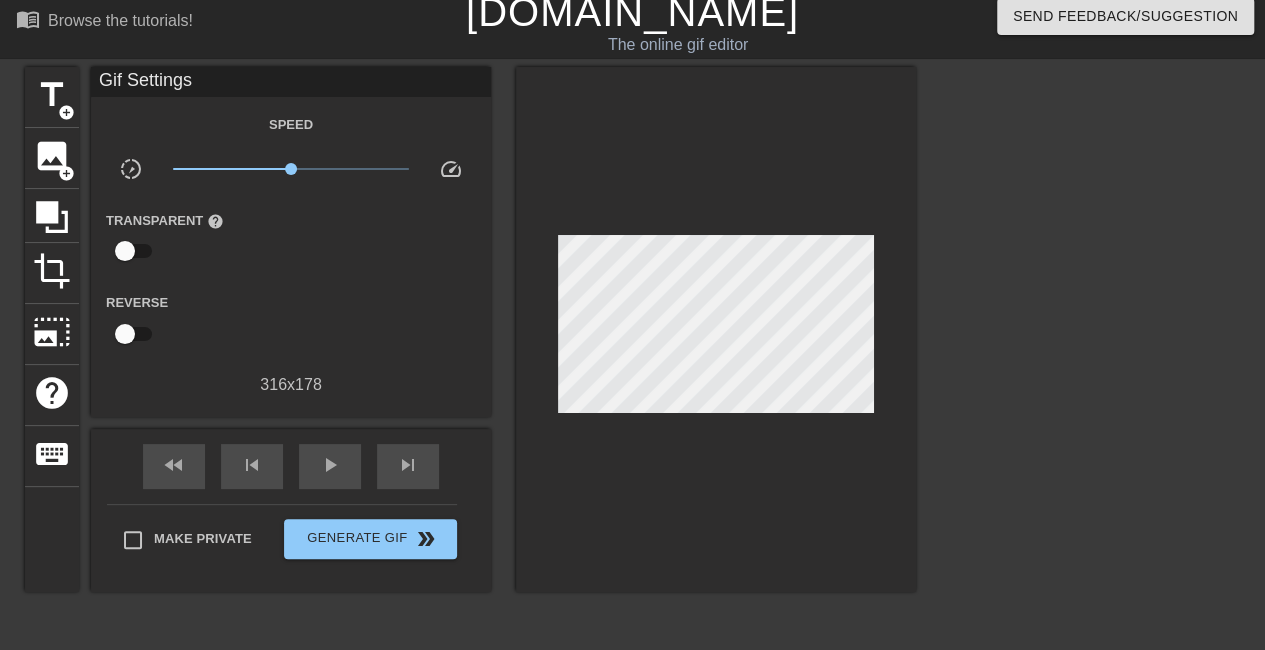 scroll, scrollTop: 252, scrollLeft: 0, axis: vertical 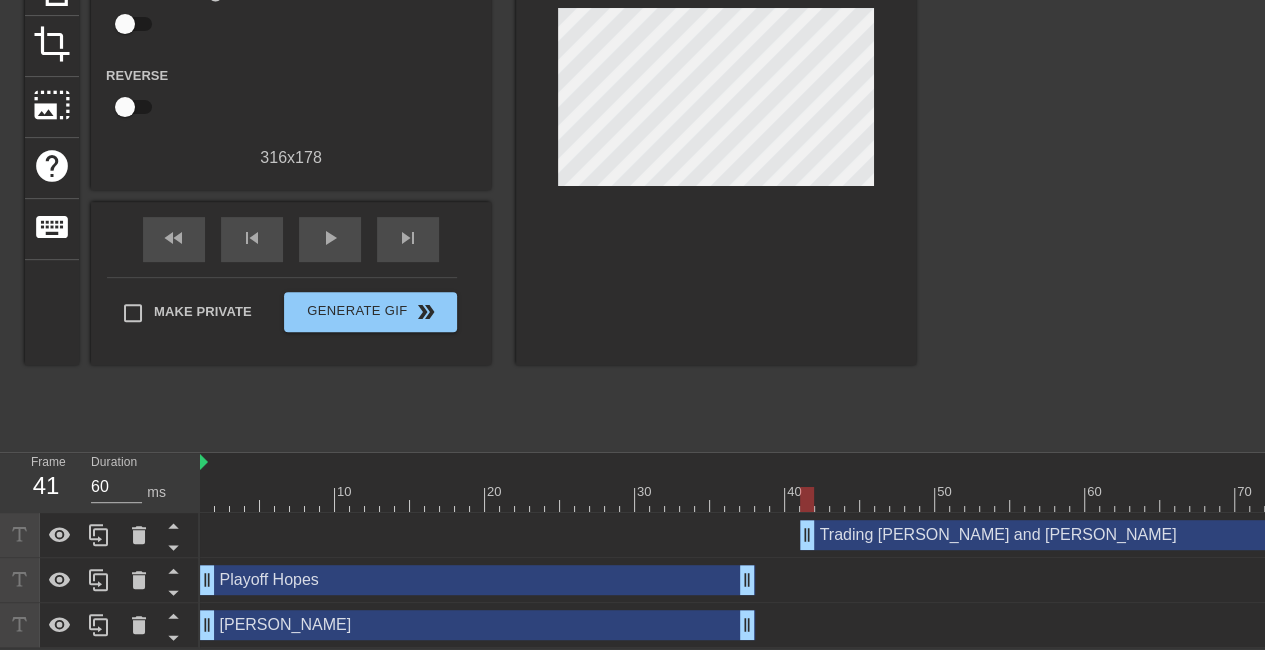 click on "Trading [PERSON_NAME] and [PERSON_NAME] drag_handle drag_handle" at bounding box center [800, 535] 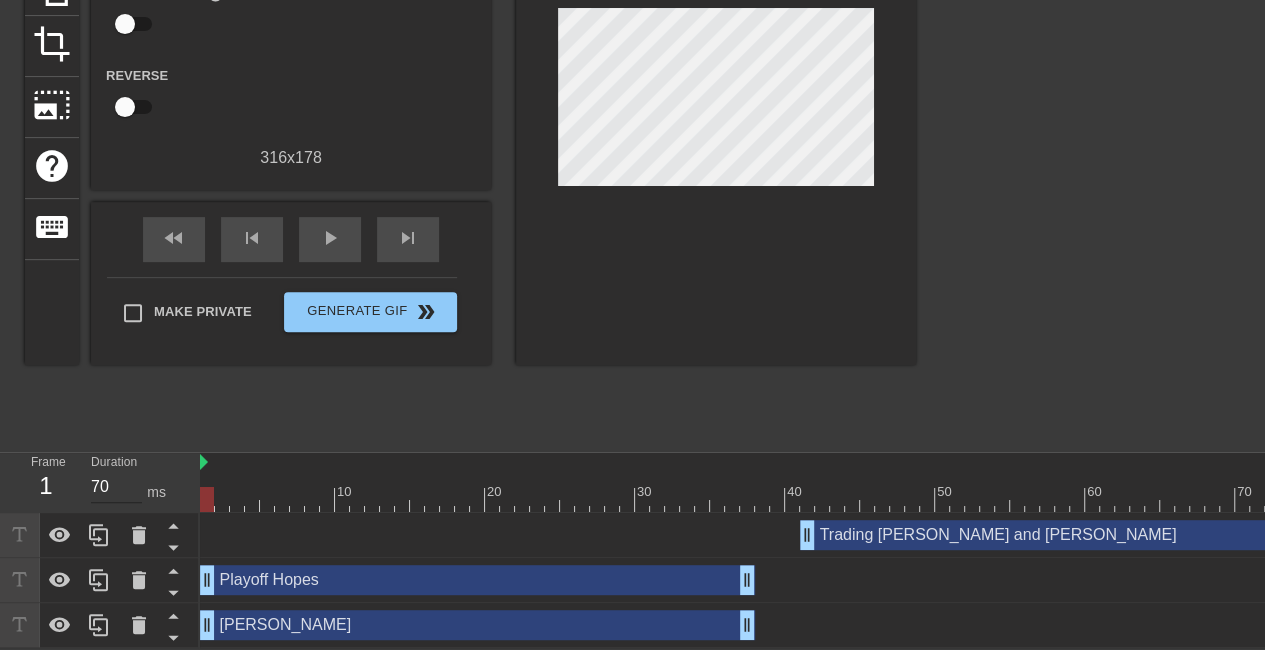 drag, startPoint x: 807, startPoint y: 479, endPoint x: 122, endPoint y: 480, distance: 685.00073 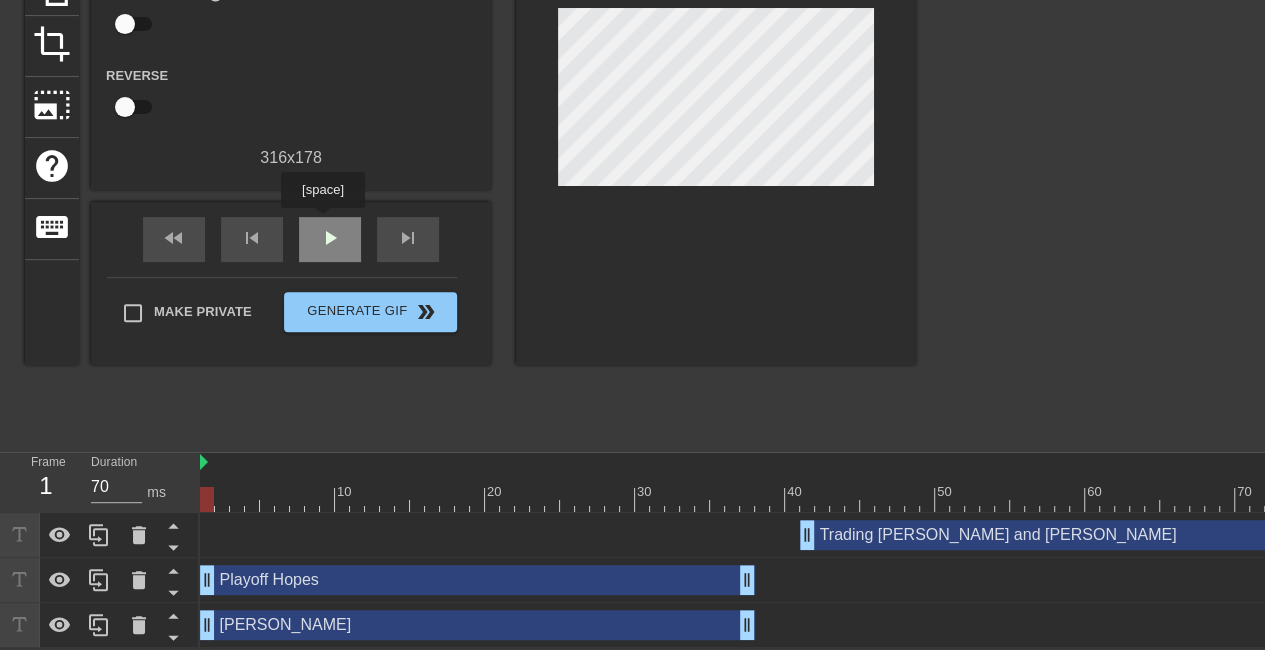 click on "play_arrow" at bounding box center [330, 238] 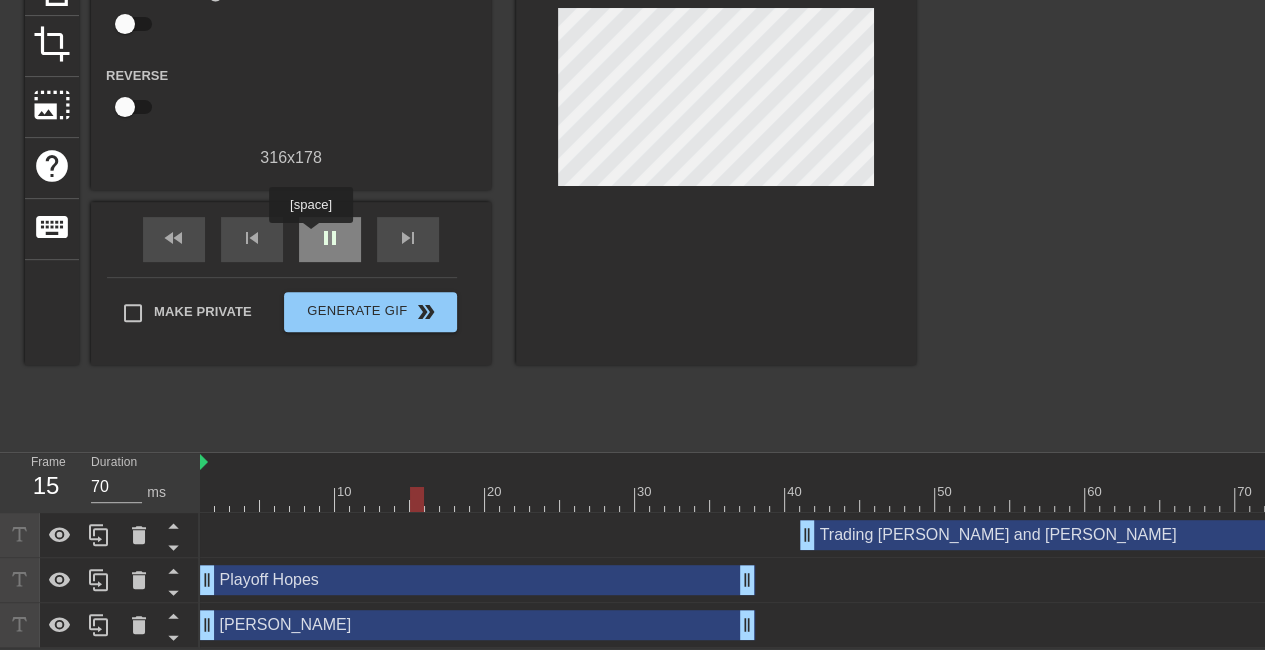 click on "pause" at bounding box center [330, 239] 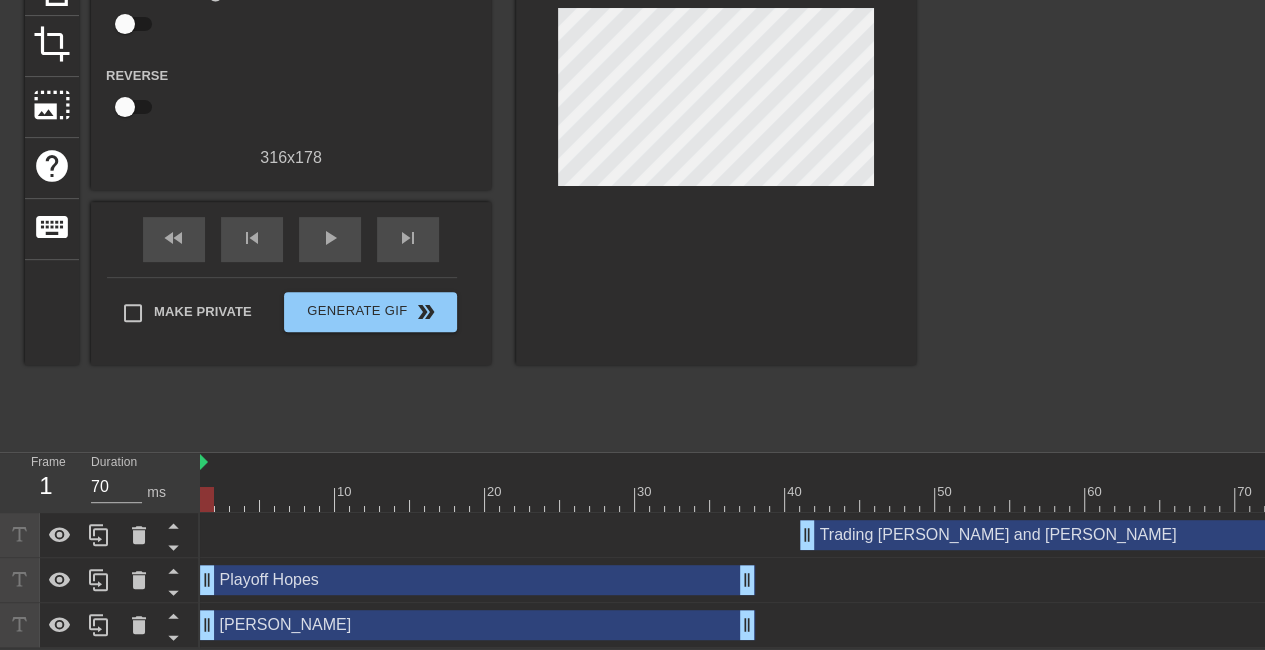 drag, startPoint x: 700, startPoint y: 569, endPoint x: 717, endPoint y: 571, distance: 17.117243 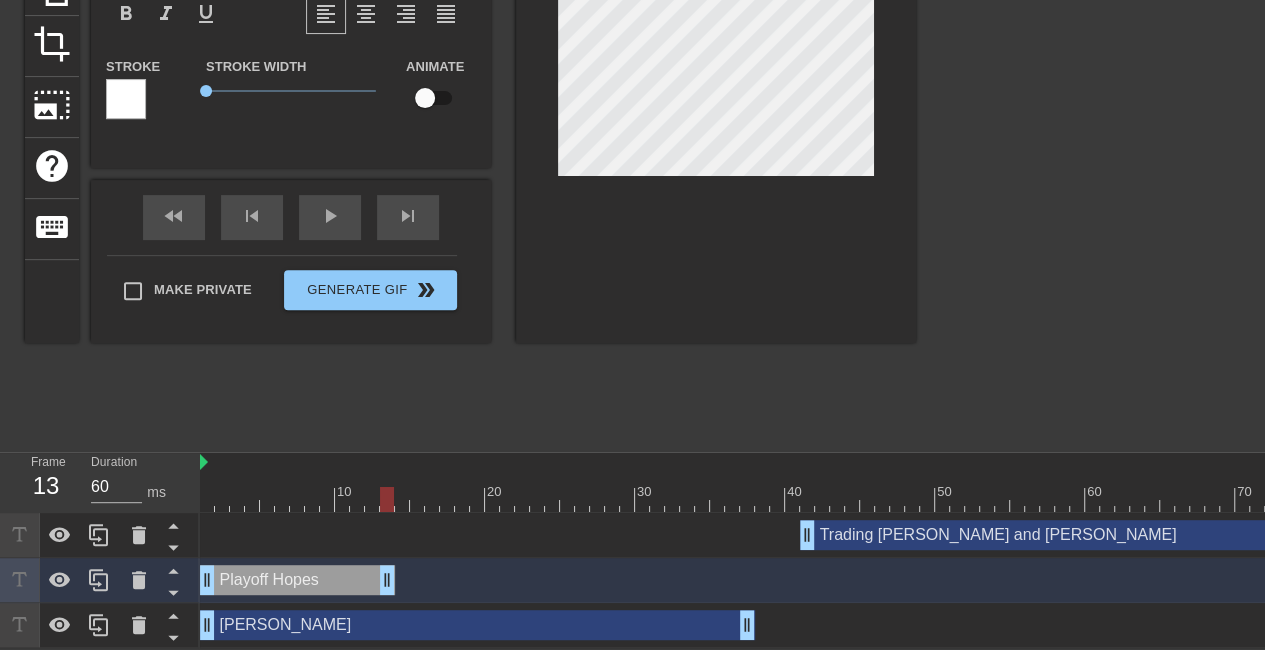 drag, startPoint x: 752, startPoint y: 564, endPoint x: 386, endPoint y: 562, distance: 366.00546 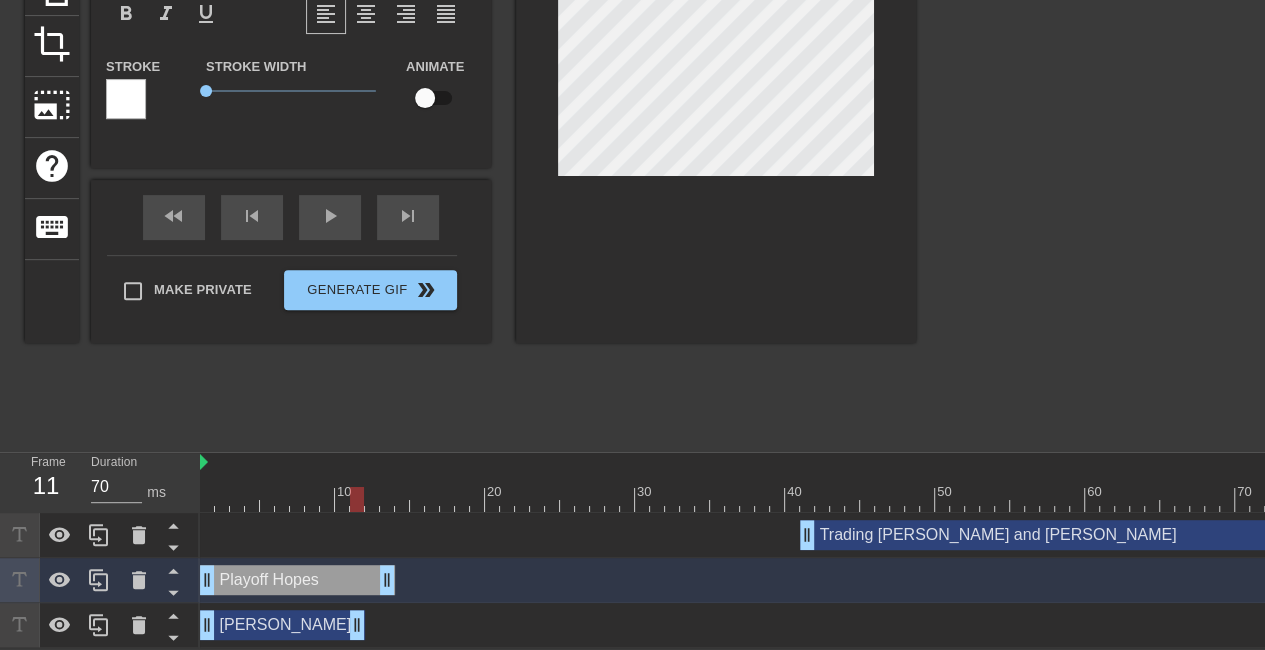 drag, startPoint x: 748, startPoint y: 618, endPoint x: 363, endPoint y: 615, distance: 385.0117 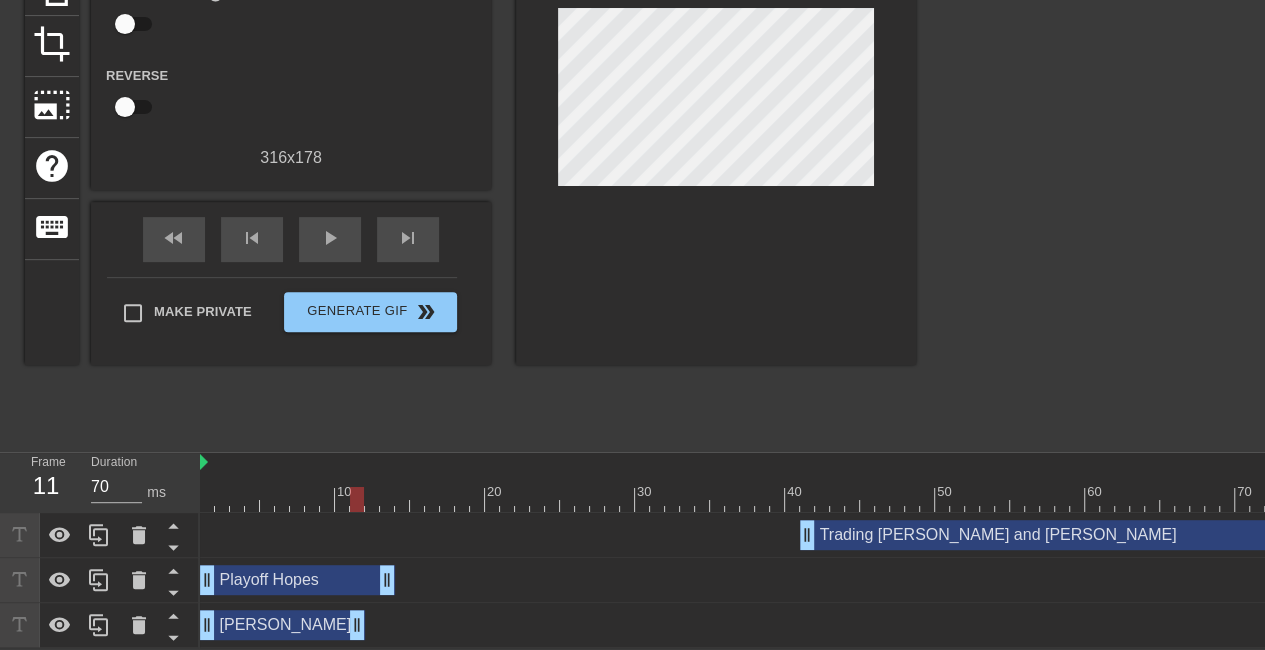 click on "Frame 11 Duration 70 ms" at bounding box center [100, 483] 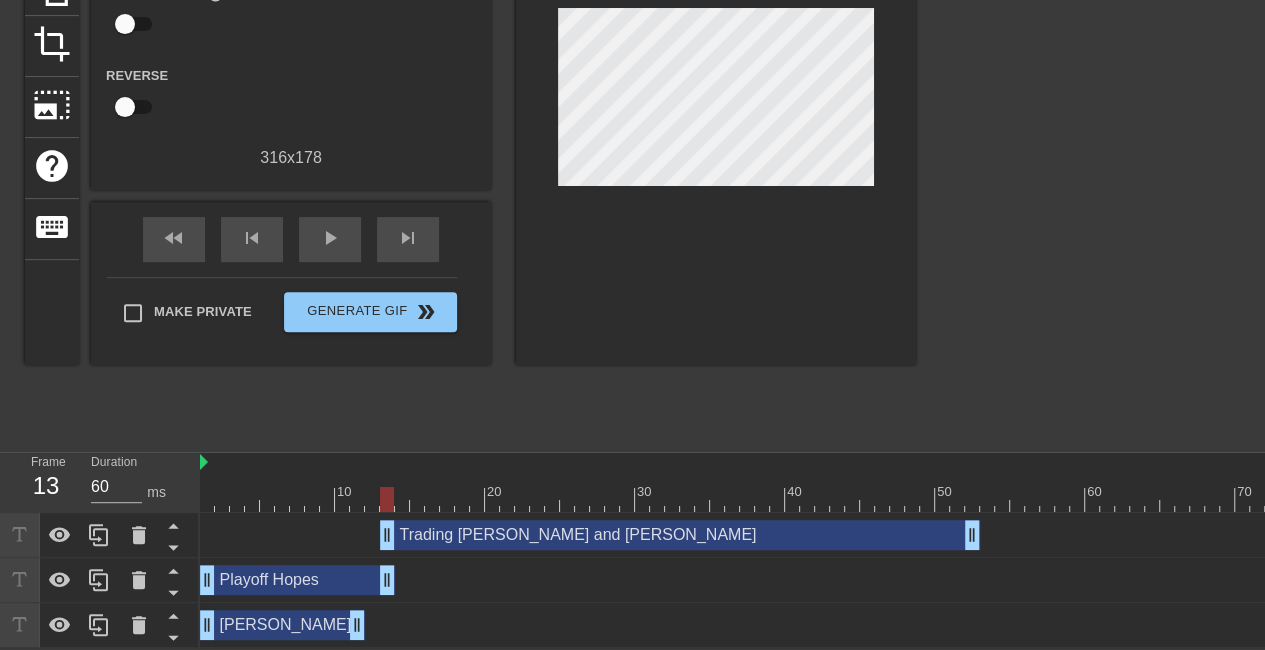 drag, startPoint x: 852, startPoint y: 529, endPoint x: 436, endPoint y: 537, distance: 416.0769 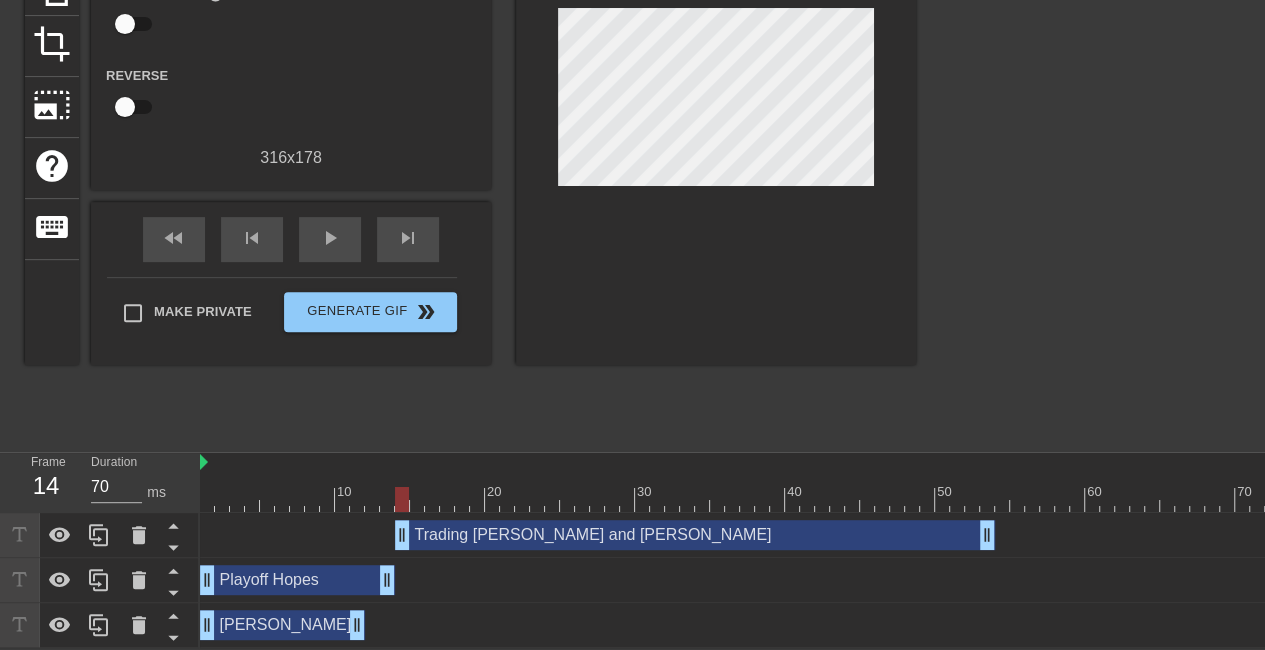 drag, startPoint x: 450, startPoint y: 525, endPoint x: 463, endPoint y: 527, distance: 13.152946 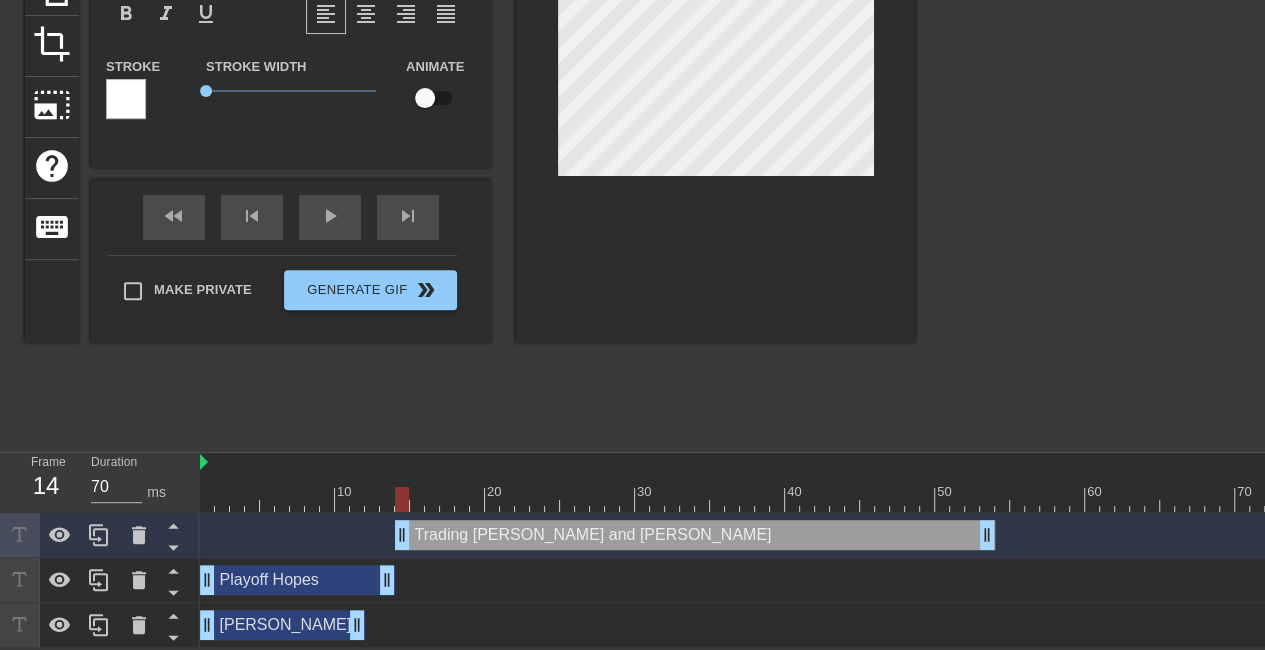 click at bounding box center [372, 485] 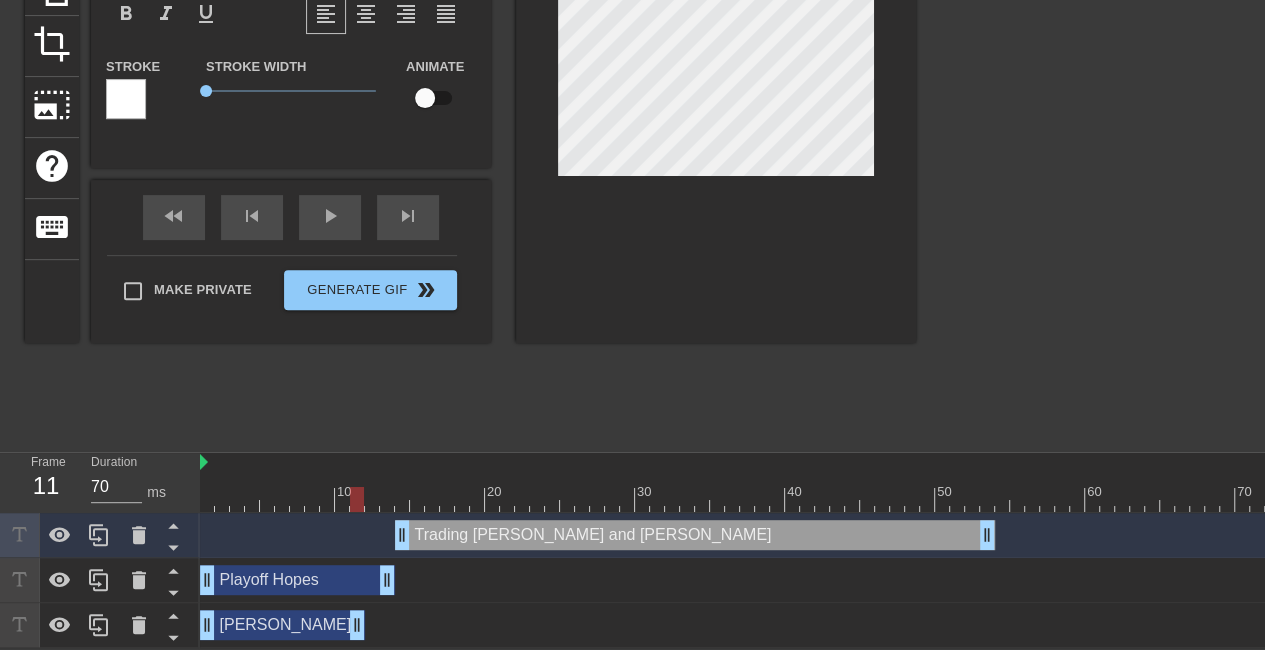 type on "60" 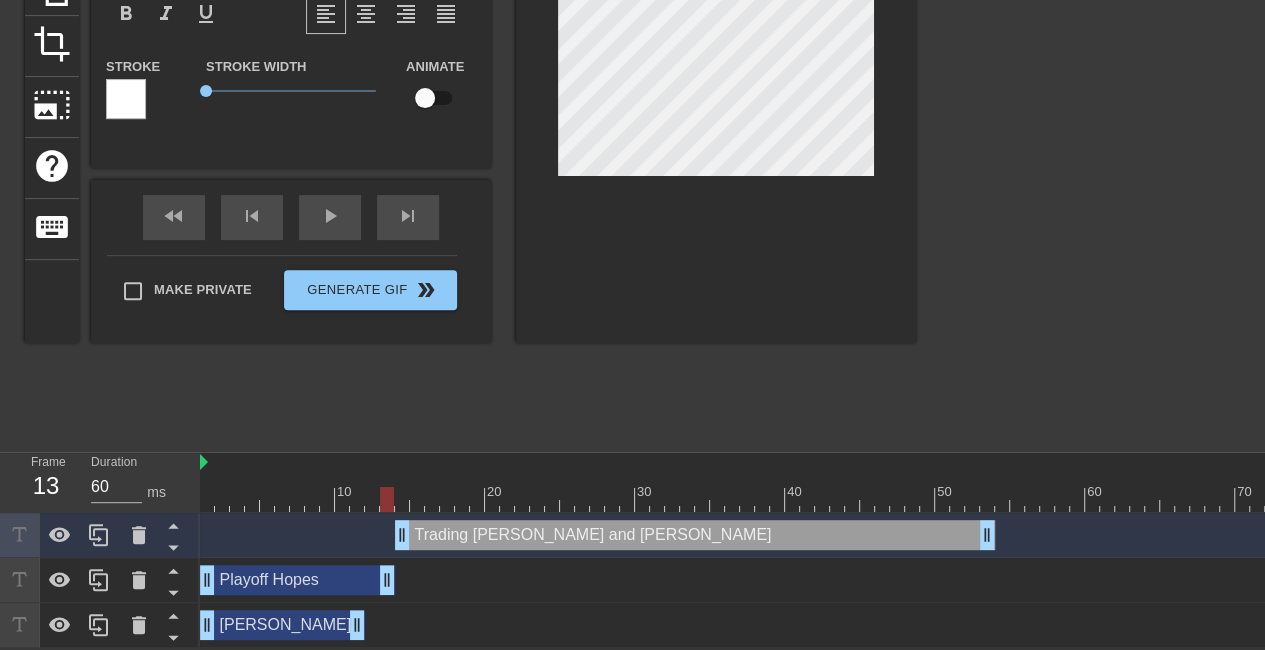 drag, startPoint x: 362, startPoint y: 477, endPoint x: 386, endPoint y: 475, distance: 24.083189 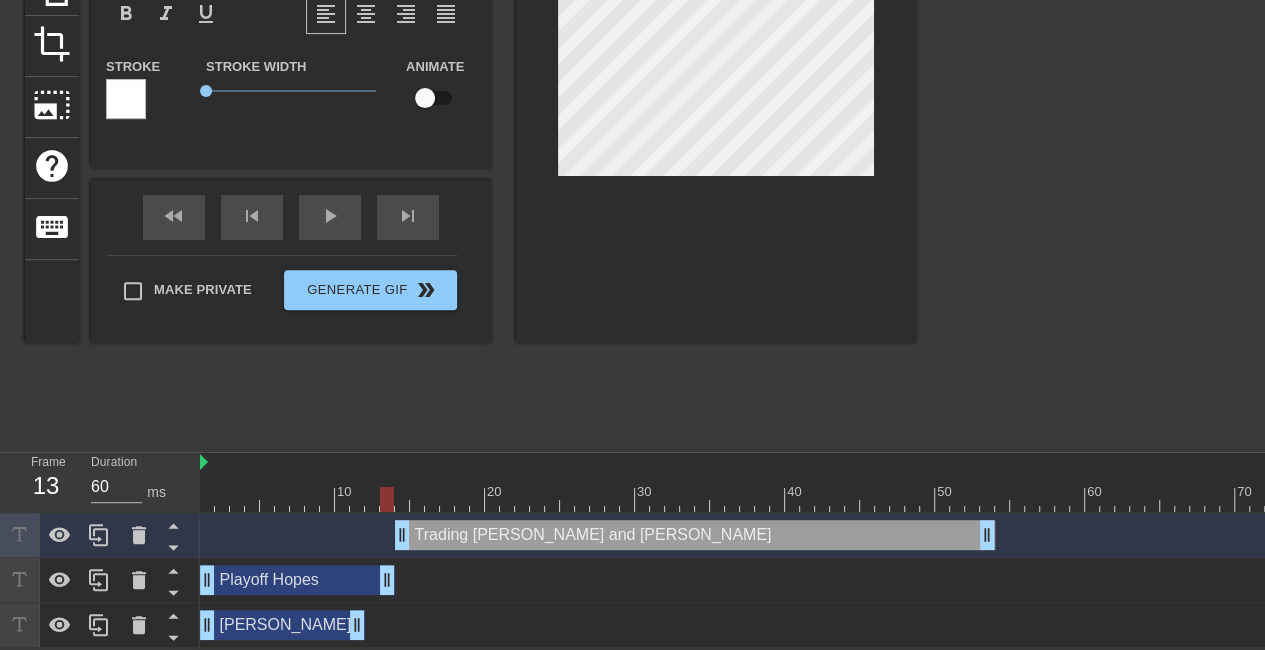 click on "Playoff Hopes drag_handle drag_handle" at bounding box center (297, 580) 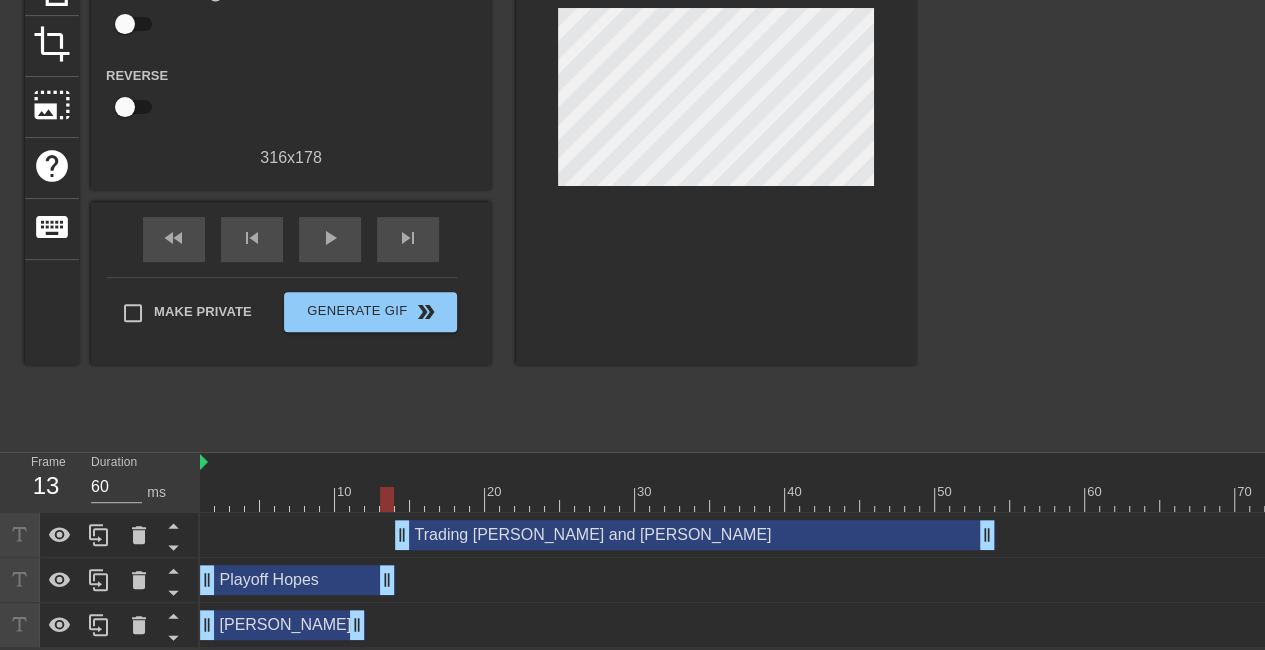 click on "Trading [PERSON_NAME] and [PERSON_NAME] drag_handle drag_handle" at bounding box center (800, 535) 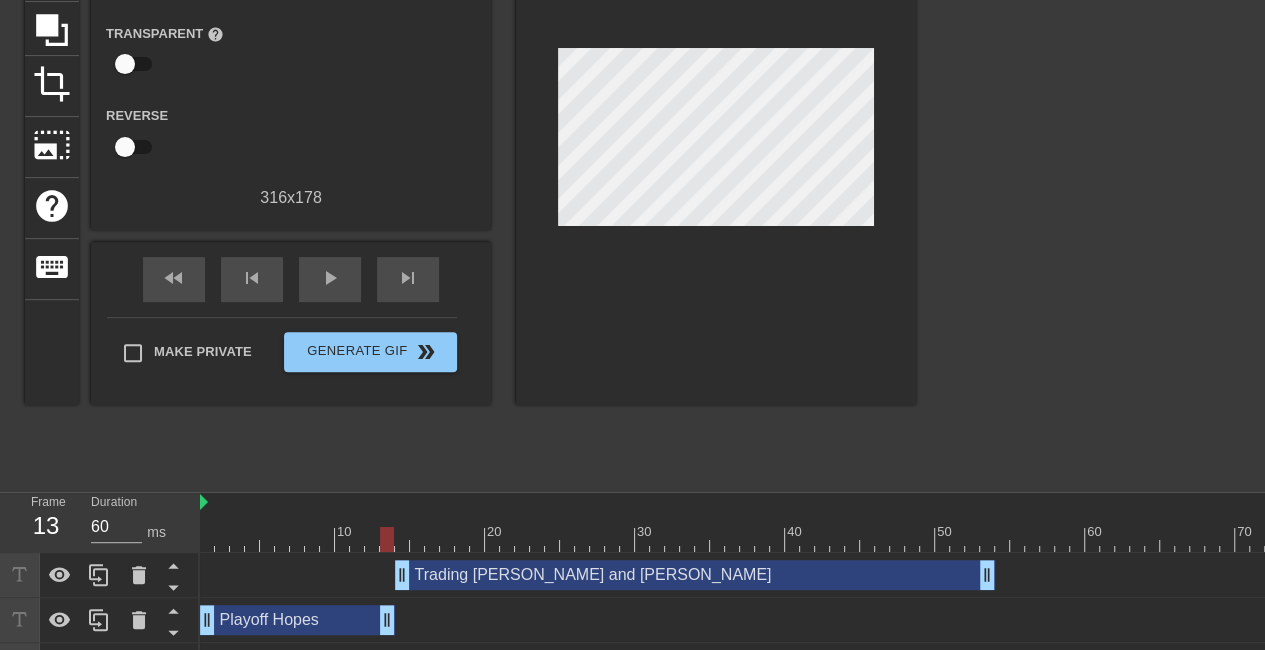 scroll, scrollTop: 198, scrollLeft: 0, axis: vertical 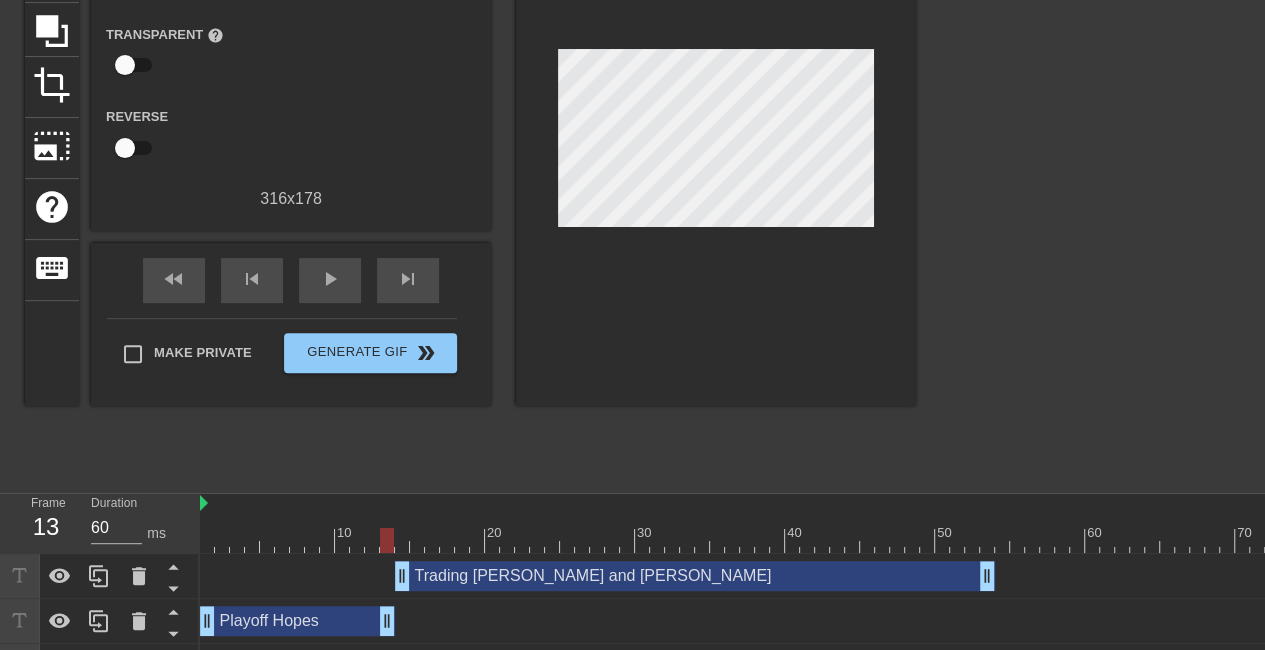 click on "Trading [PERSON_NAME] and [PERSON_NAME] drag_handle drag_handle" at bounding box center (800, 576) 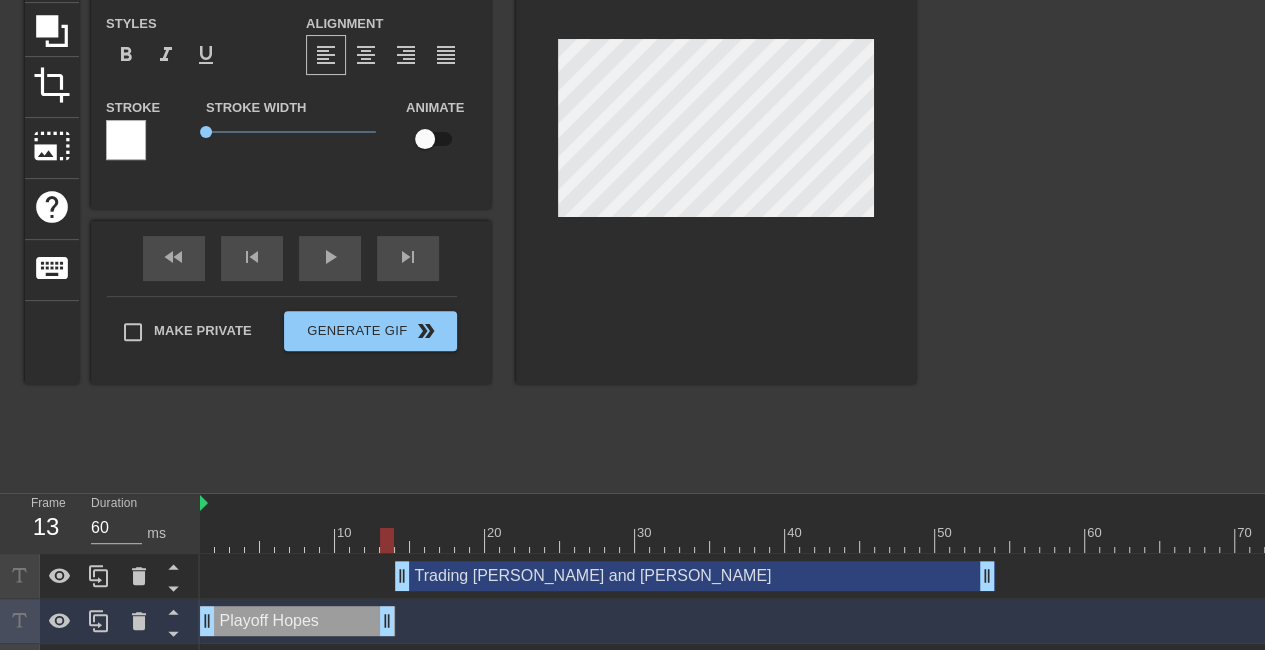 scroll, scrollTop: 2, scrollLeft: 2, axis: both 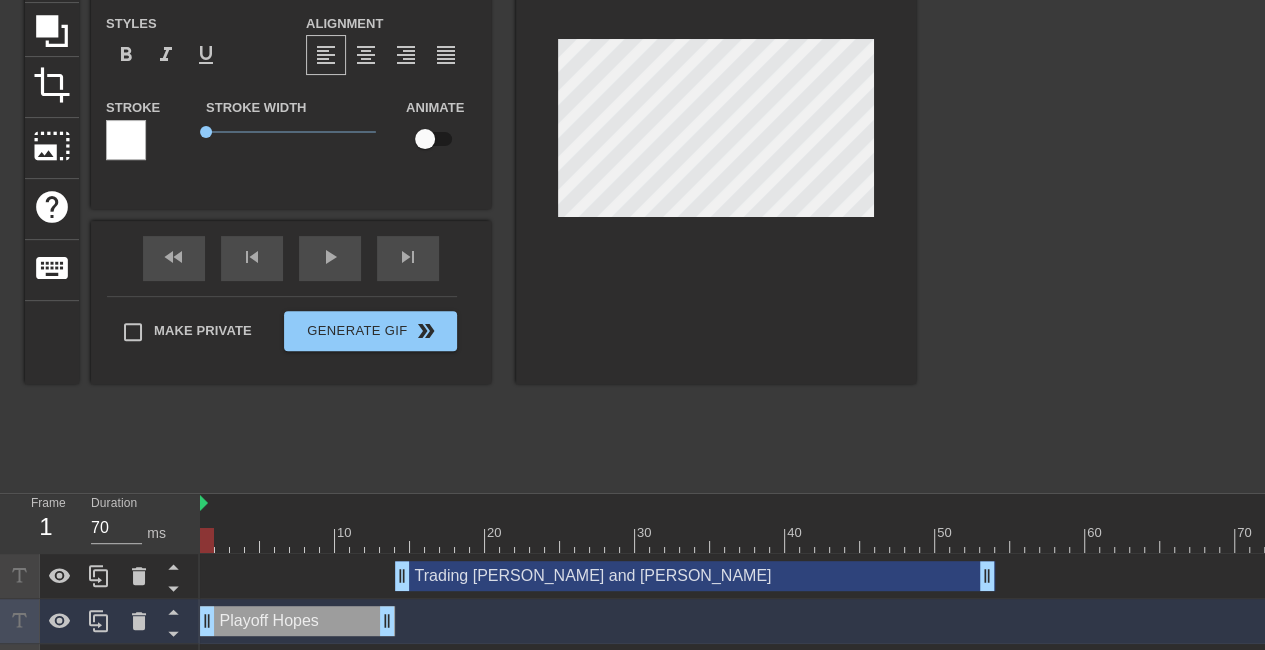 drag, startPoint x: 384, startPoint y: 545, endPoint x: 165, endPoint y: 553, distance: 219.14607 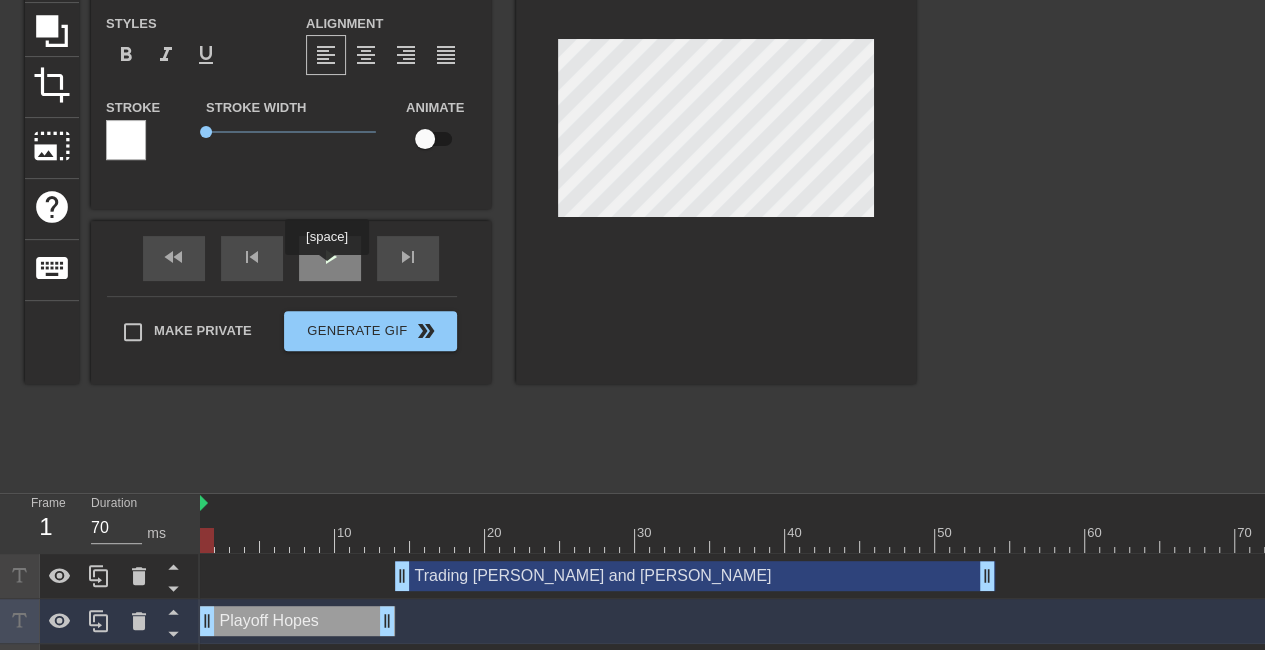 click on "play_arrow" at bounding box center (330, 258) 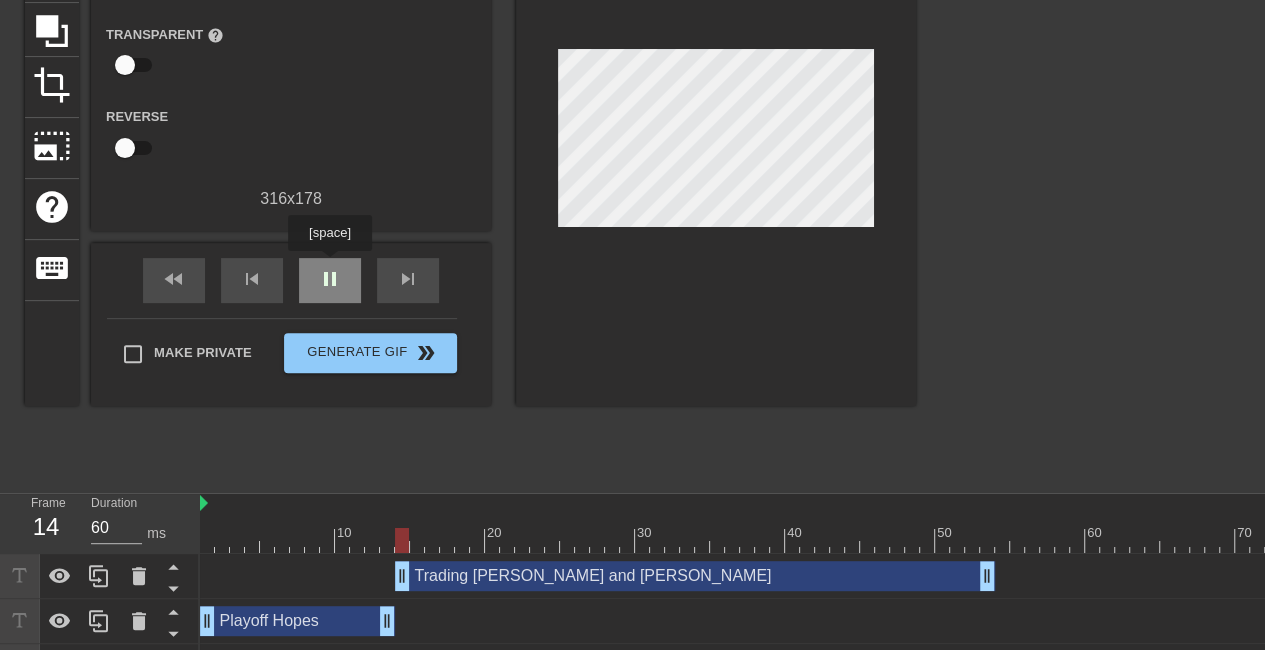 click on "pause" at bounding box center (330, 280) 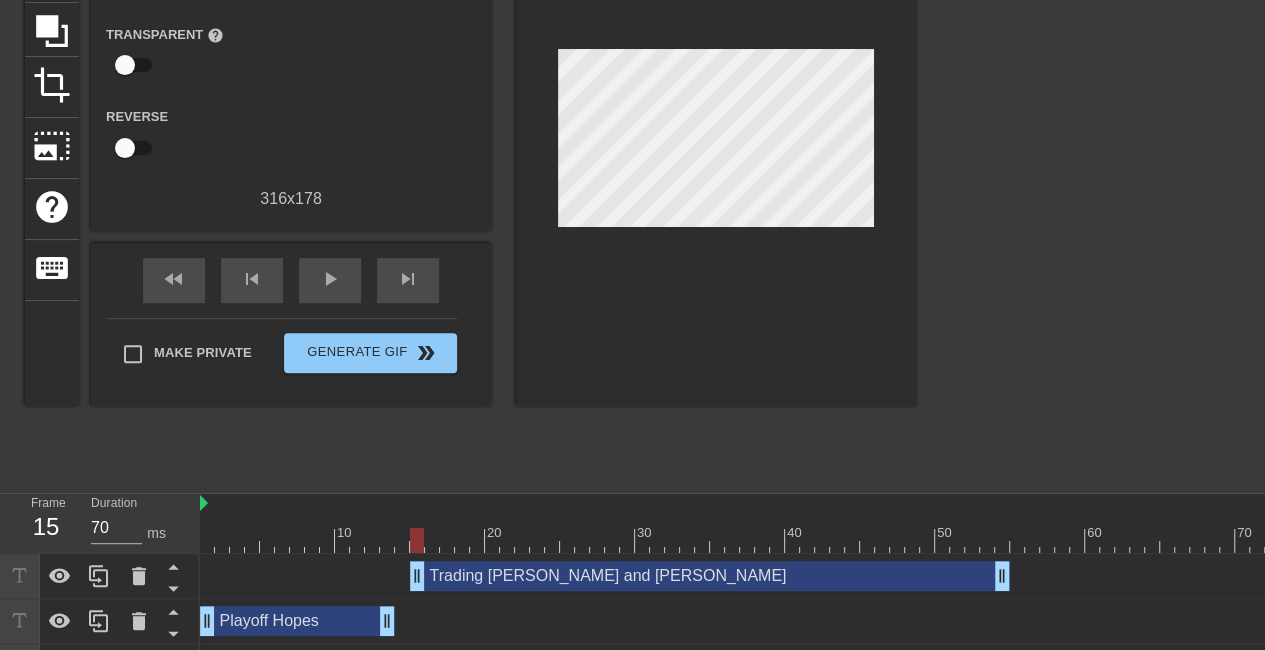 type on "60" 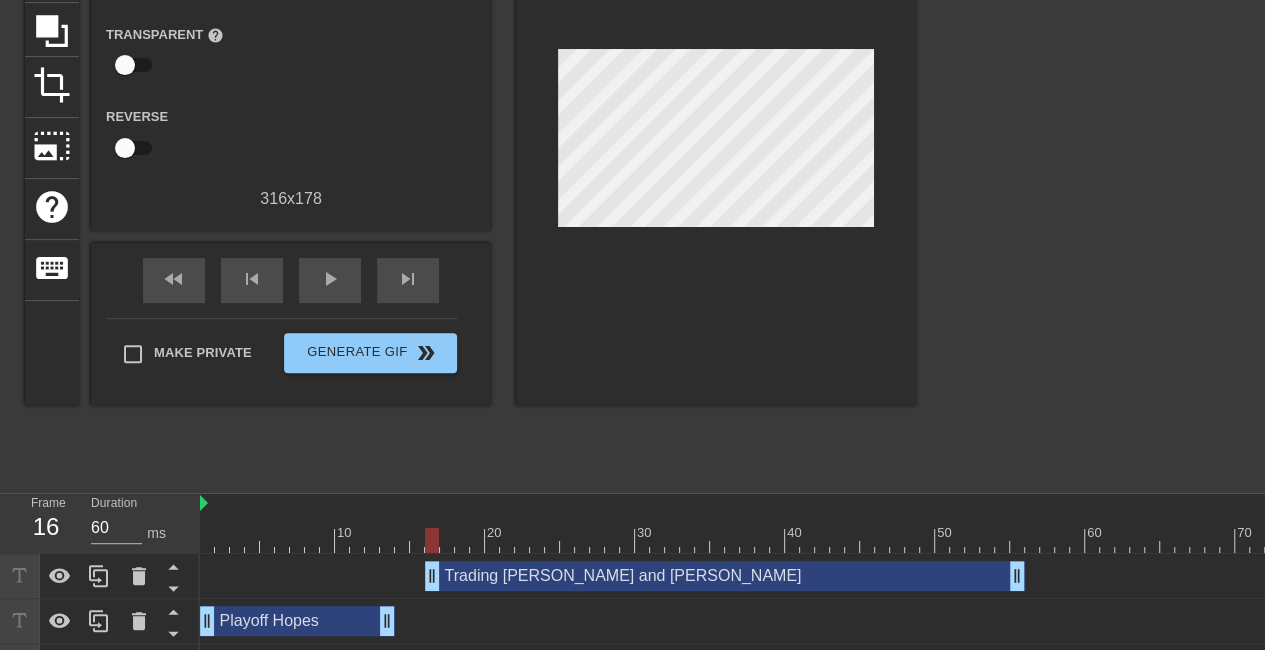 drag, startPoint x: 451, startPoint y: 580, endPoint x: 484, endPoint y: 581, distance: 33.01515 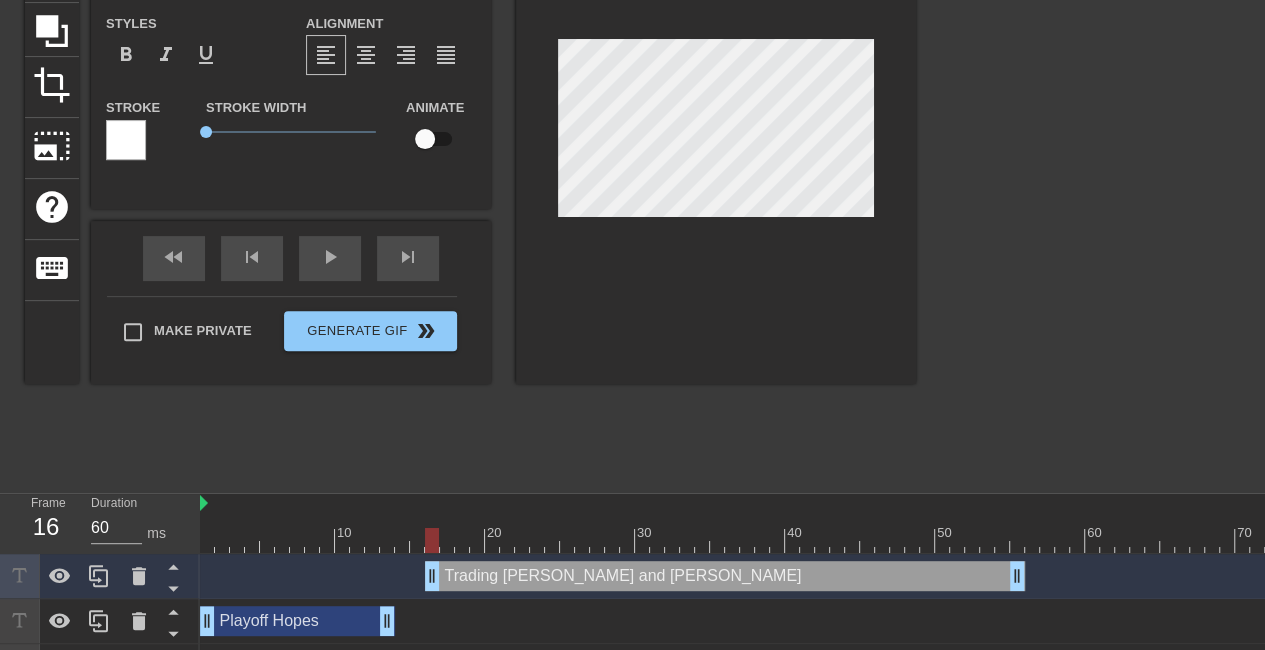 scroll, scrollTop: 252, scrollLeft: 0, axis: vertical 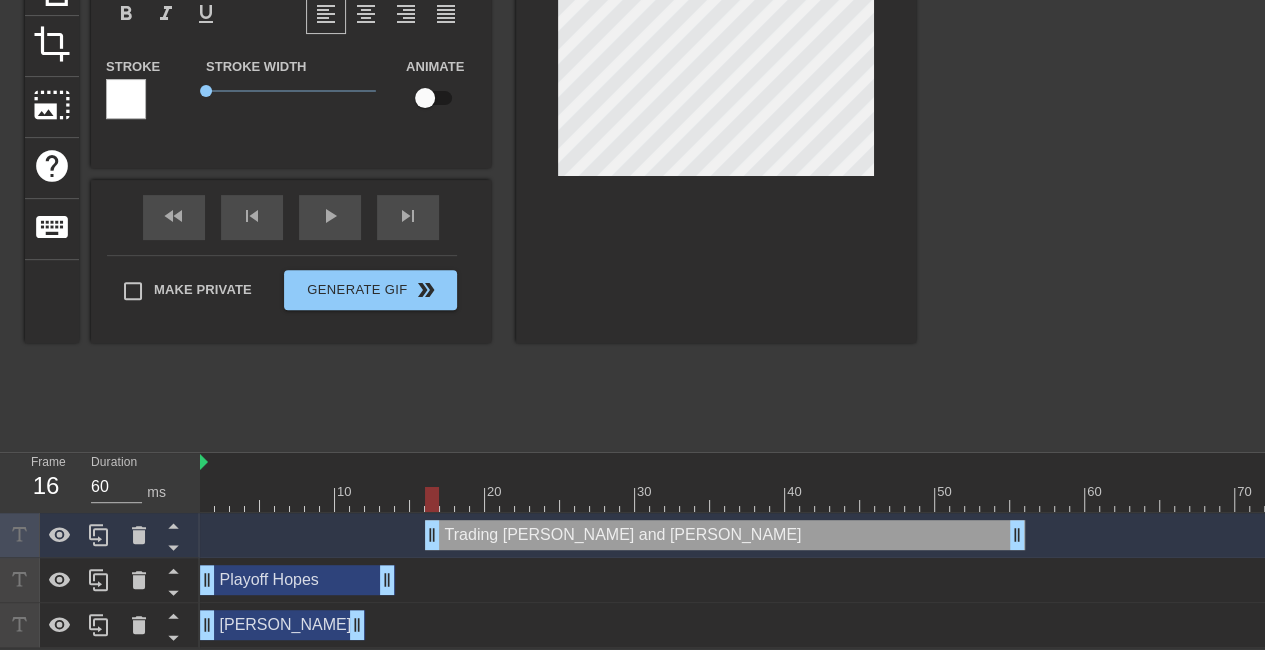 click at bounding box center (800, 499) 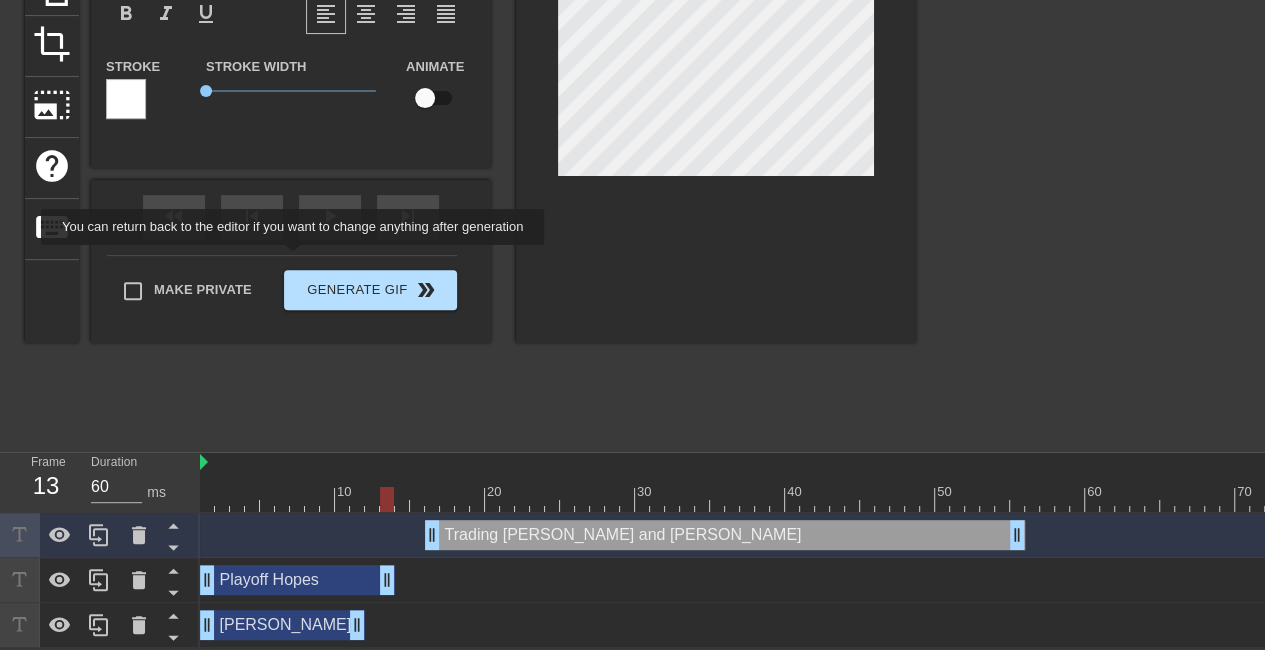 scroll, scrollTop: 0, scrollLeft: 0, axis: both 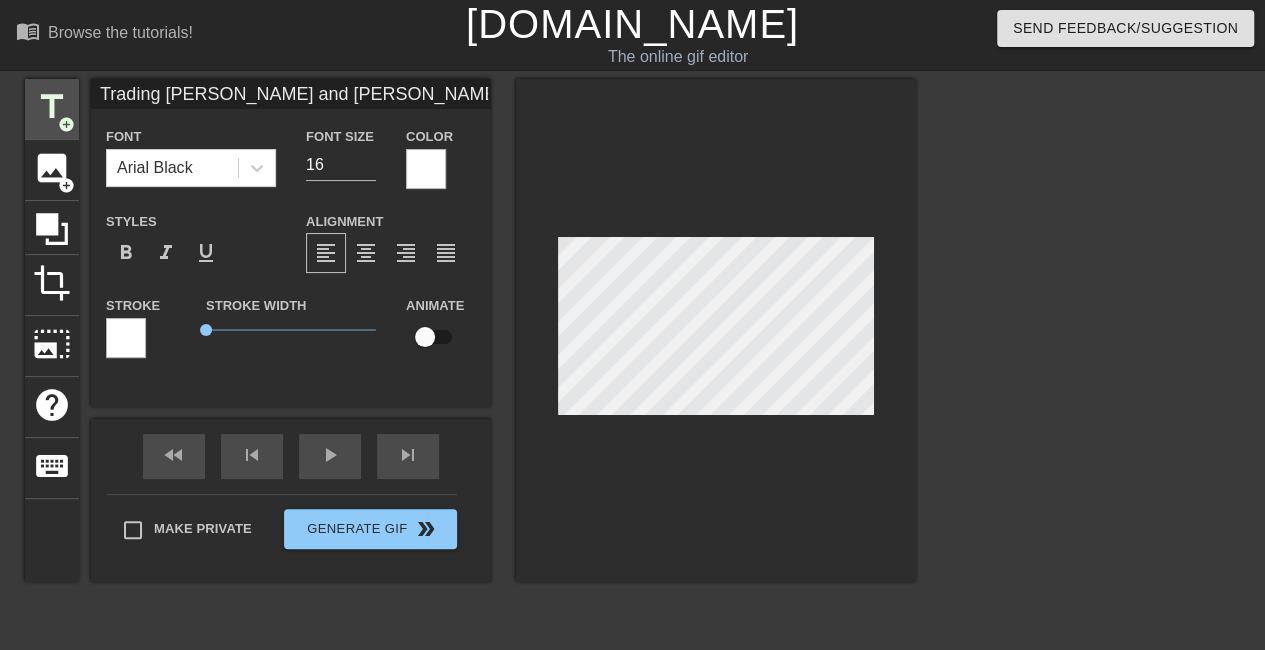 click on "title" at bounding box center (52, 107) 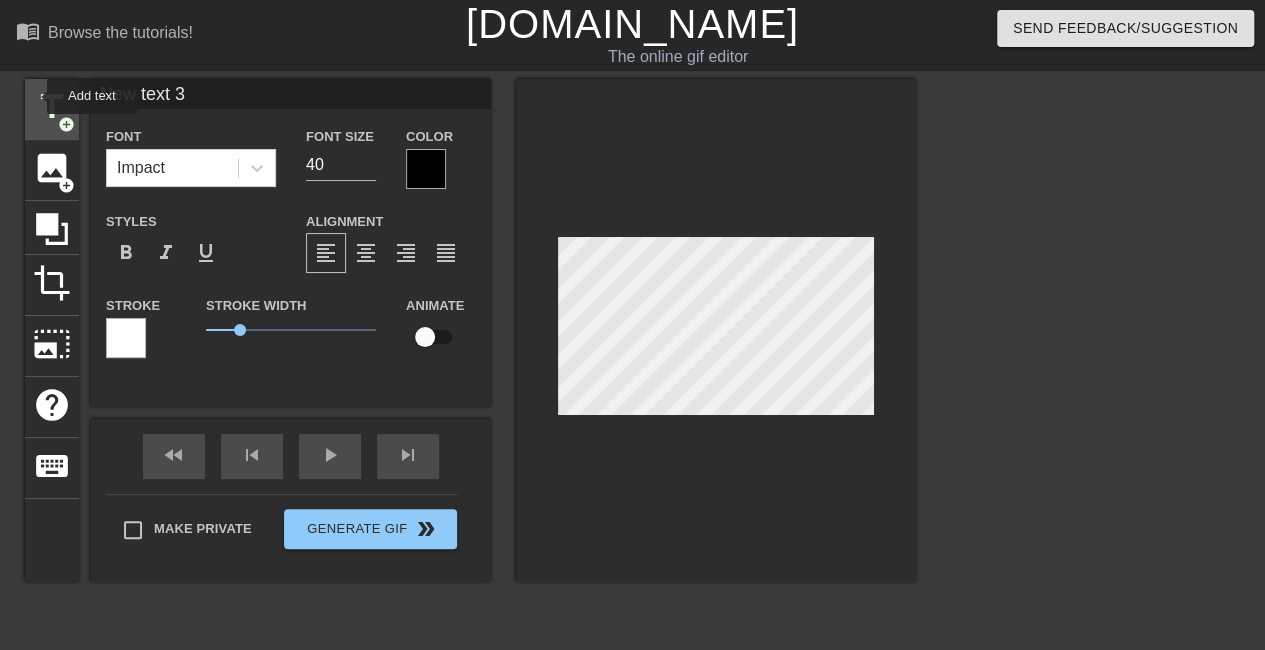 type on "New text 3" 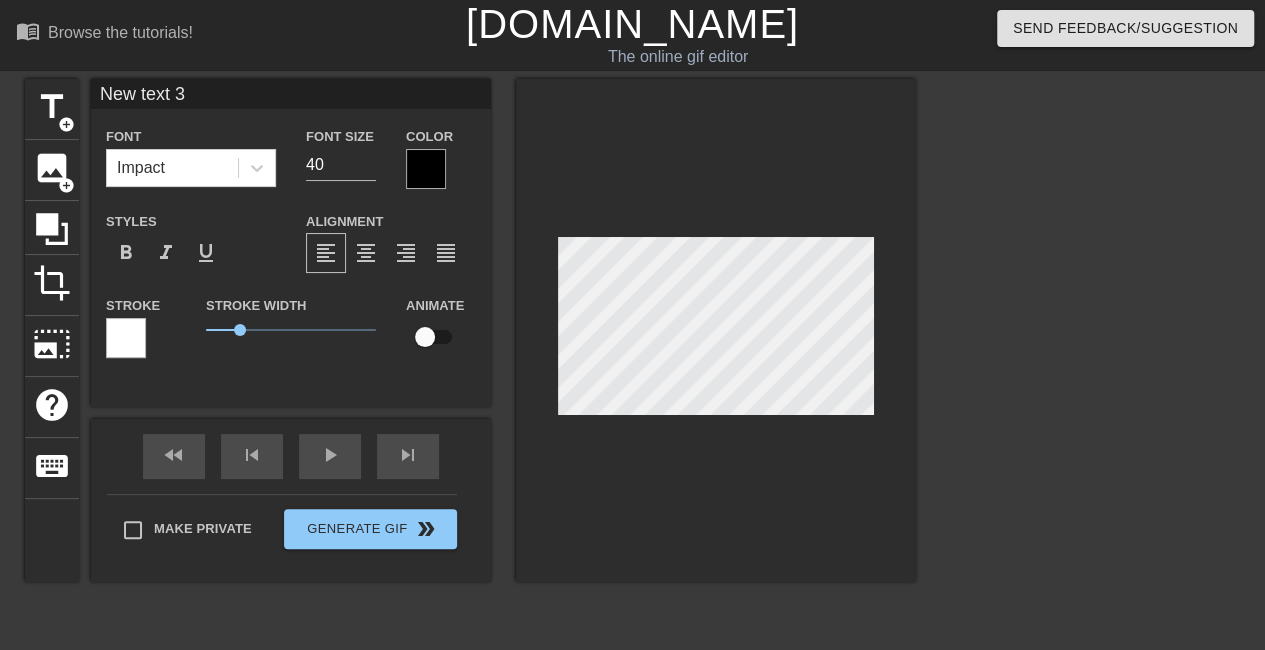 scroll, scrollTop: 3, scrollLeft: 6, axis: both 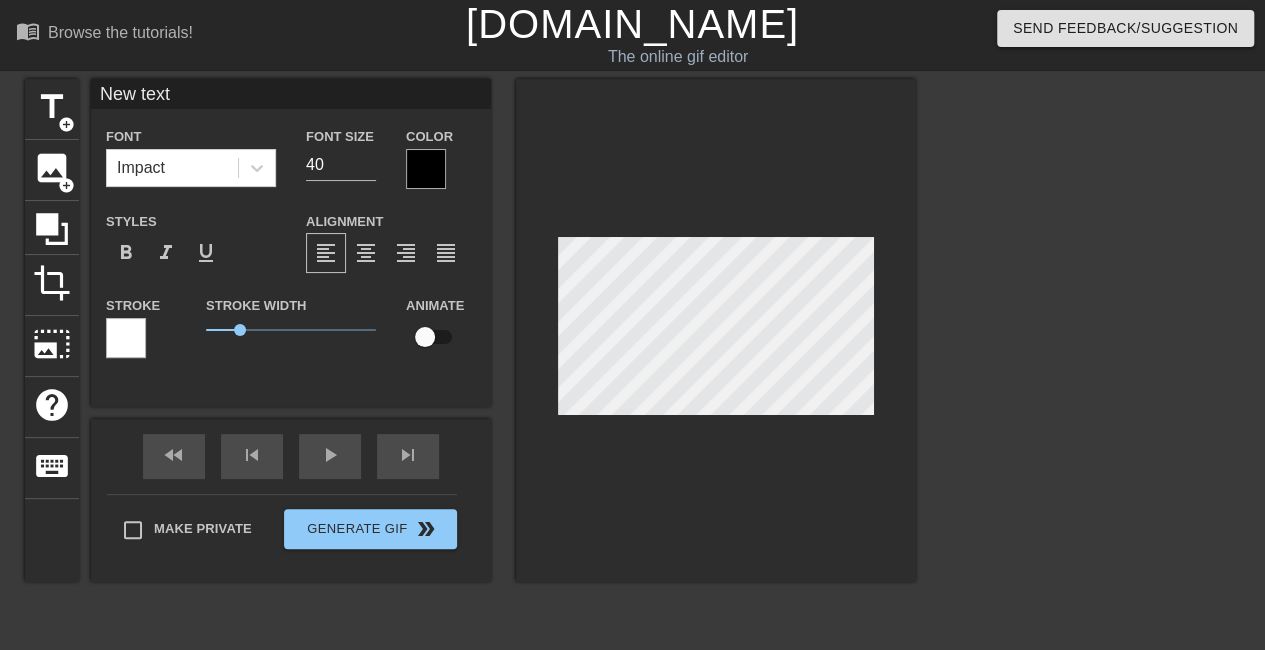 type on "New text" 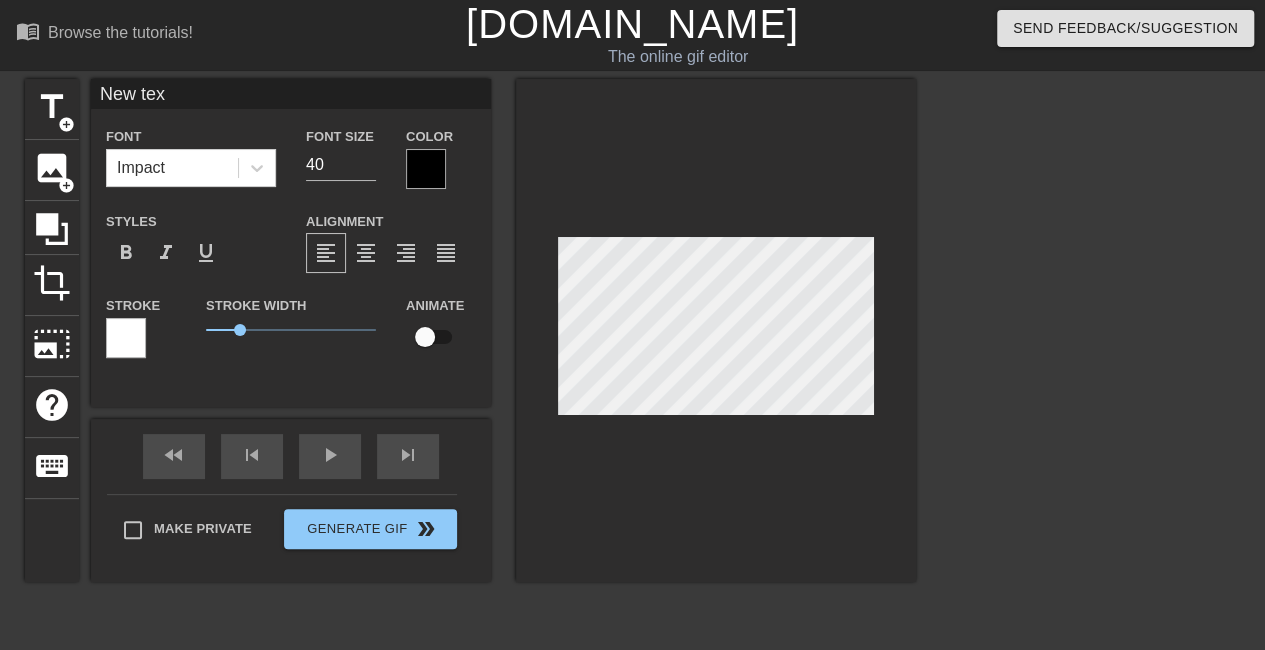 type on "New te" 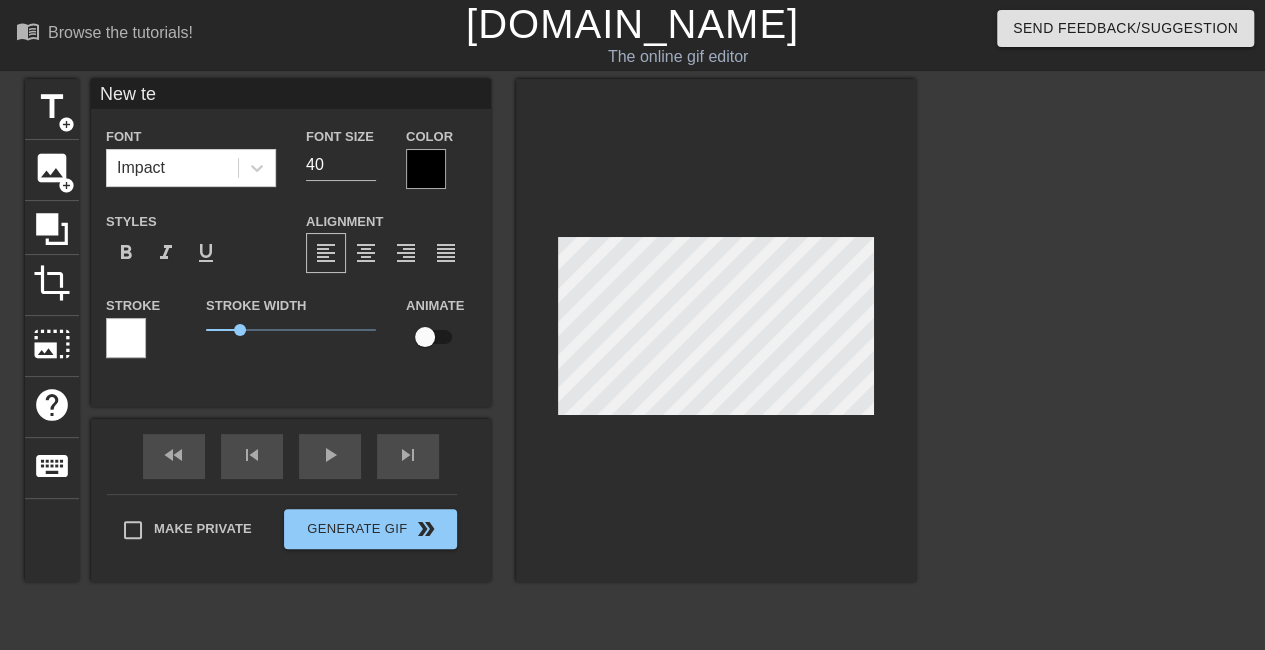 type on "New t" 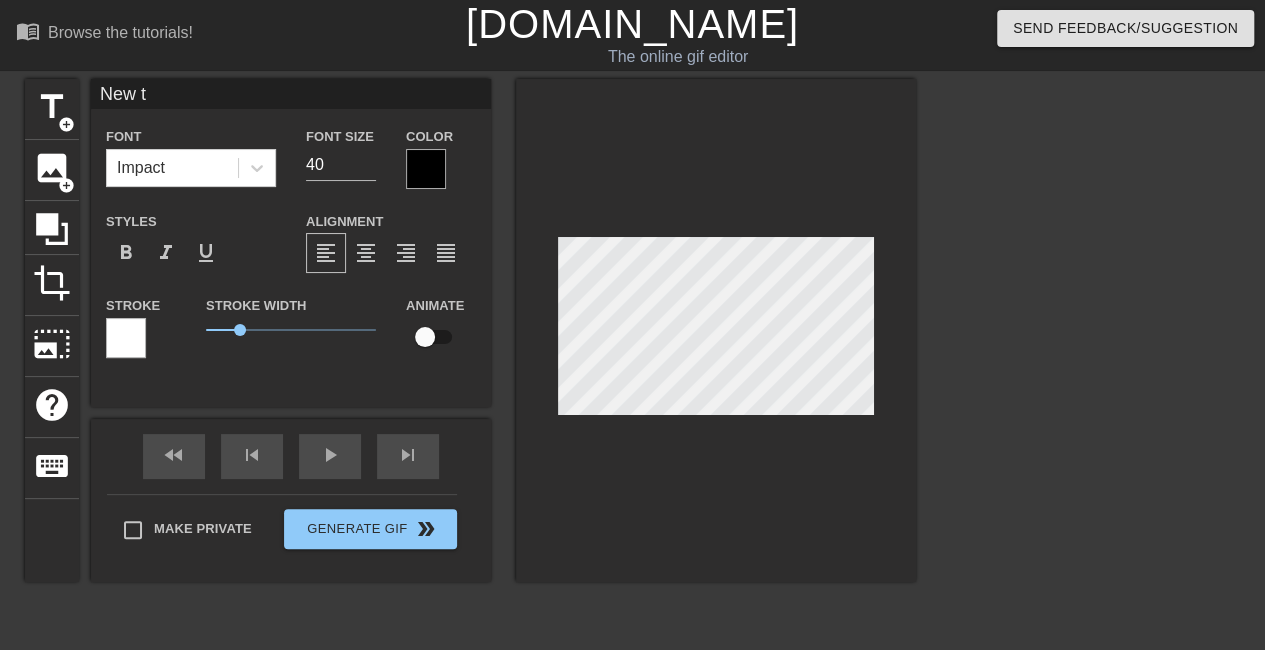 type on "New t" 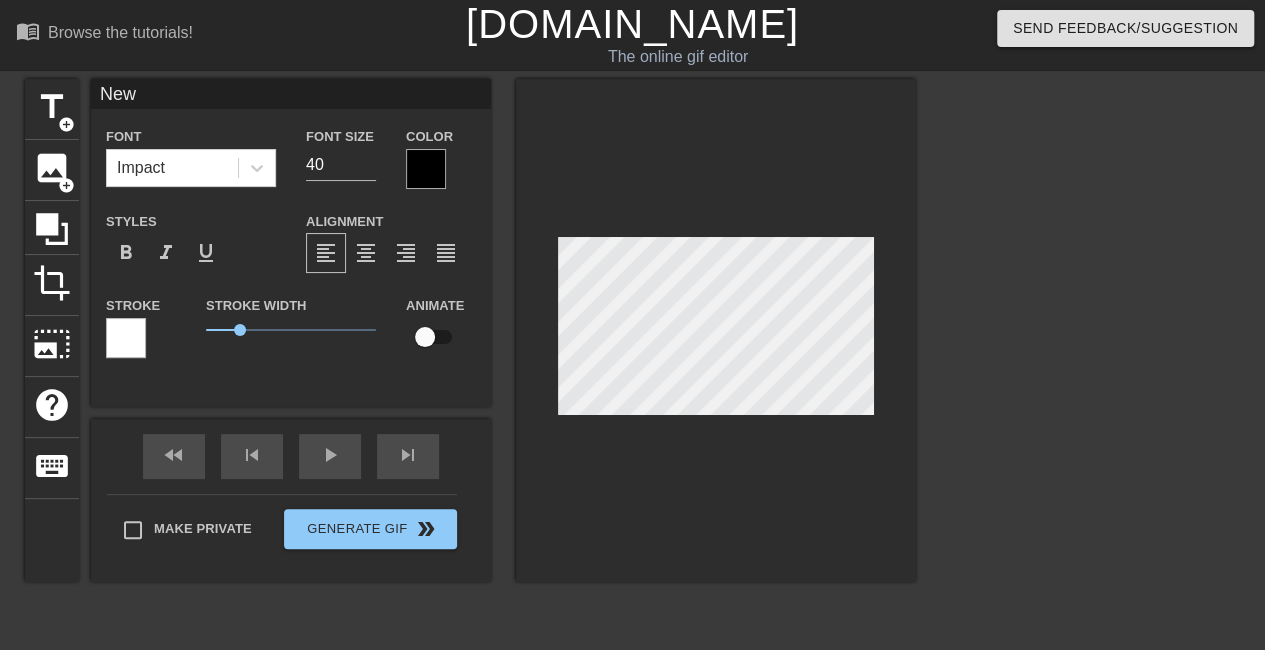 type on "New" 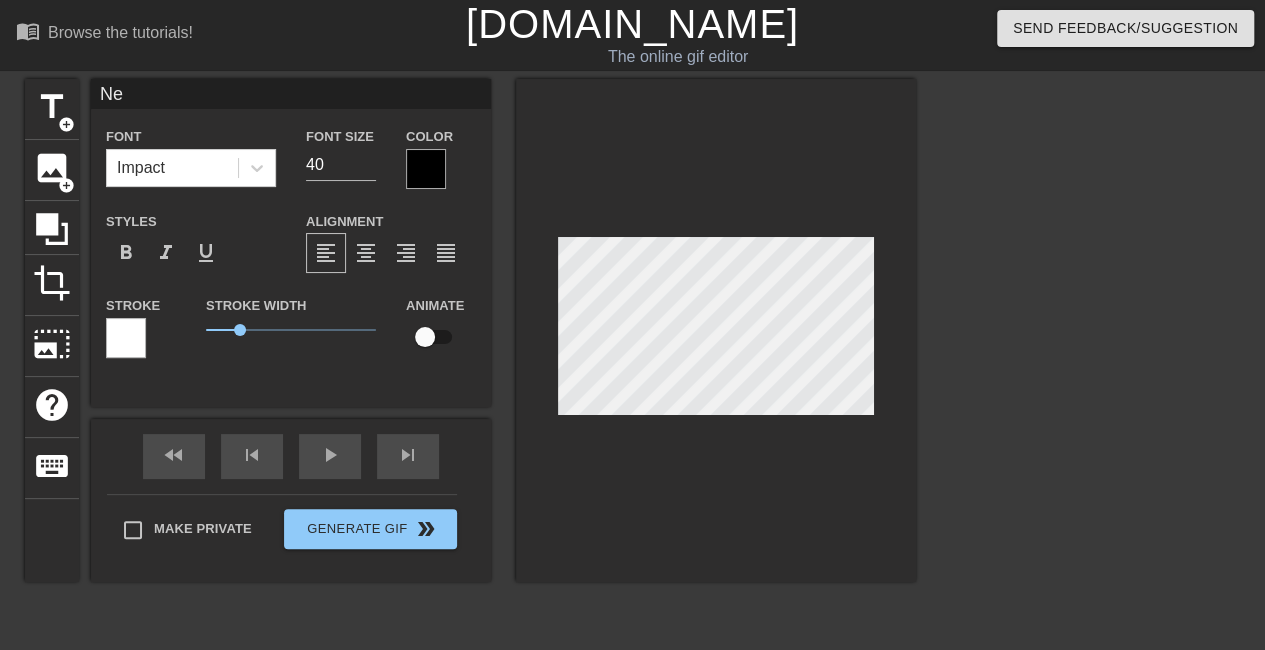 type on "N" 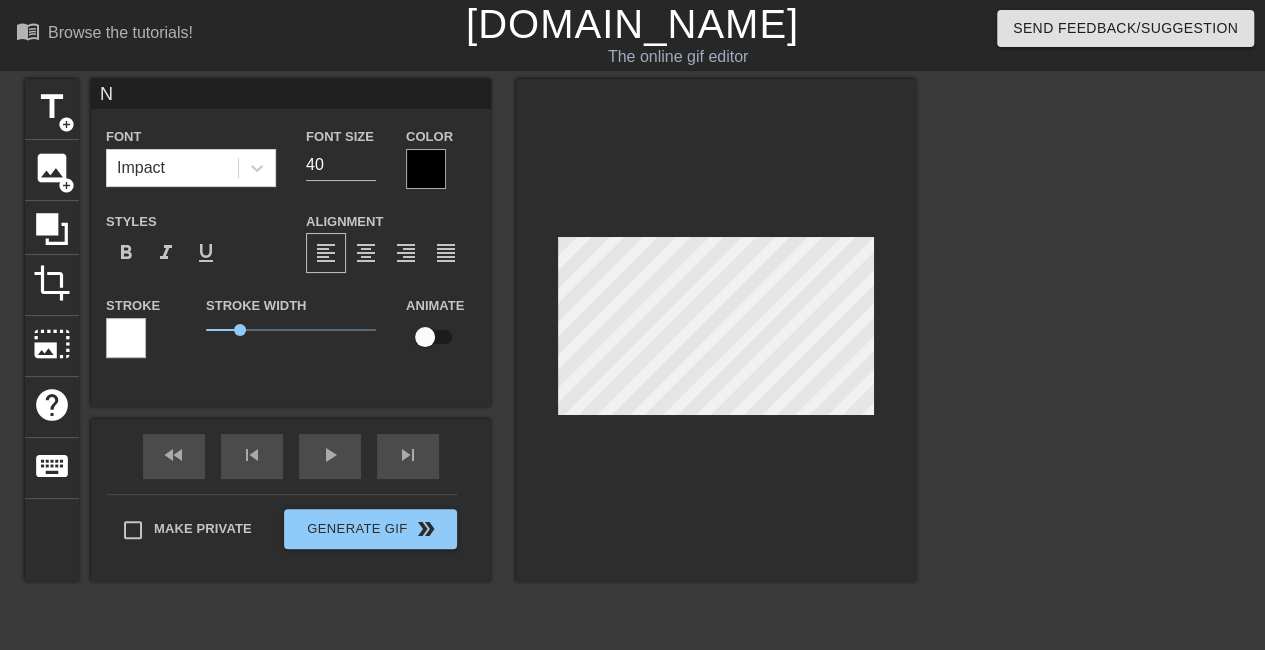 scroll, scrollTop: 3, scrollLeft: 2, axis: both 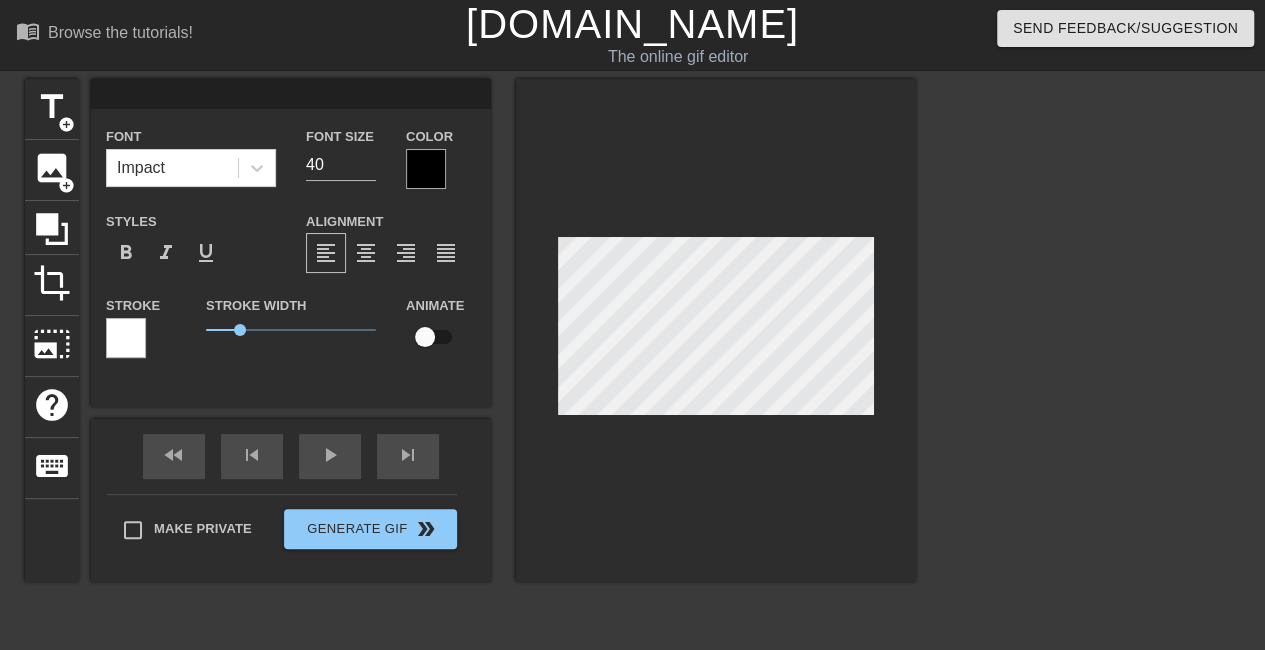 type on "P" 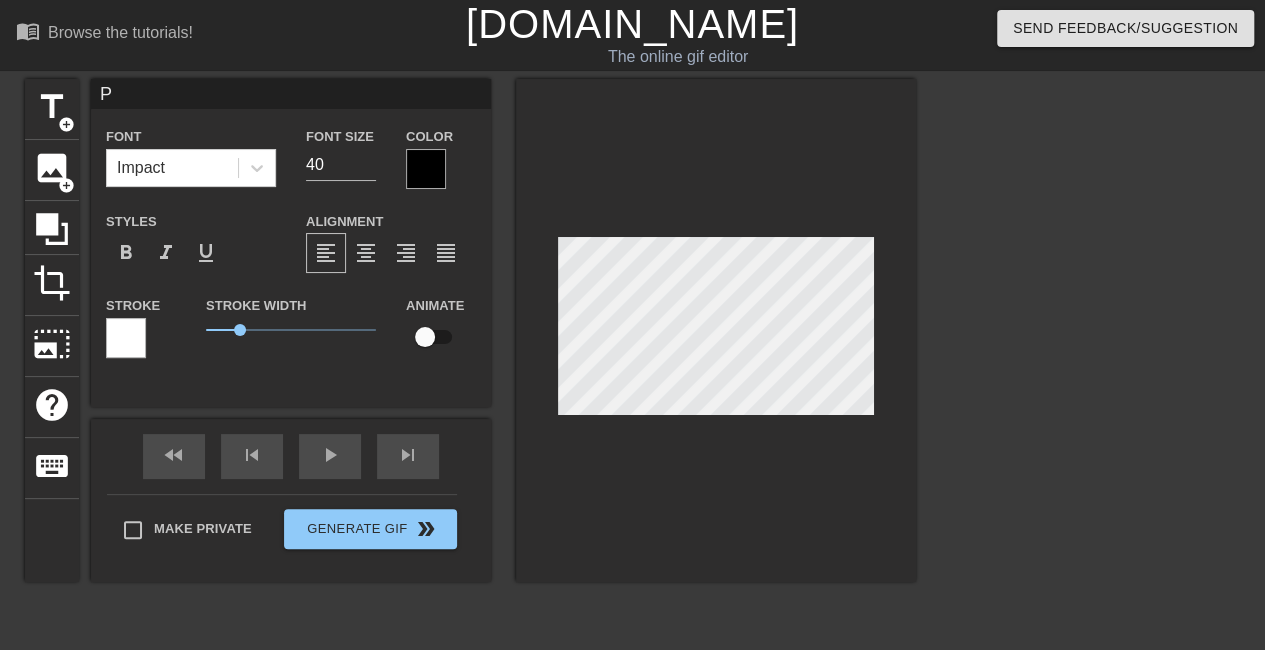 type on "Pl" 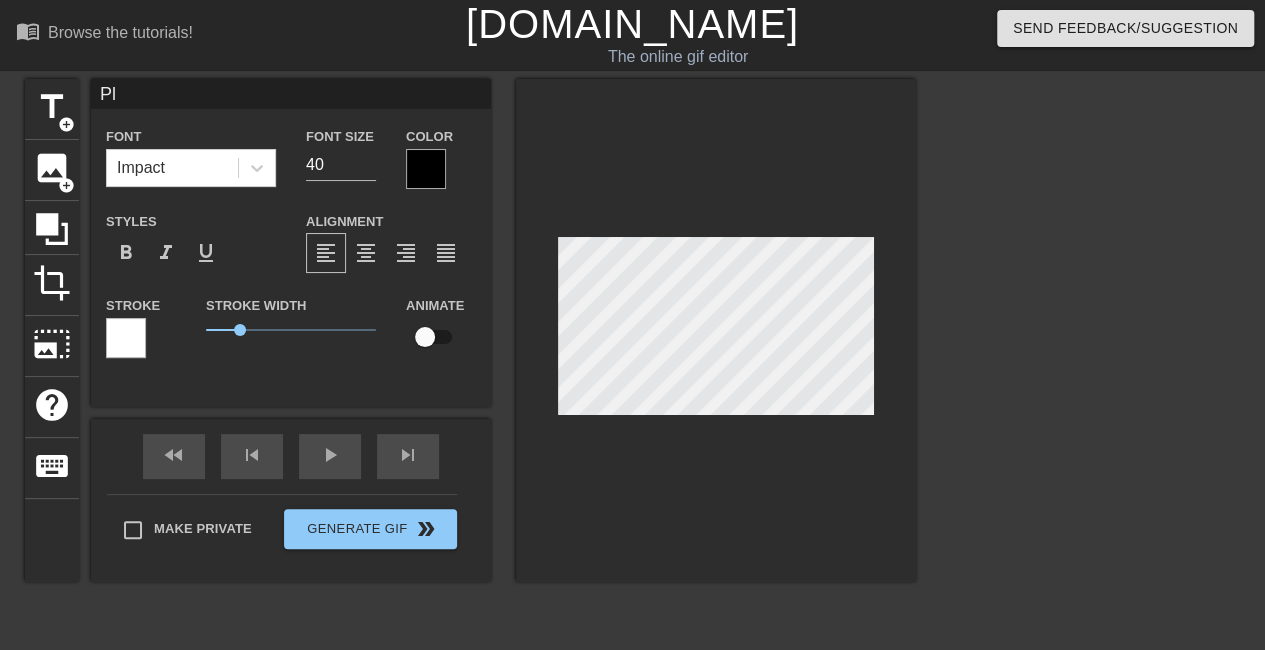 type on "Pla" 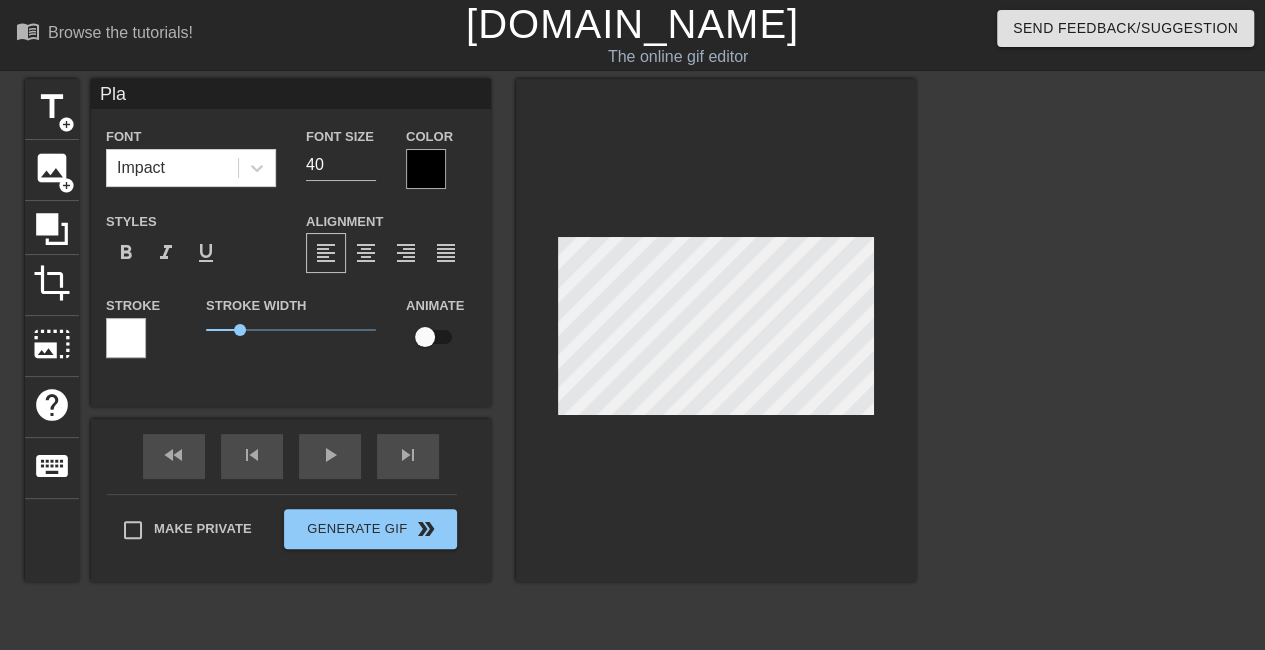 type on "Play" 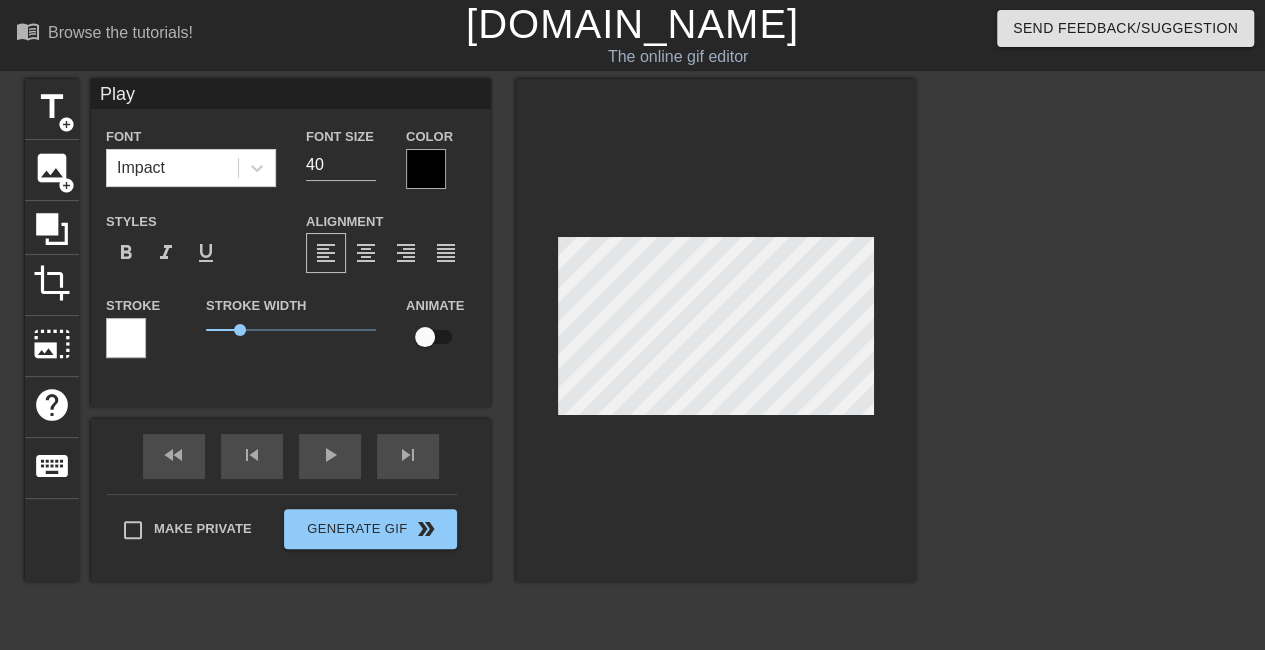 type on "Play" 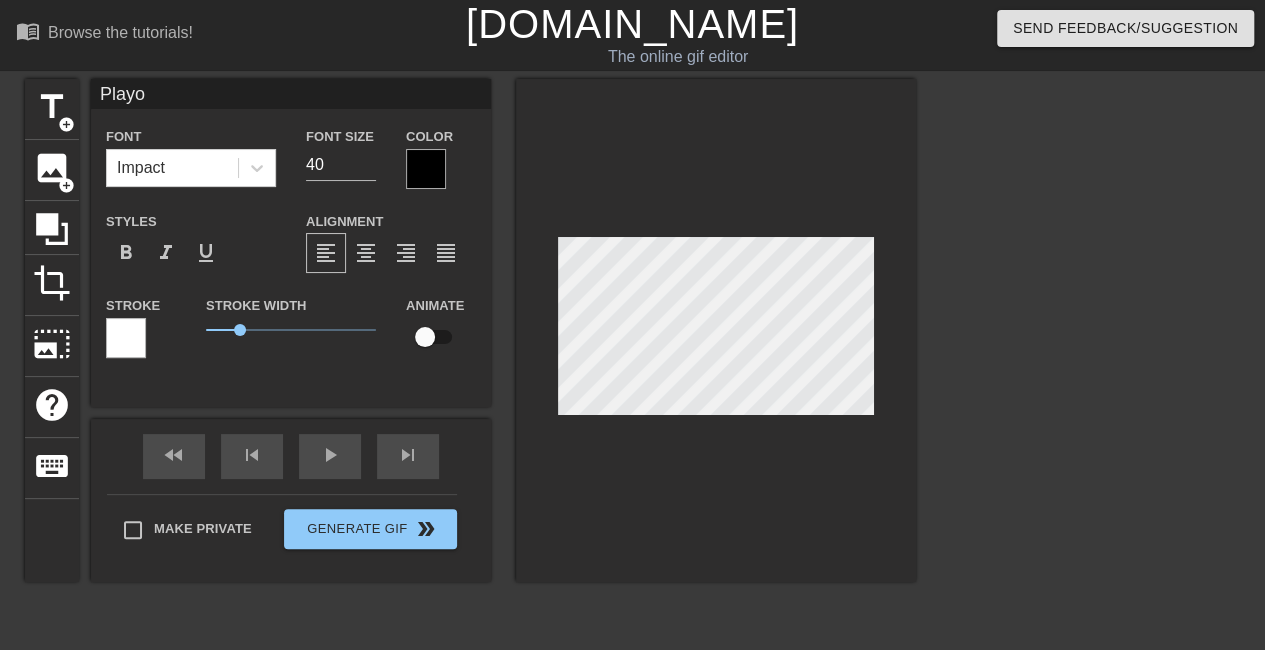 type on "Playof" 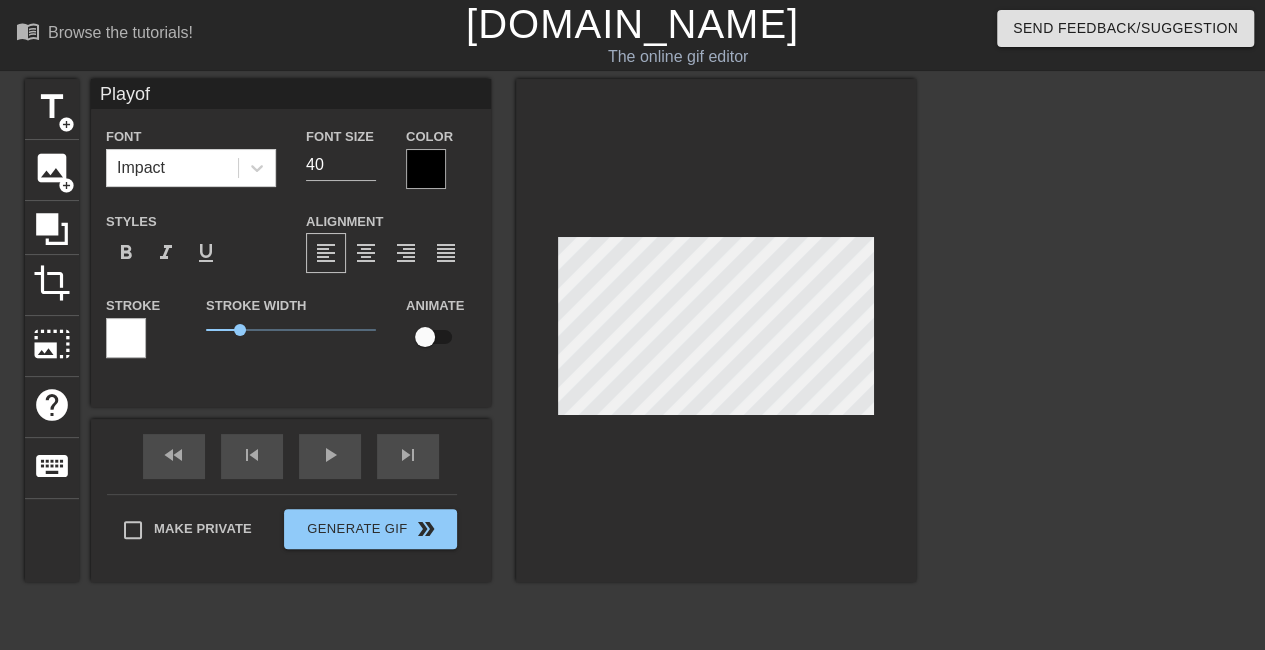 type on "Playoff" 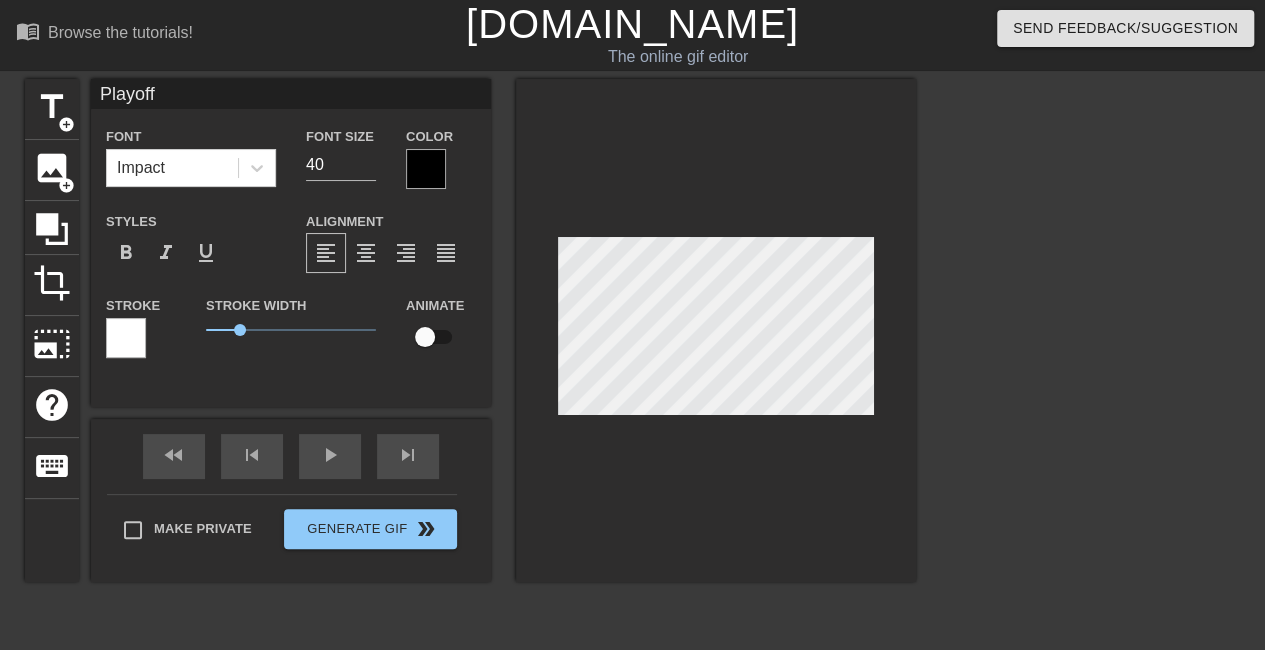 type on "Playoff" 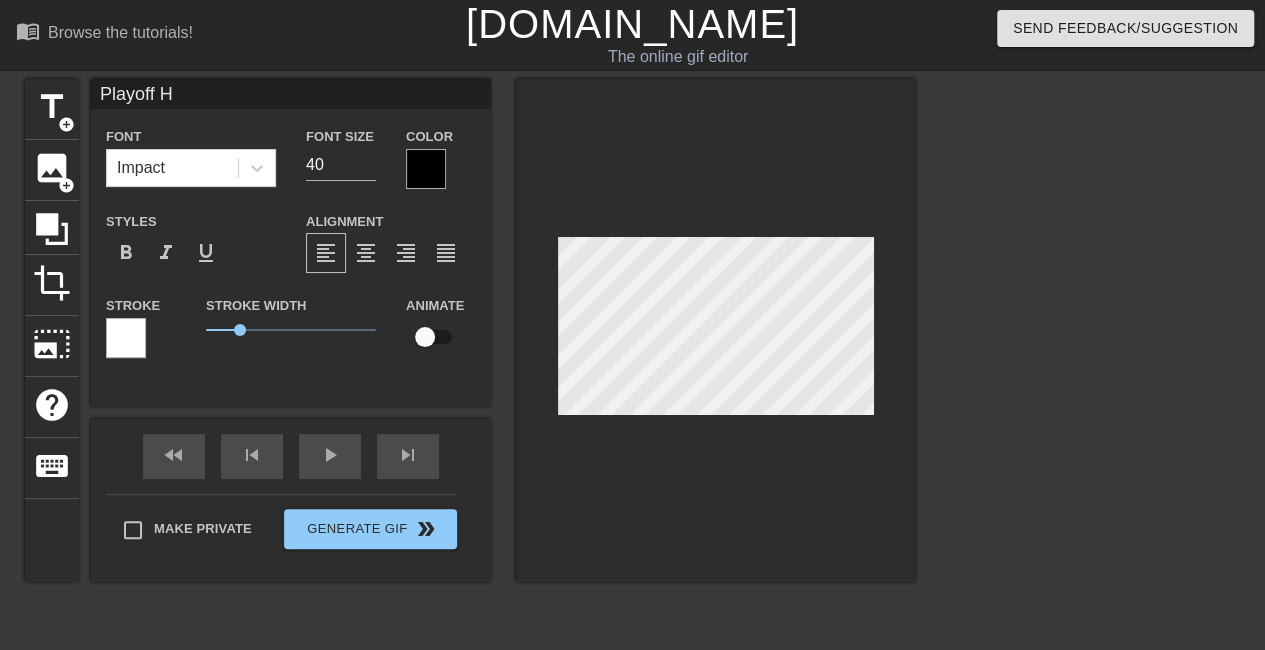 scroll, scrollTop: 3, scrollLeft: 4, axis: both 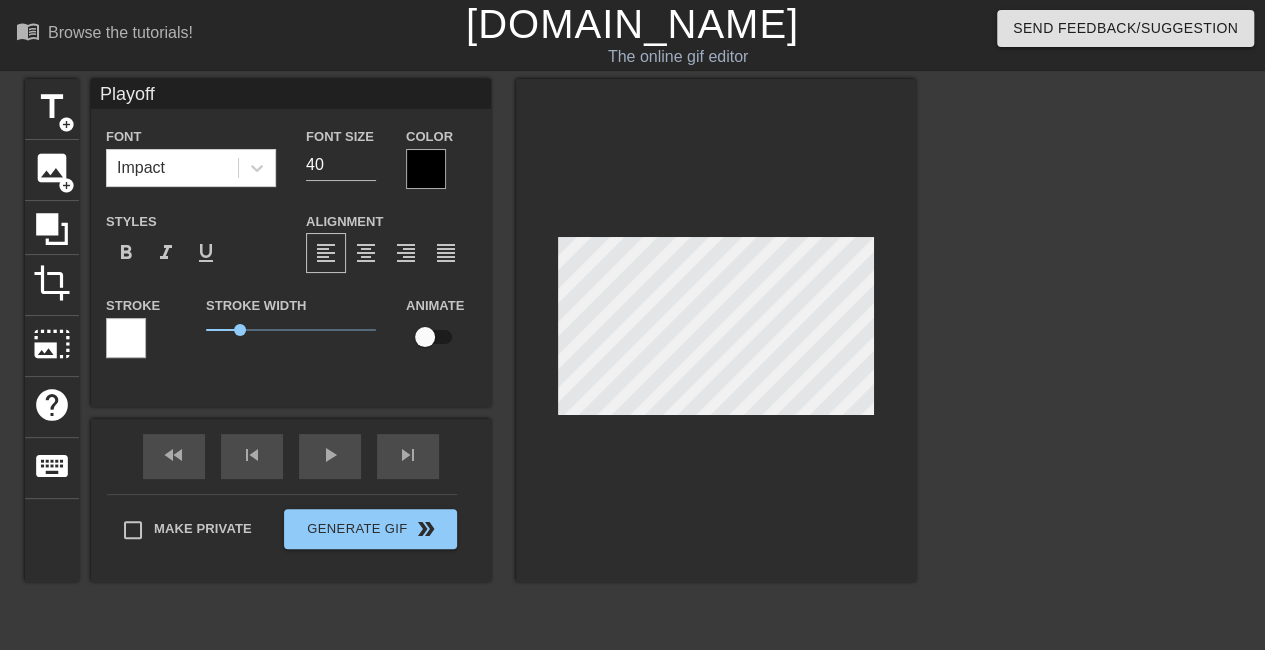 type on "Playoff C" 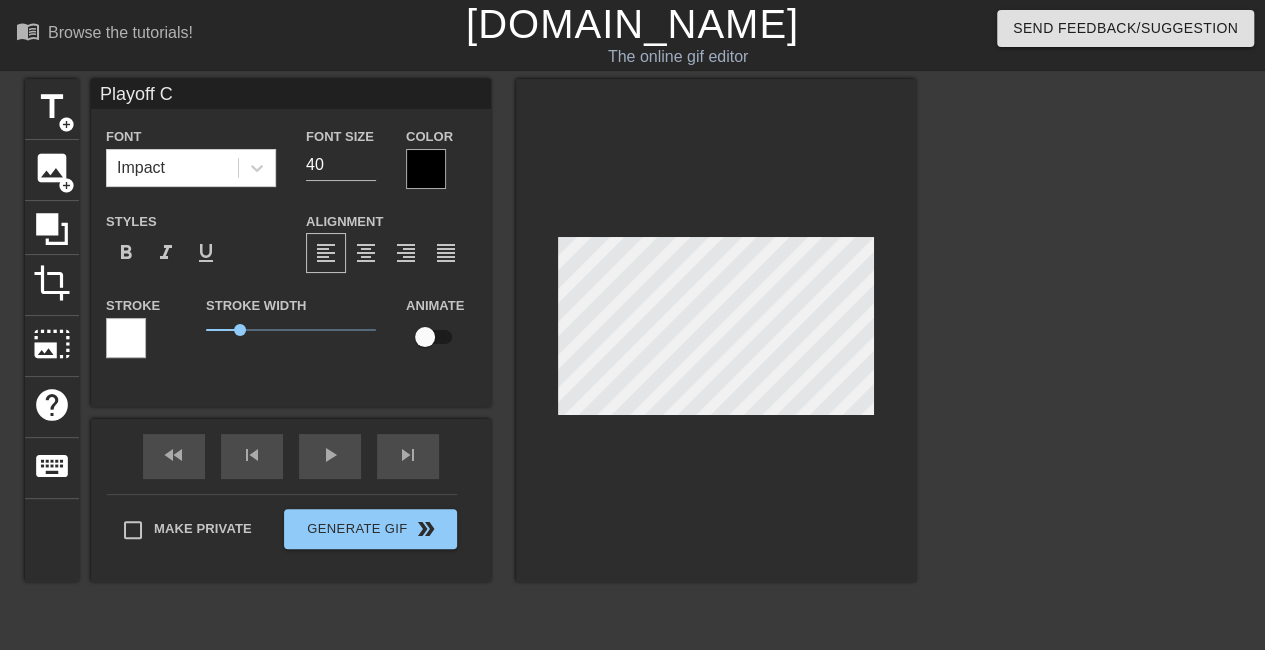 type on "Playoff Ch" 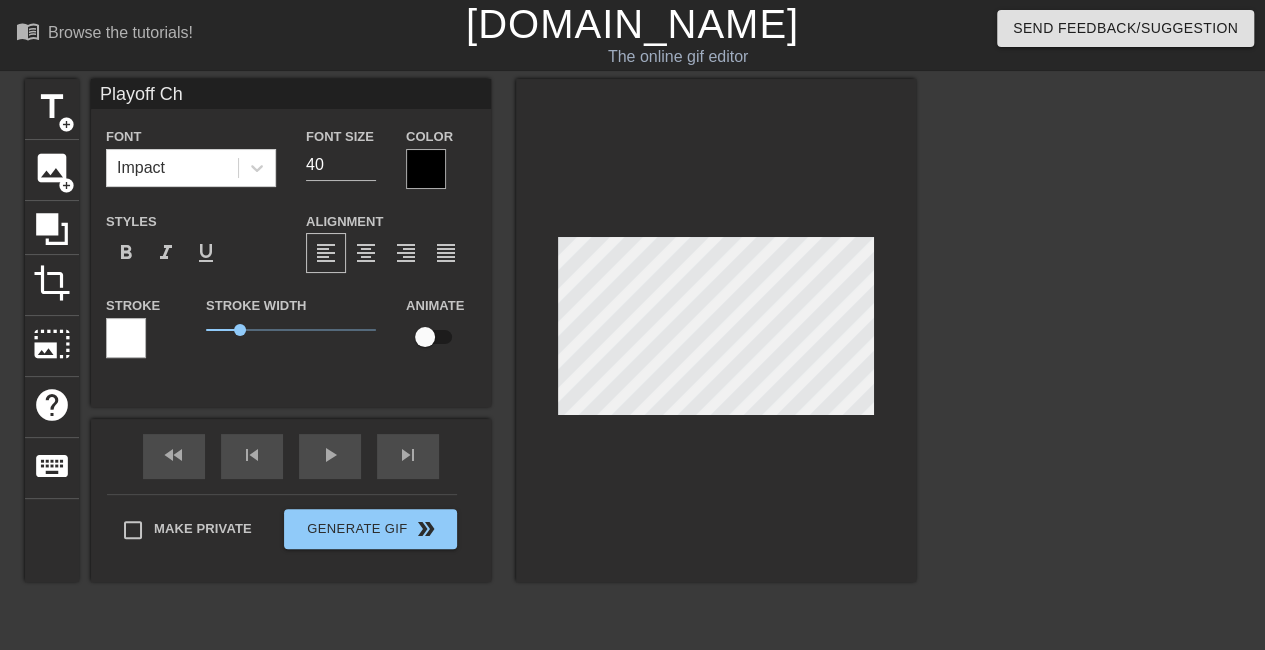 type on "Playoff Cha" 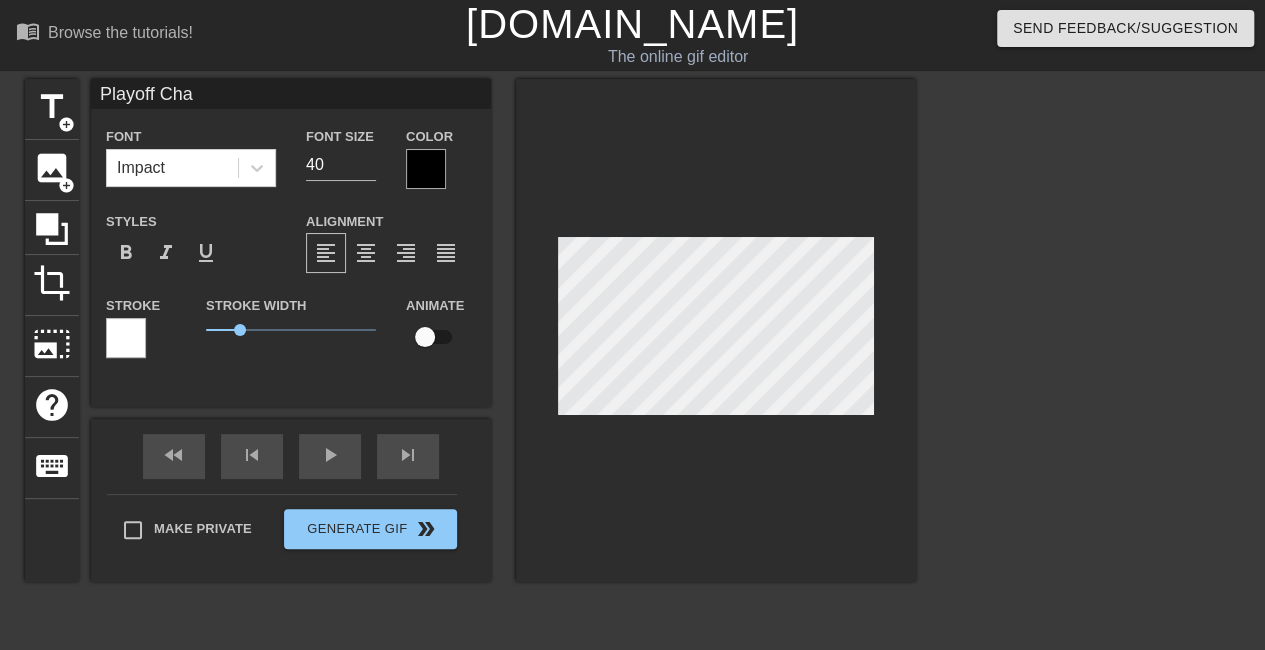 type on "Playoff [PERSON_NAME]" 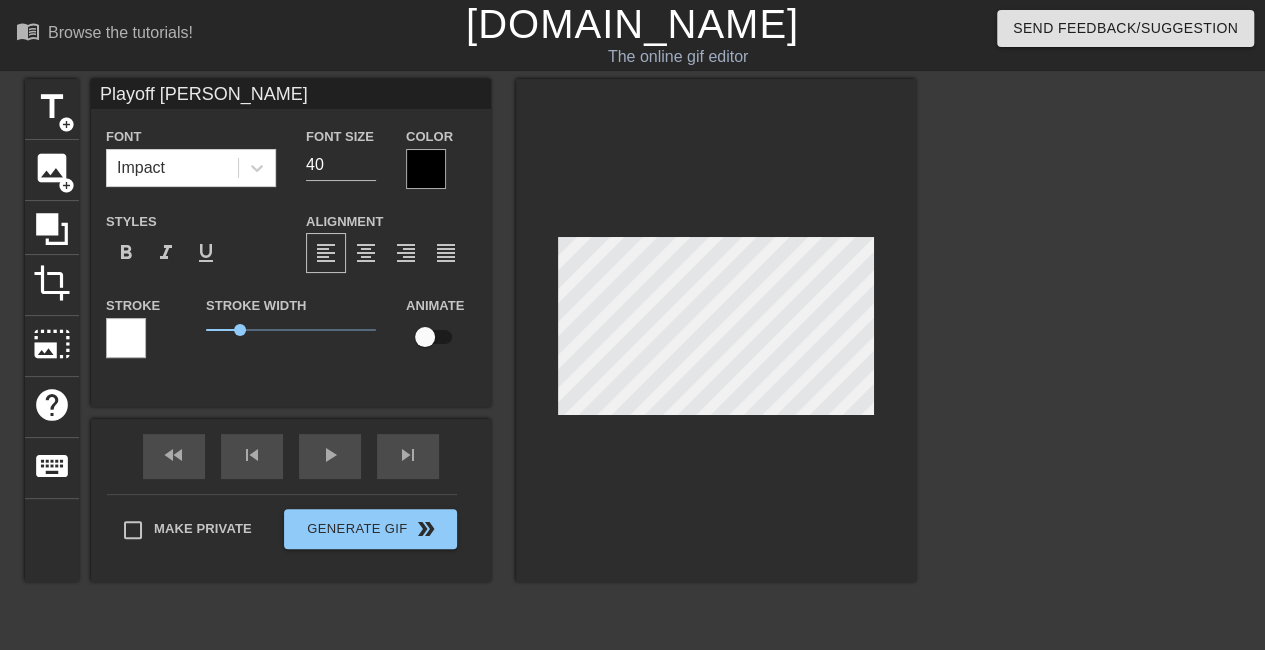 type on "Playoff Chanc" 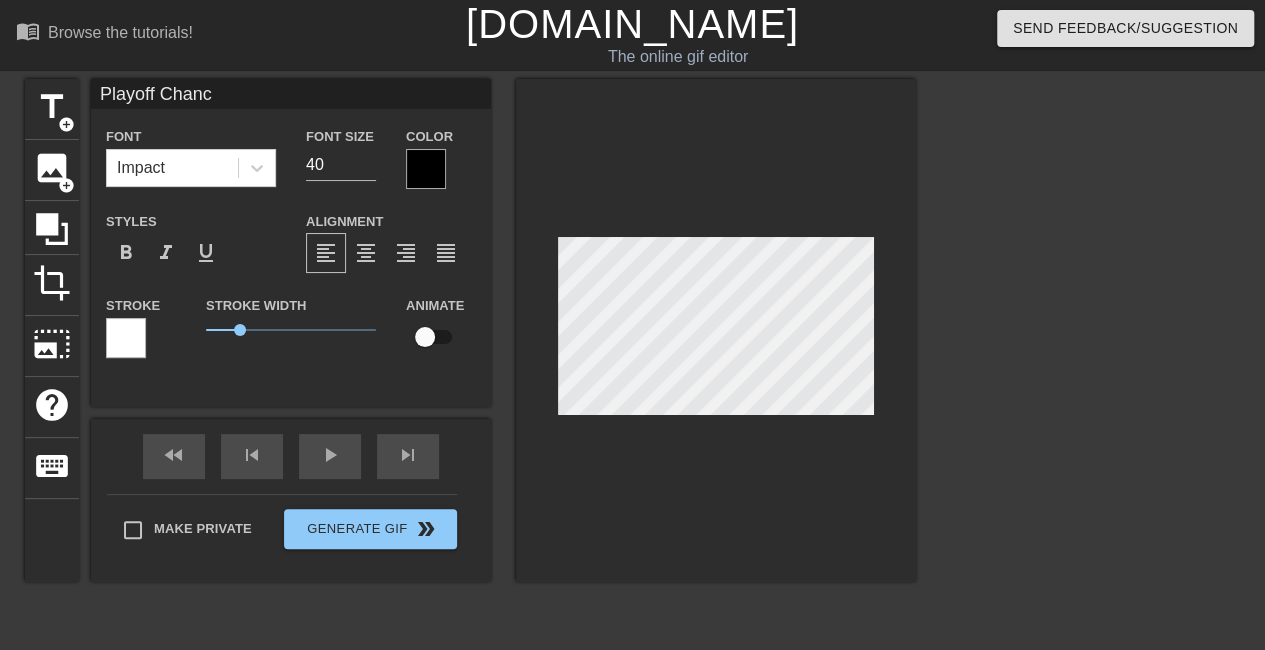 type on "Playoff Chance" 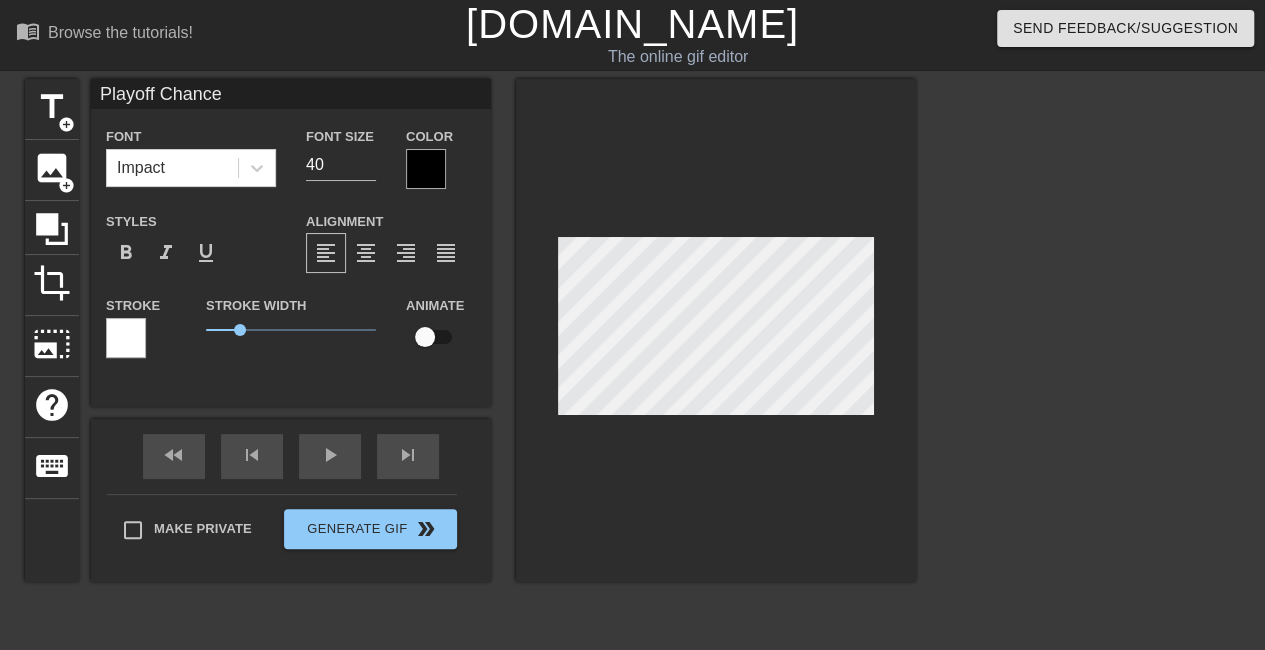 scroll, scrollTop: 3, scrollLeft: 7, axis: both 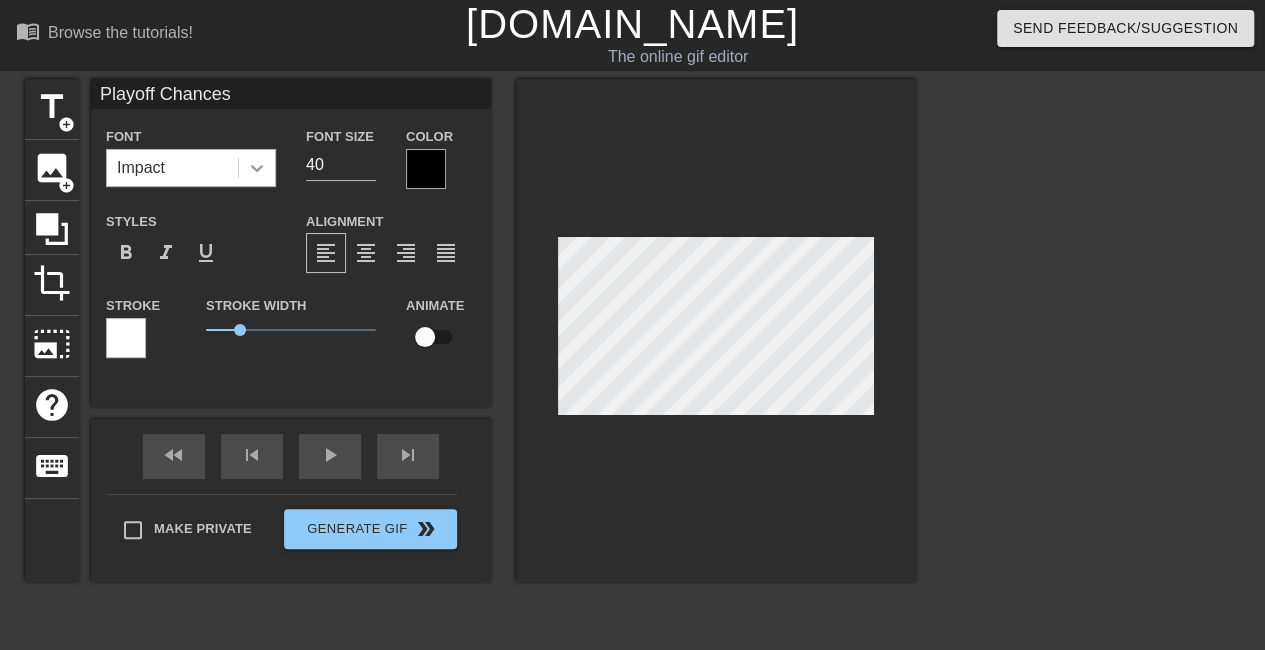 type on "Playoff Chances" 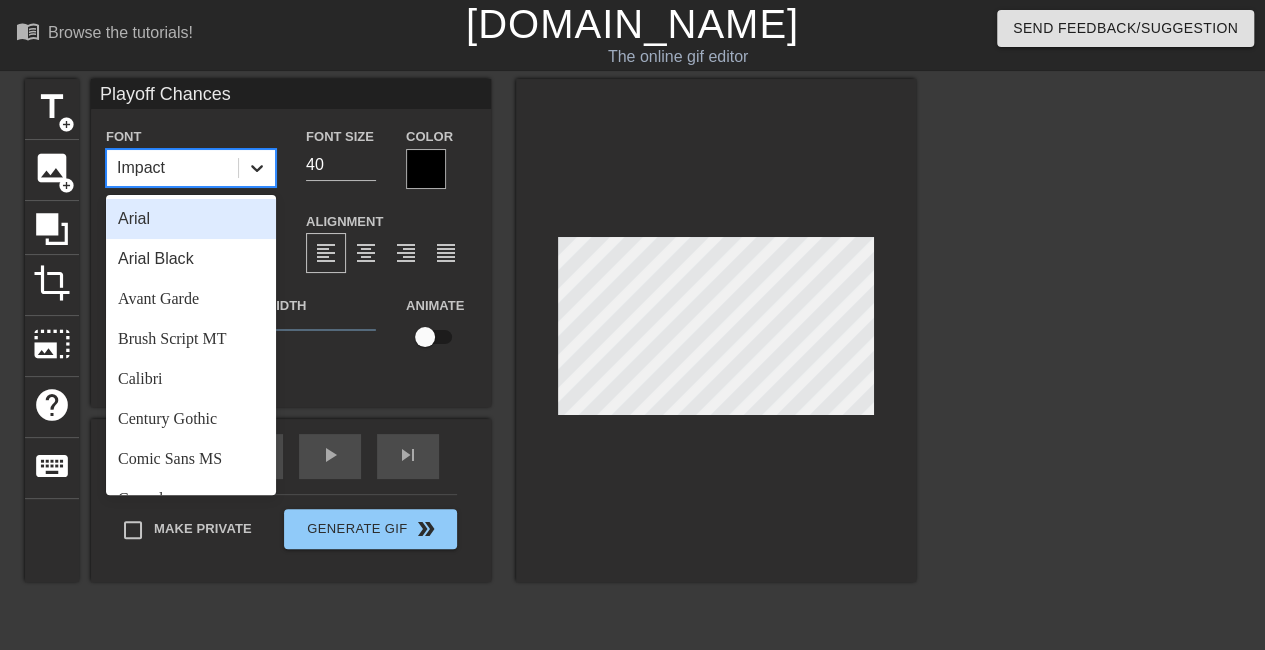 click at bounding box center (257, 168) 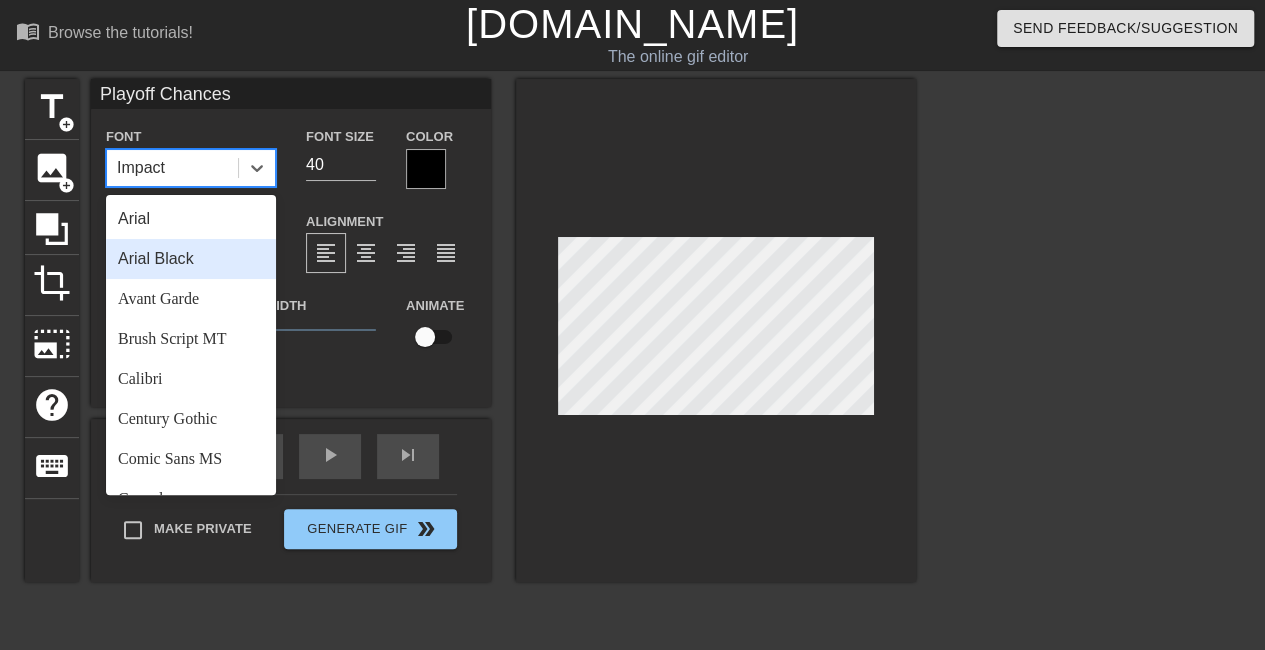 click on "Arial Black" at bounding box center (191, 259) 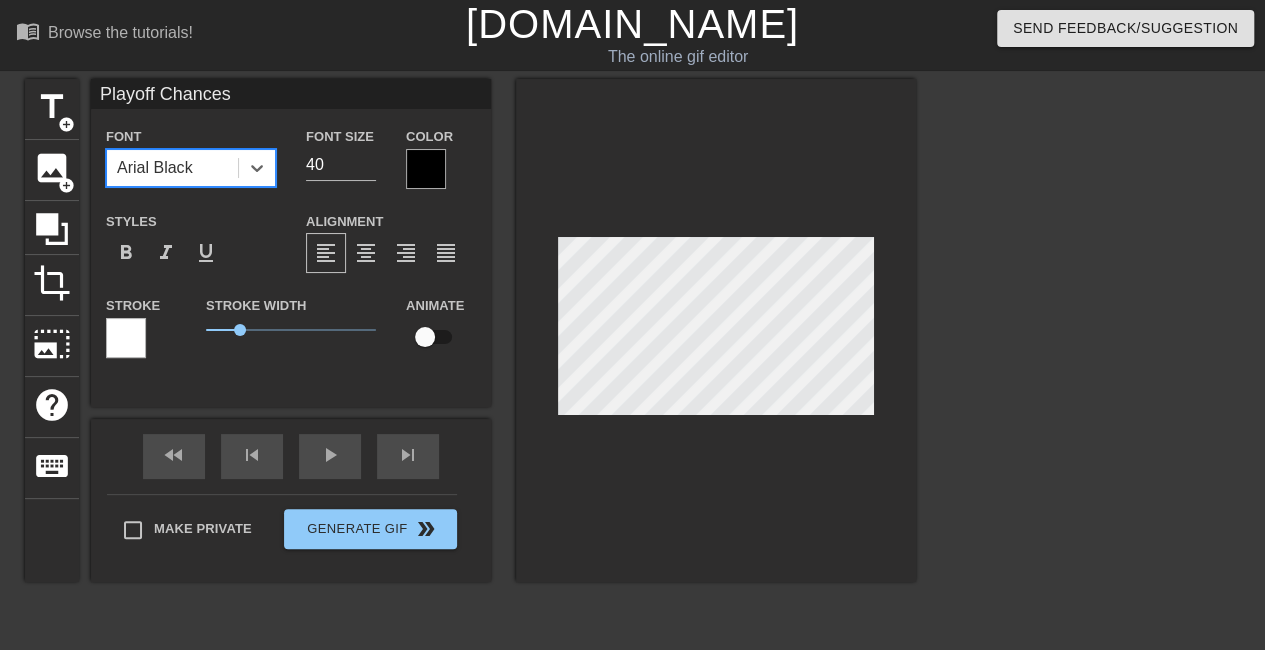 click on "Font Size 40" at bounding box center [341, 156] 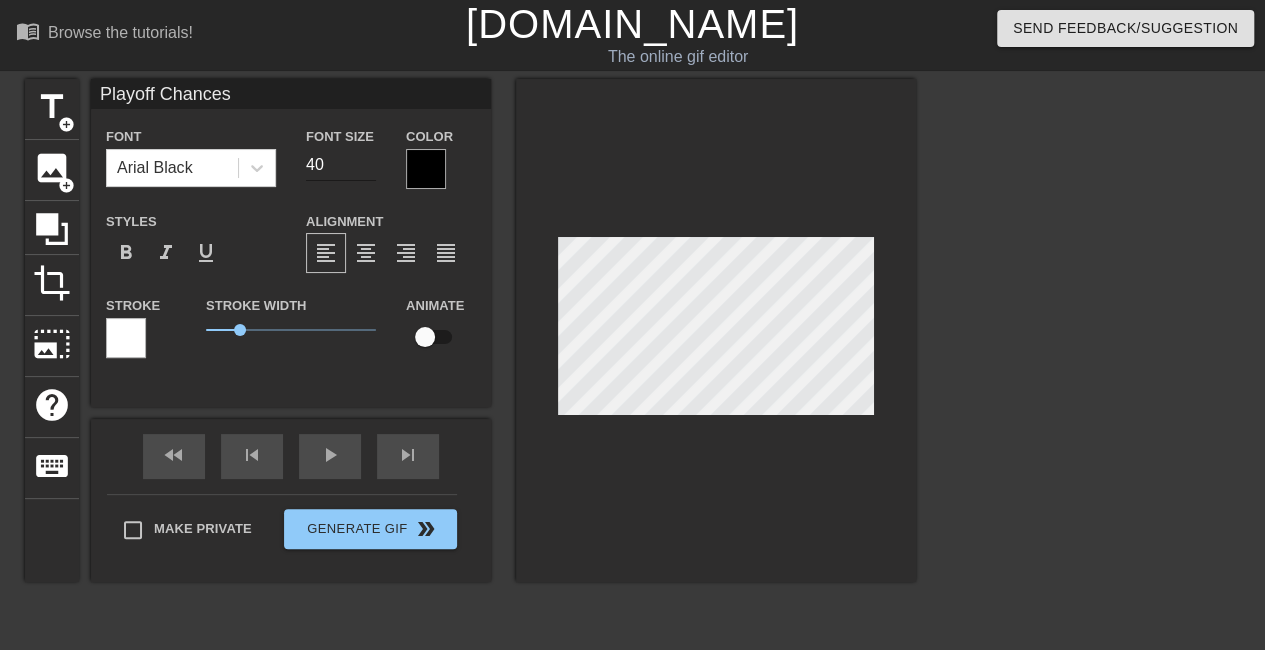 click on "40" at bounding box center (341, 165) 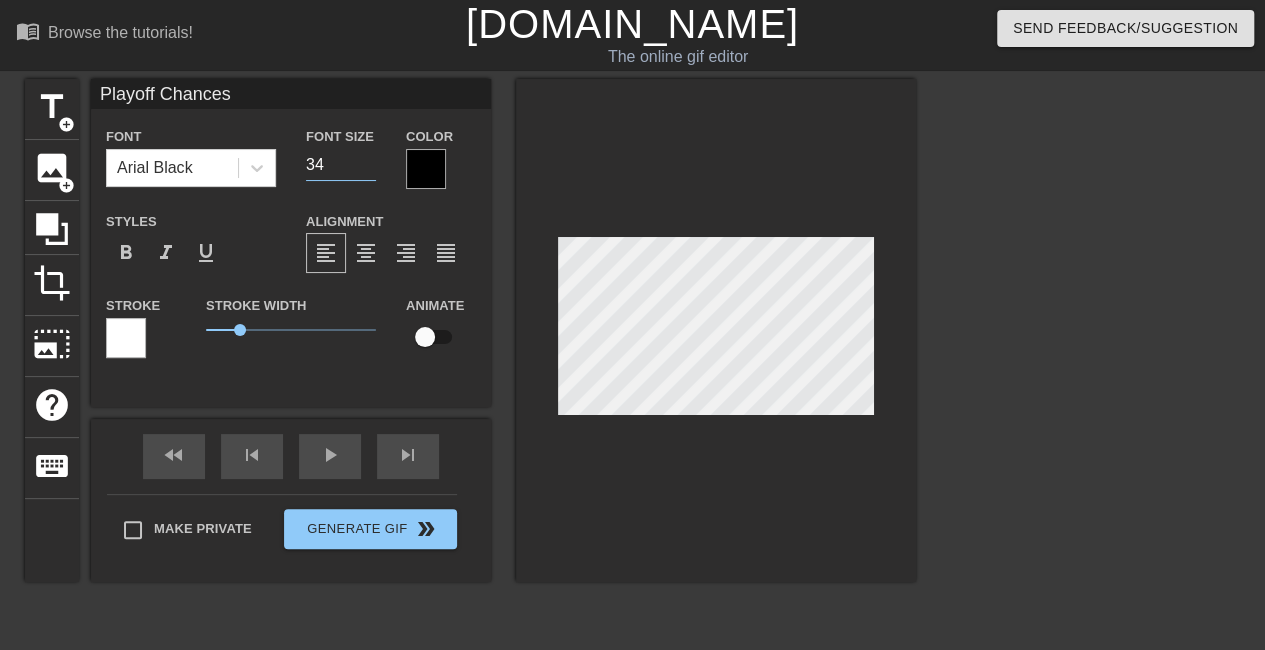 click on "34" at bounding box center (341, 165) 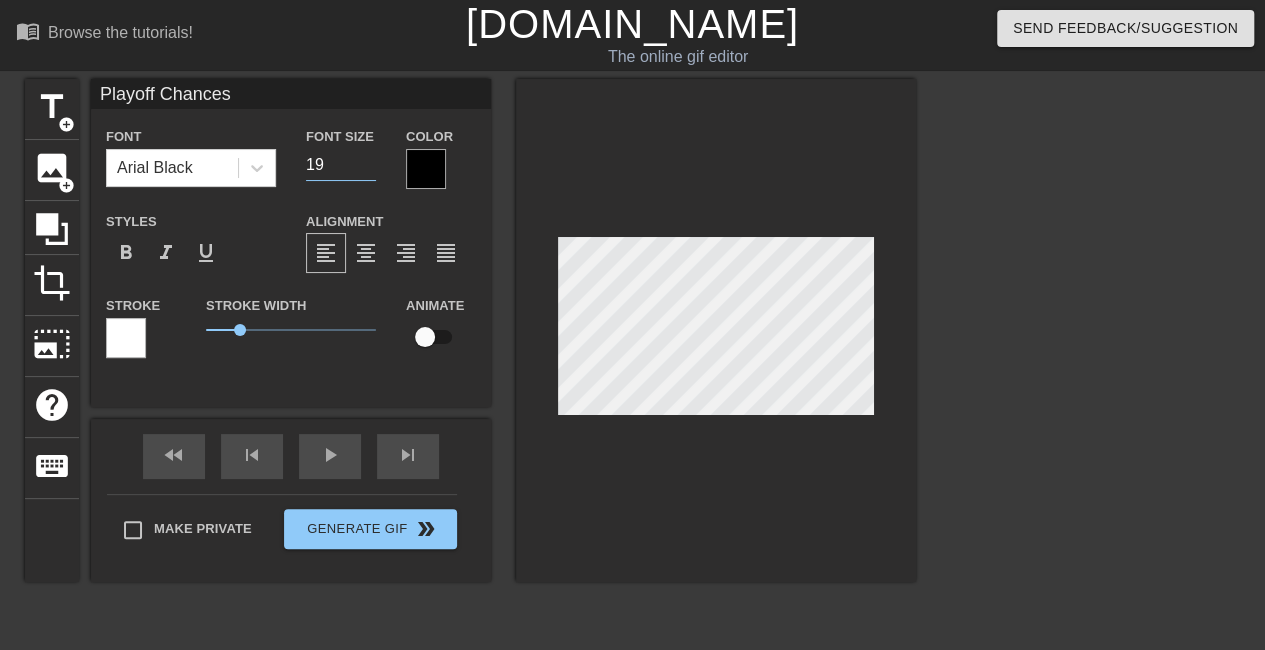 type on "19" 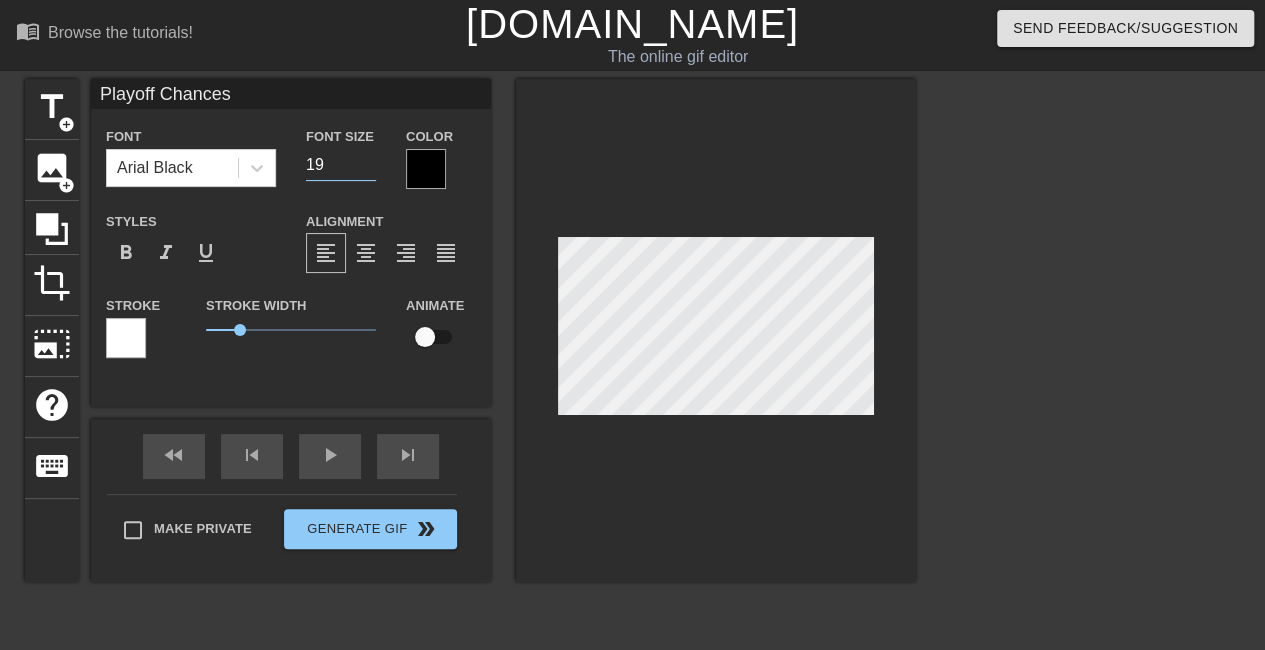 click at bounding box center (426, 169) 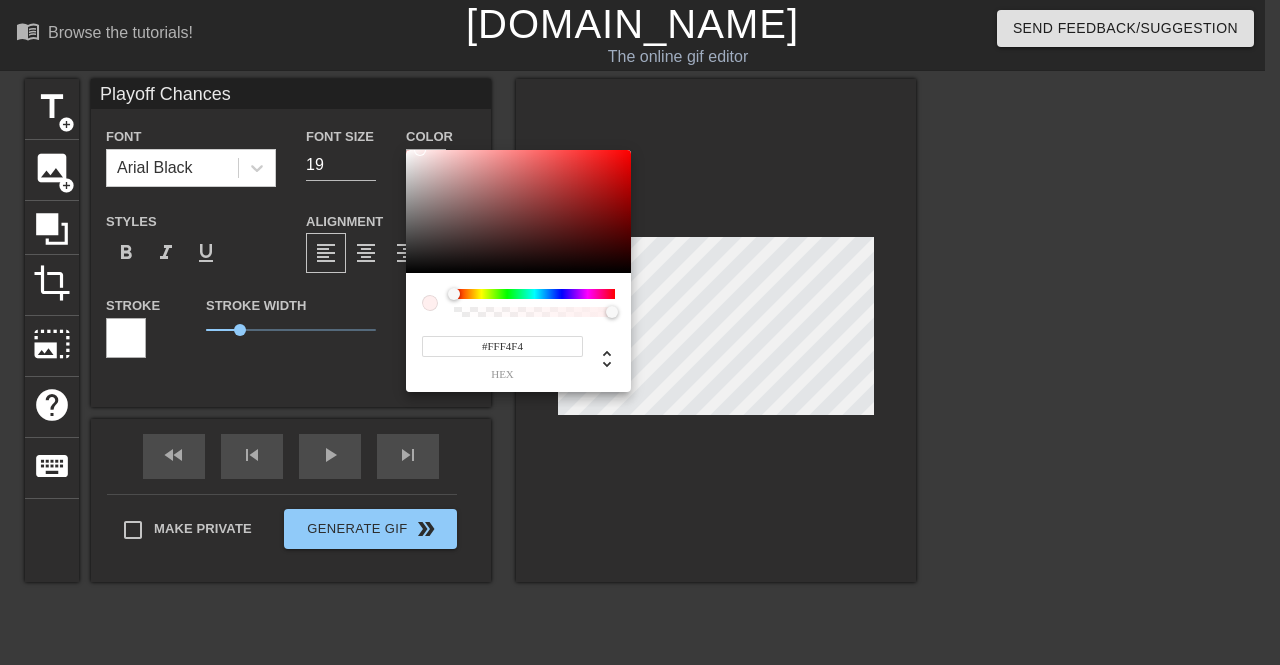 type on "#FFFFFF" 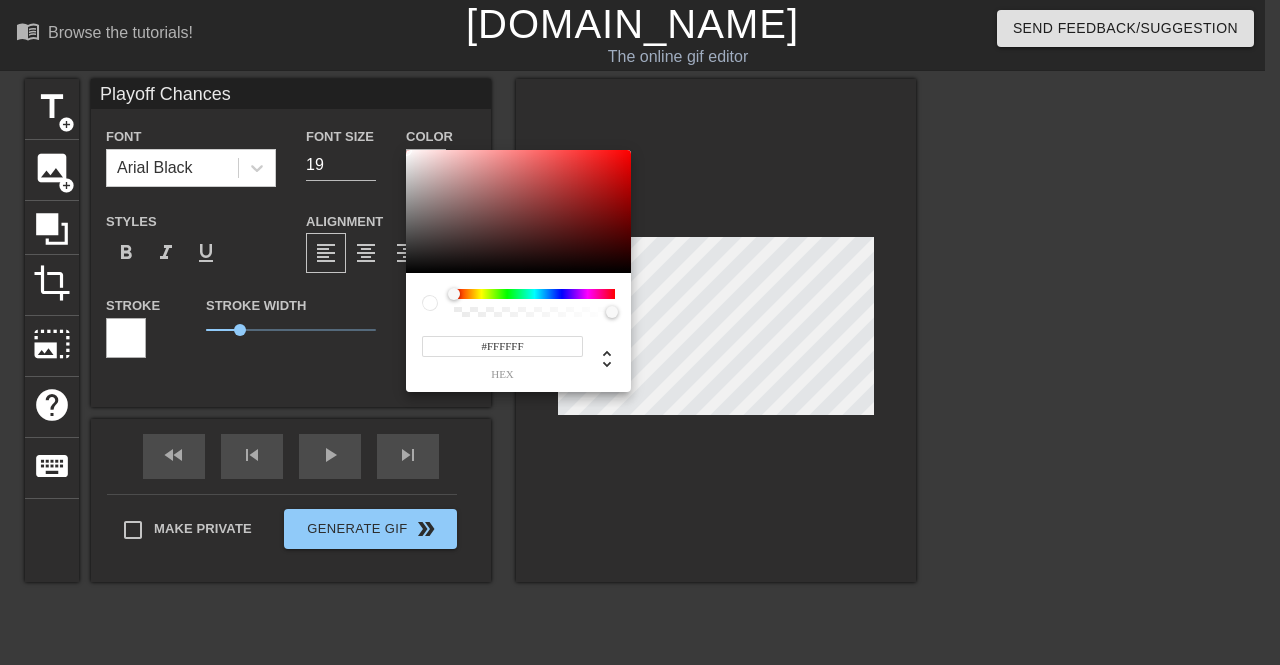 drag, startPoint x: 433, startPoint y: 202, endPoint x: 342, endPoint y: 133, distance: 114.20158 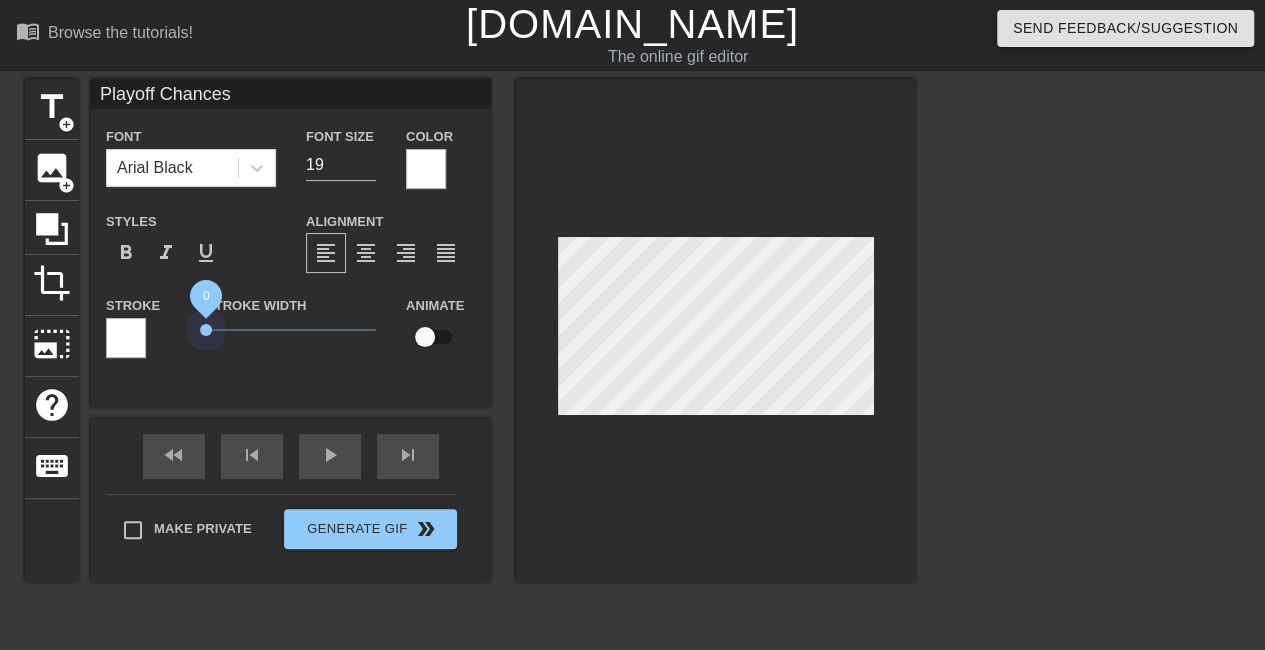 drag, startPoint x: 244, startPoint y: 343, endPoint x: 133, endPoint y: 331, distance: 111.64677 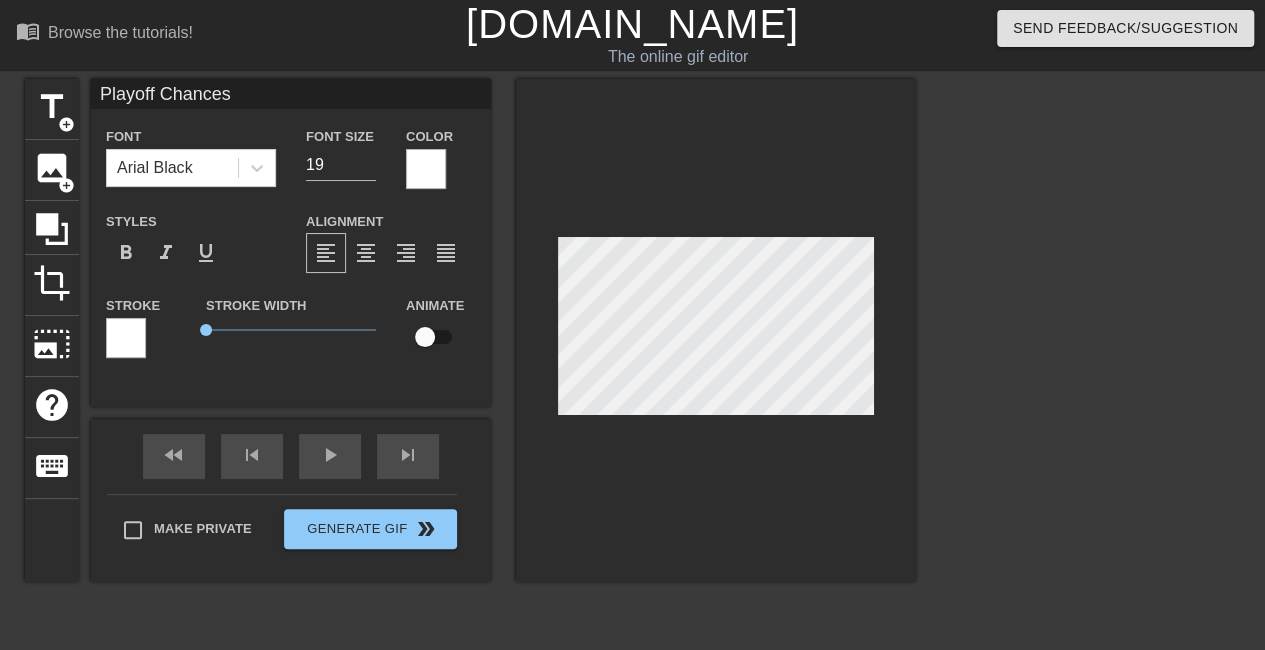scroll, scrollTop: 297, scrollLeft: 0, axis: vertical 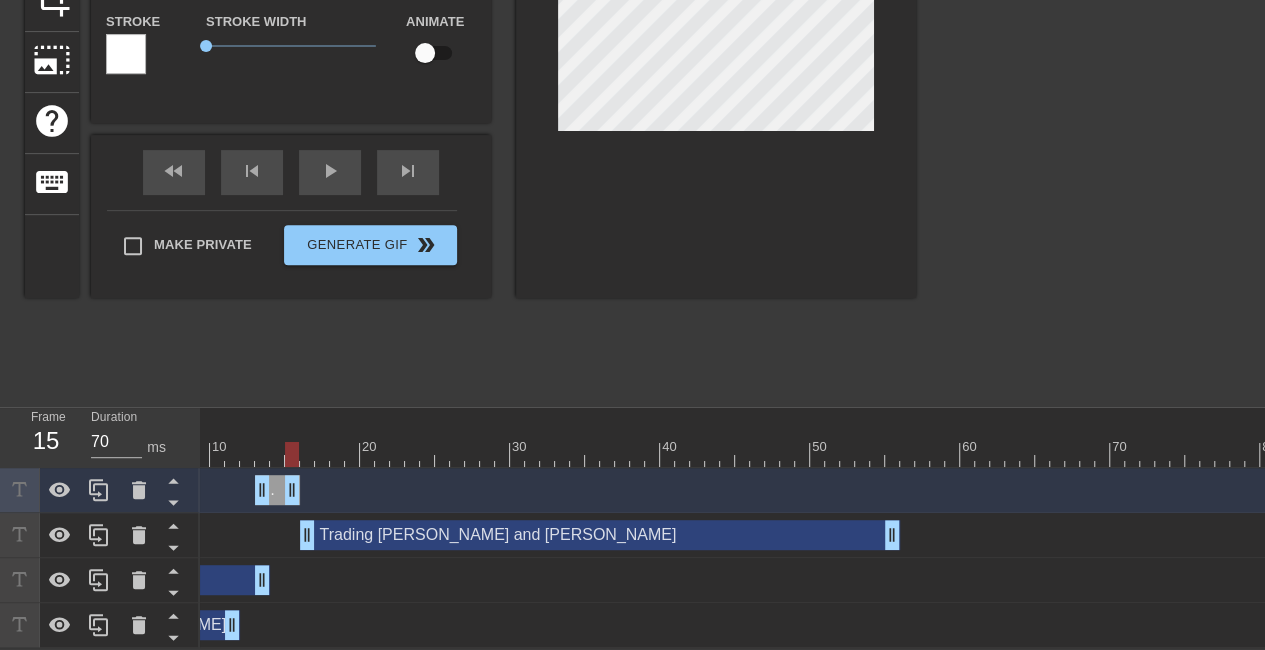drag, startPoint x: 1261, startPoint y: 476, endPoint x: 287, endPoint y: 523, distance: 975.1333 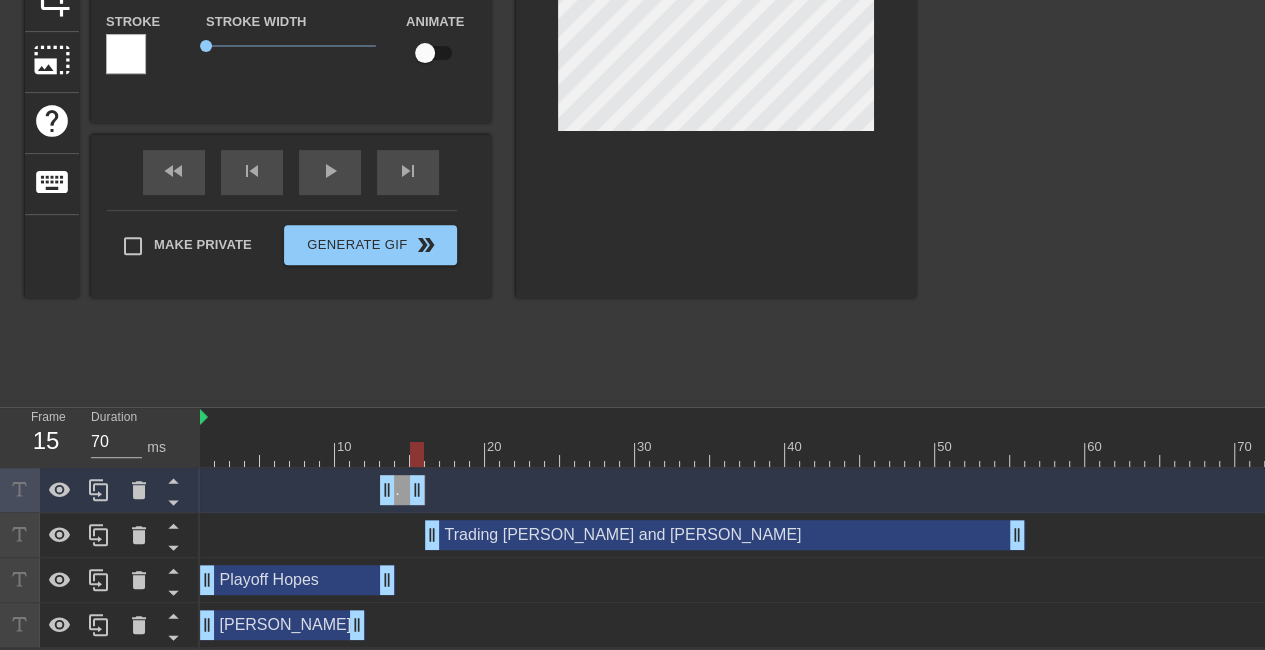 click on "Duration 70 ms" at bounding box center [136, 437] 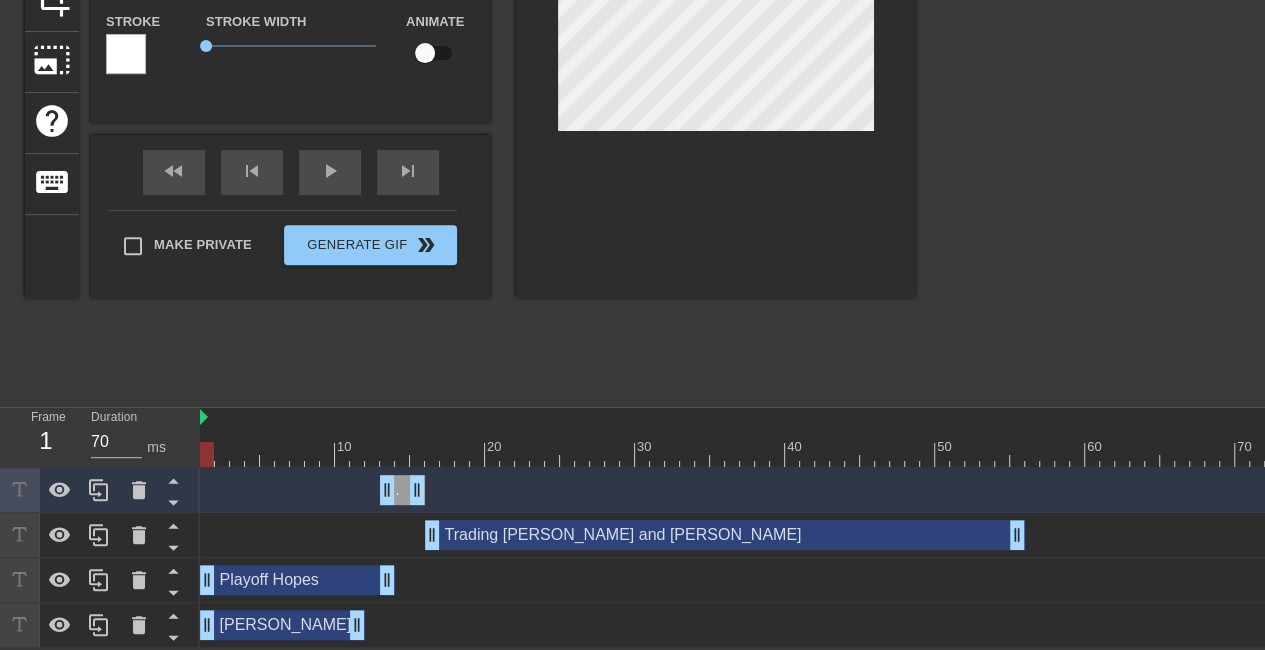 drag, startPoint x: 240, startPoint y: 423, endPoint x: 148, endPoint y: 439, distance: 93.38094 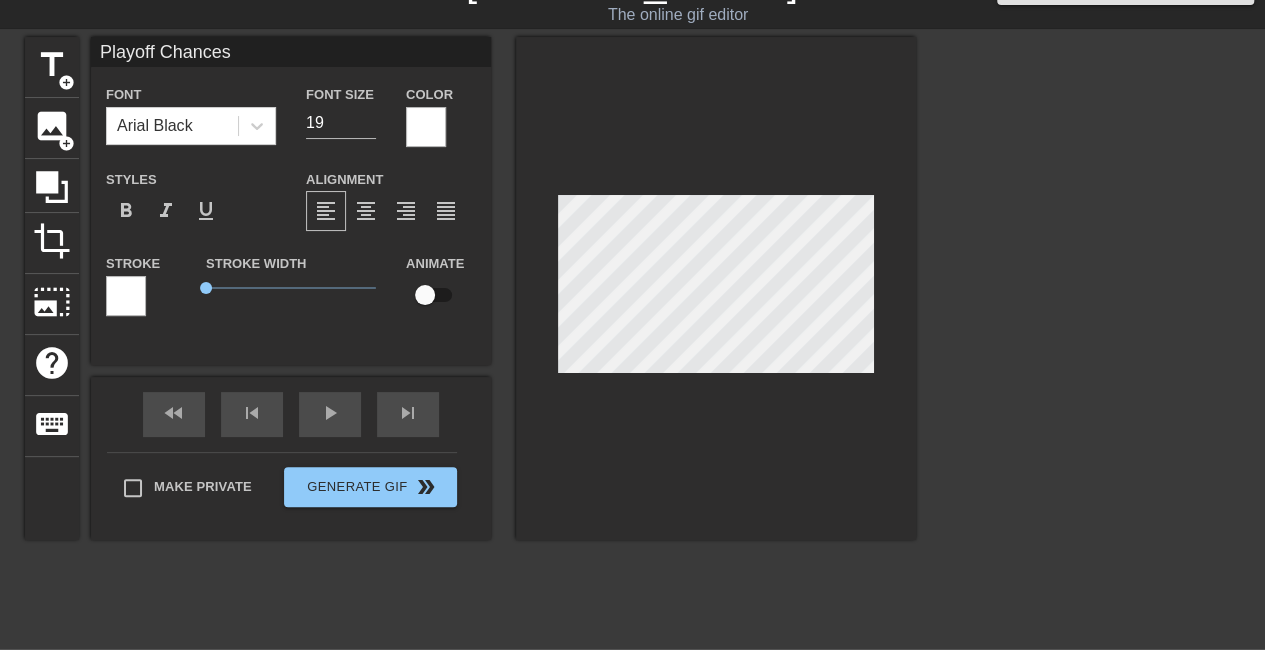 scroll, scrollTop: 38, scrollLeft: 0, axis: vertical 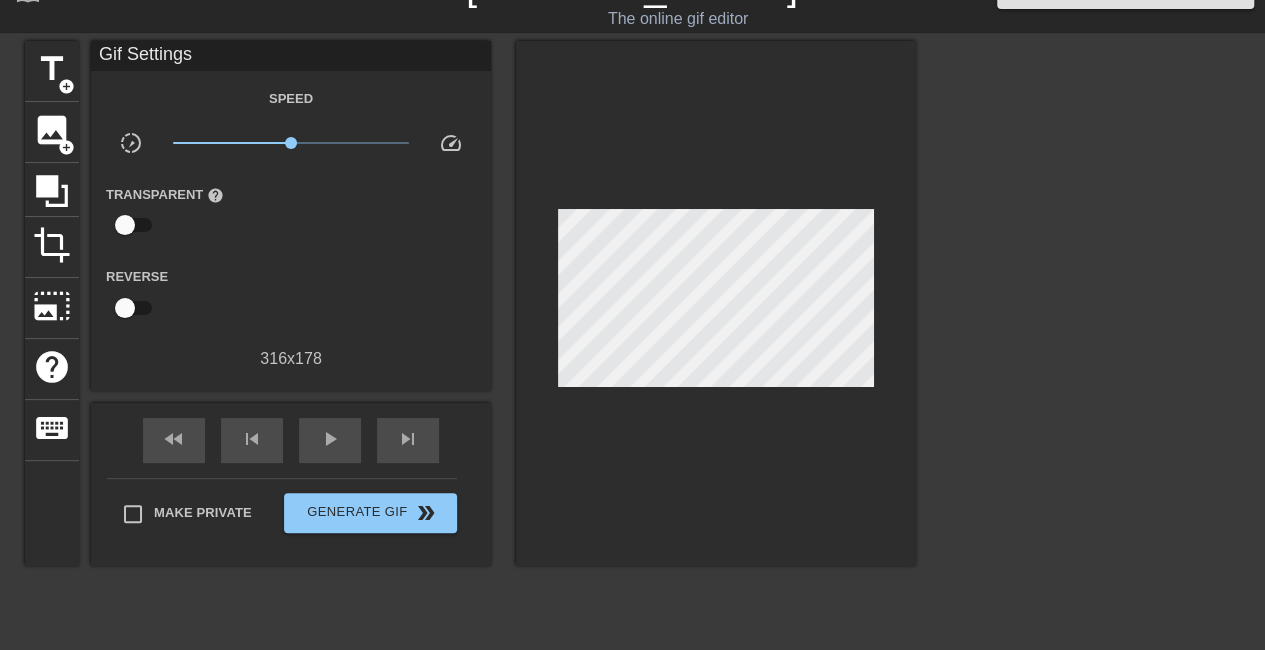 click at bounding box center [716, 303] 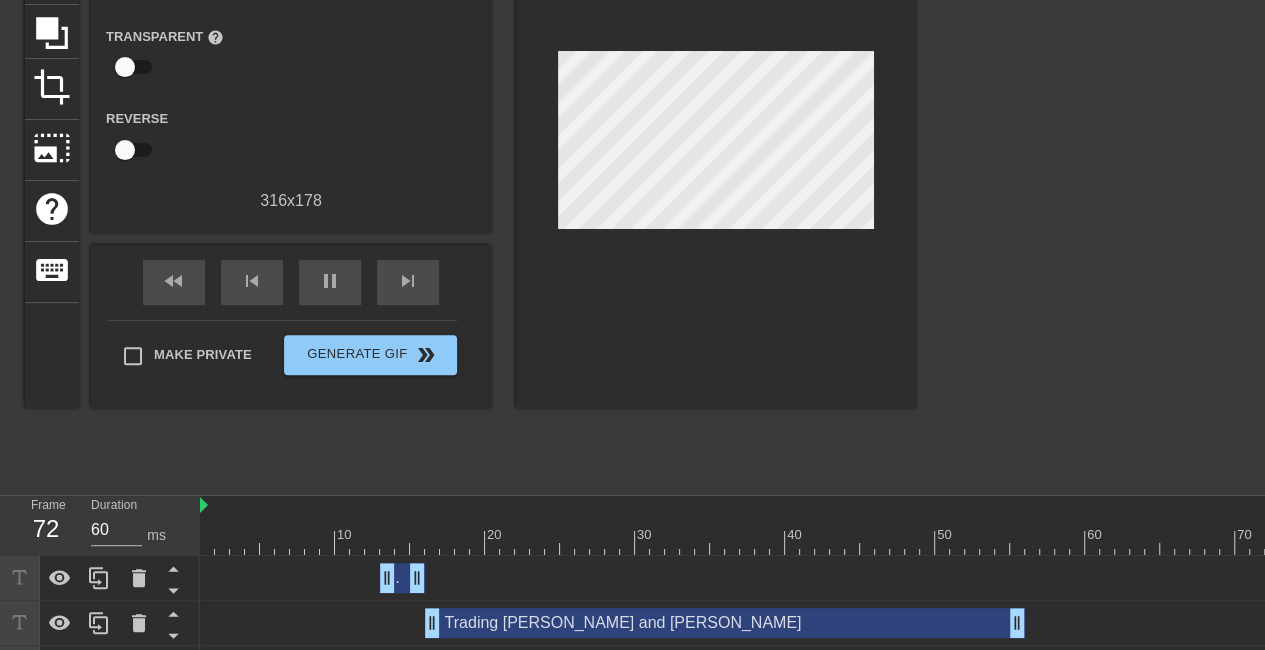 scroll, scrollTop: 297, scrollLeft: 0, axis: vertical 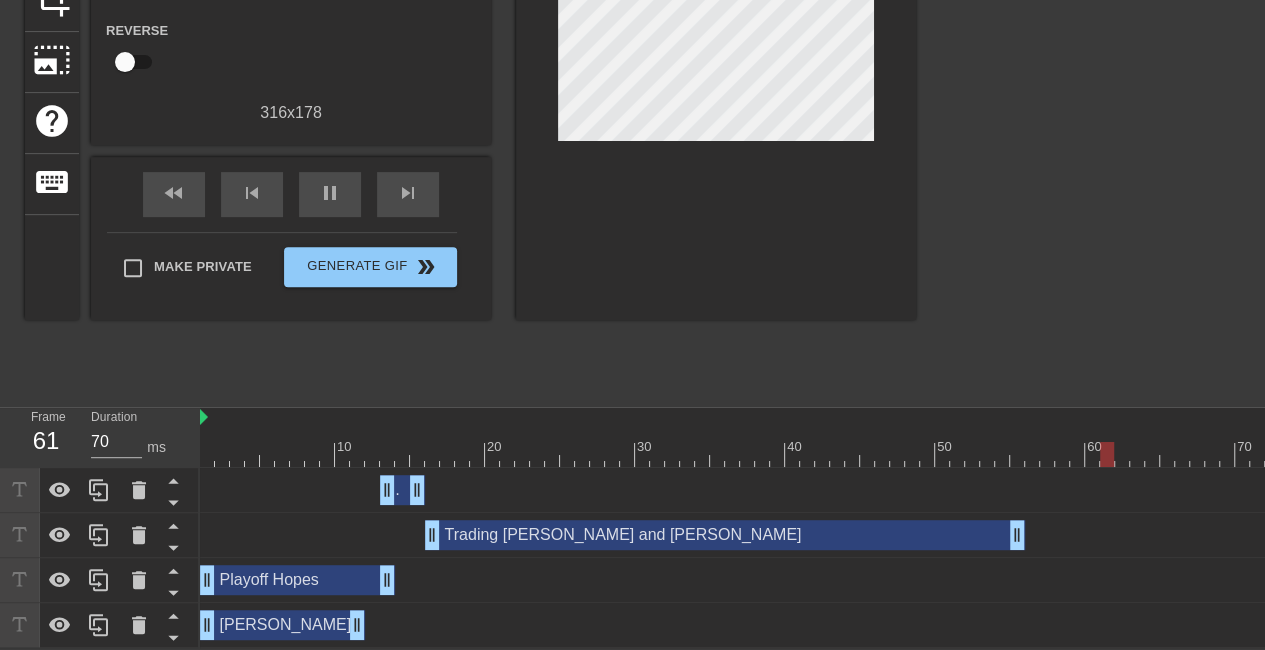 click on "61" at bounding box center (46, 441) 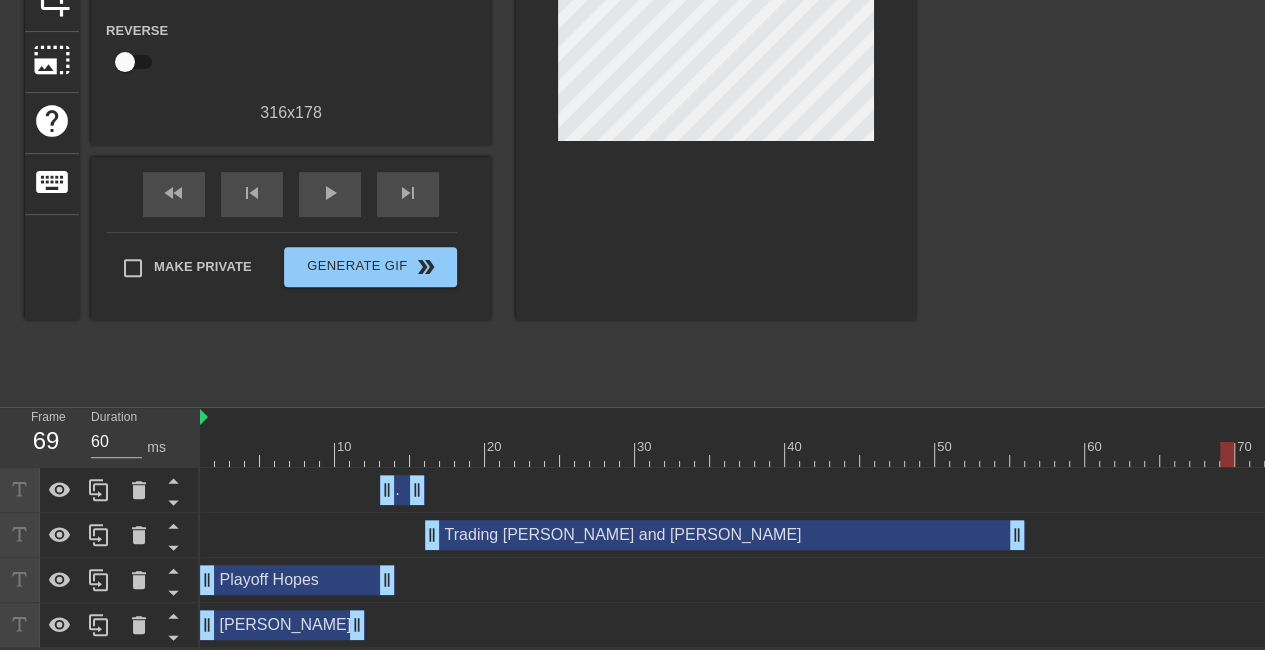 scroll, scrollTop: 0, scrollLeft: 125, axis: horizontal 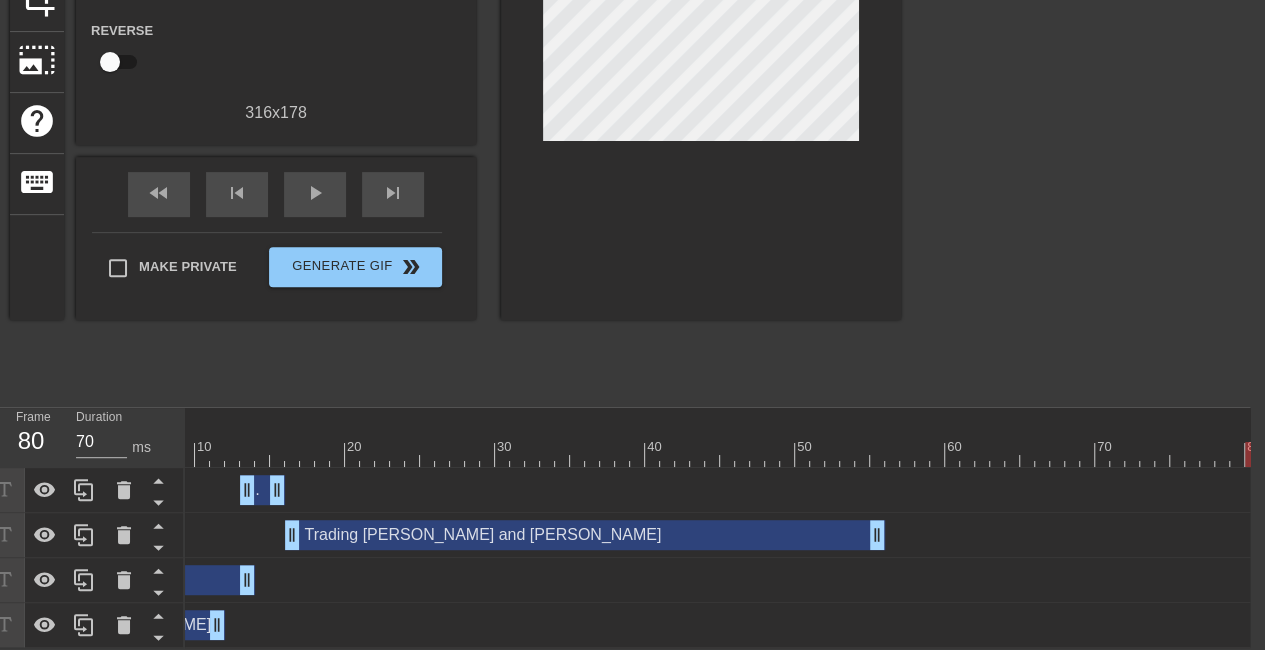 drag, startPoint x: 1260, startPoint y: 435, endPoint x: 1251, endPoint y: 420, distance: 17.492855 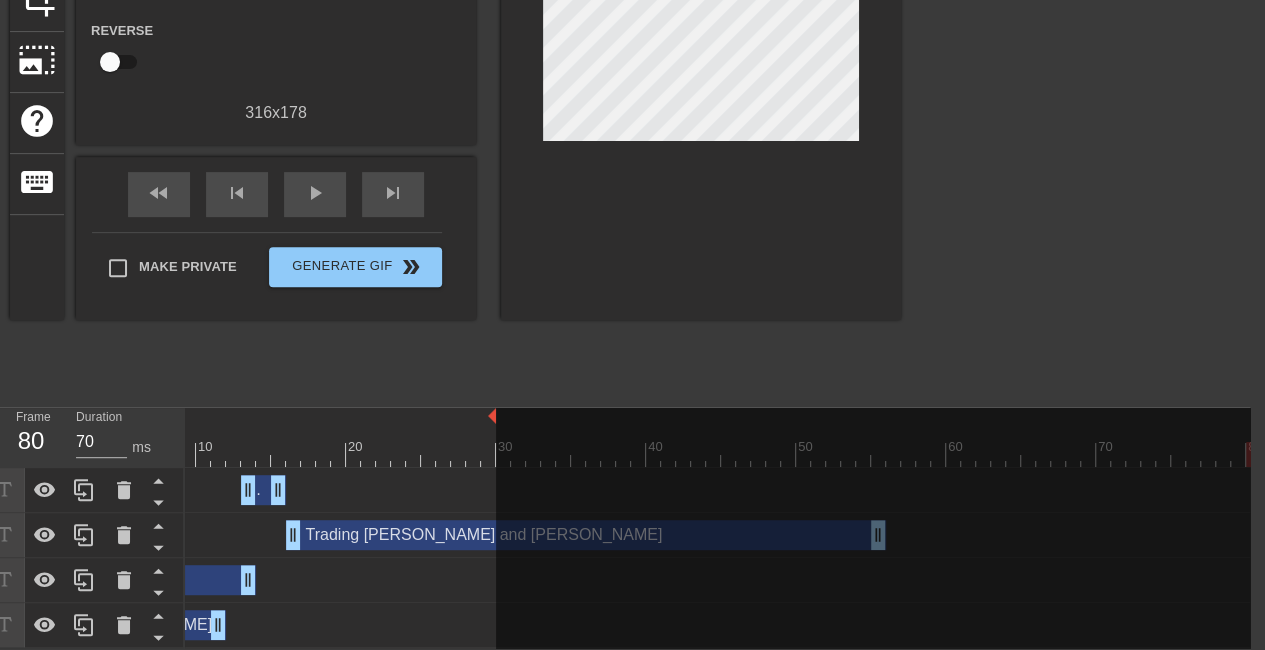 drag, startPoint x: 1259, startPoint y: 405, endPoint x: 462, endPoint y: 475, distance: 800.0681 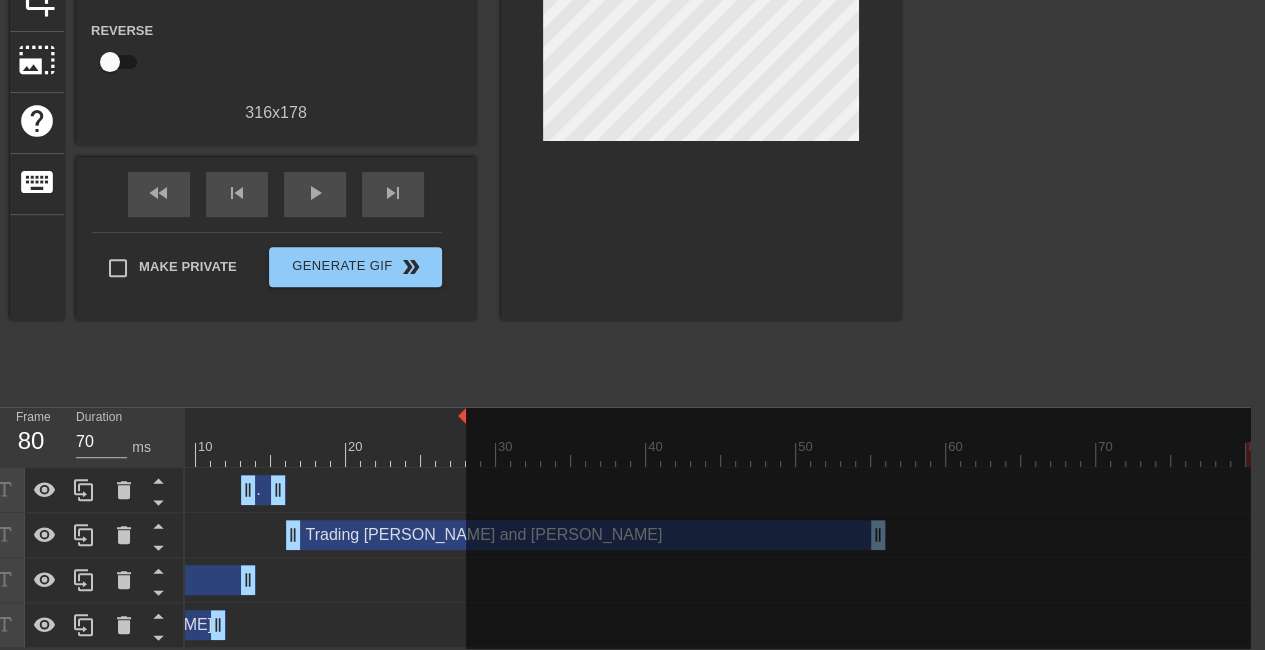 scroll, scrollTop: 0, scrollLeft: 0, axis: both 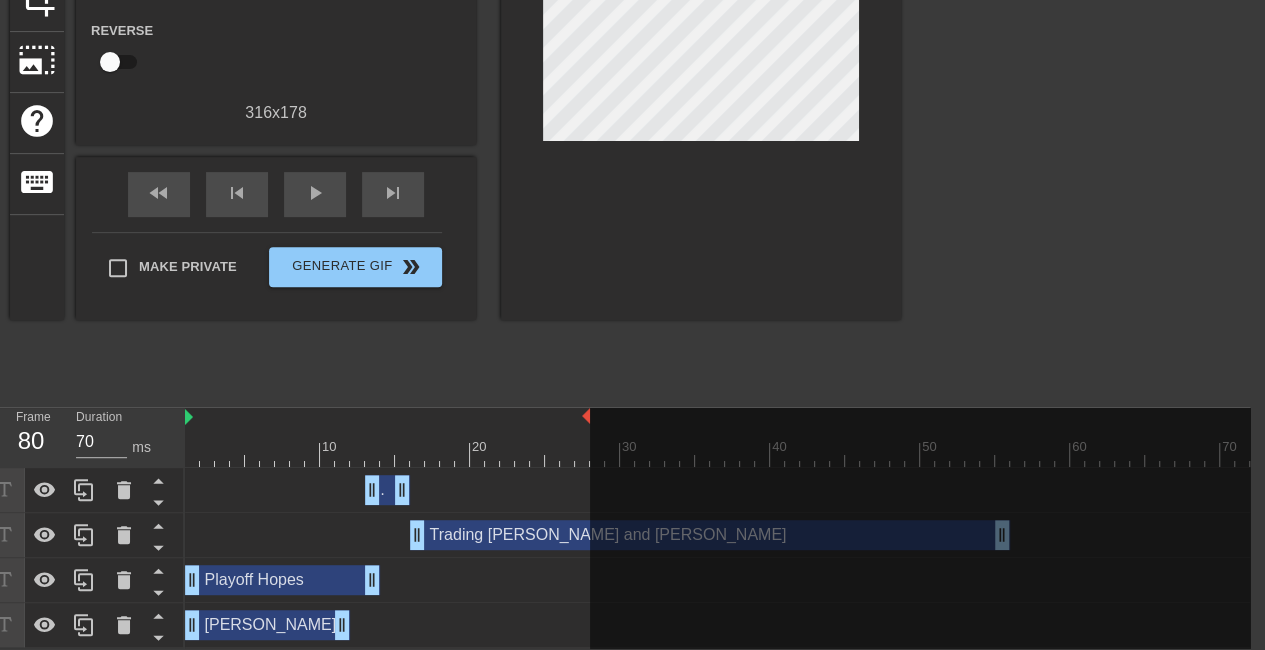 click at bounding box center (785, 454) 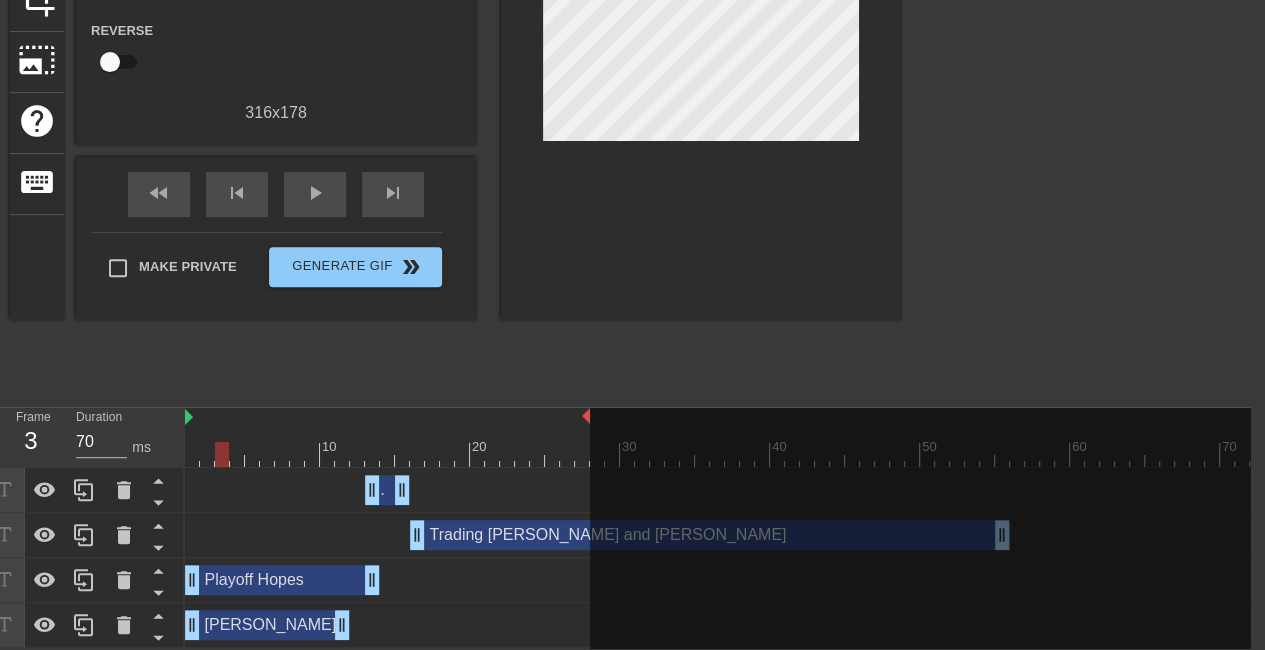 click at bounding box center [387, 418] 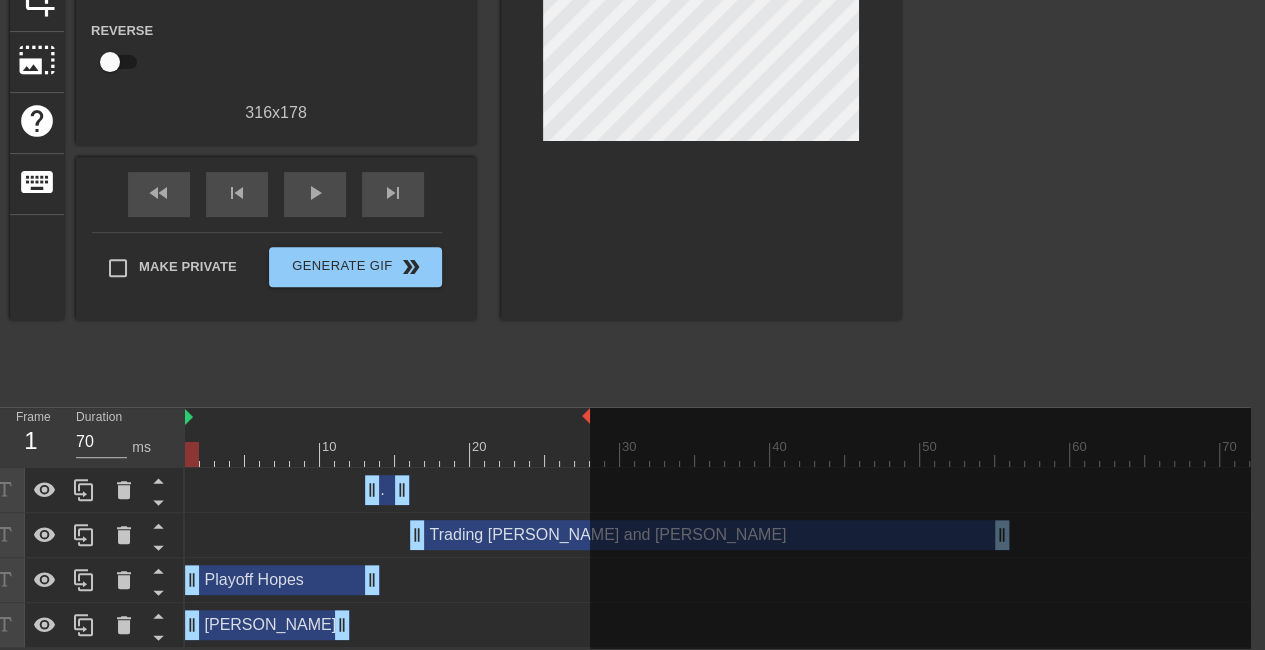 drag, startPoint x: 215, startPoint y: 436, endPoint x: 170, endPoint y: 454, distance: 48.466484 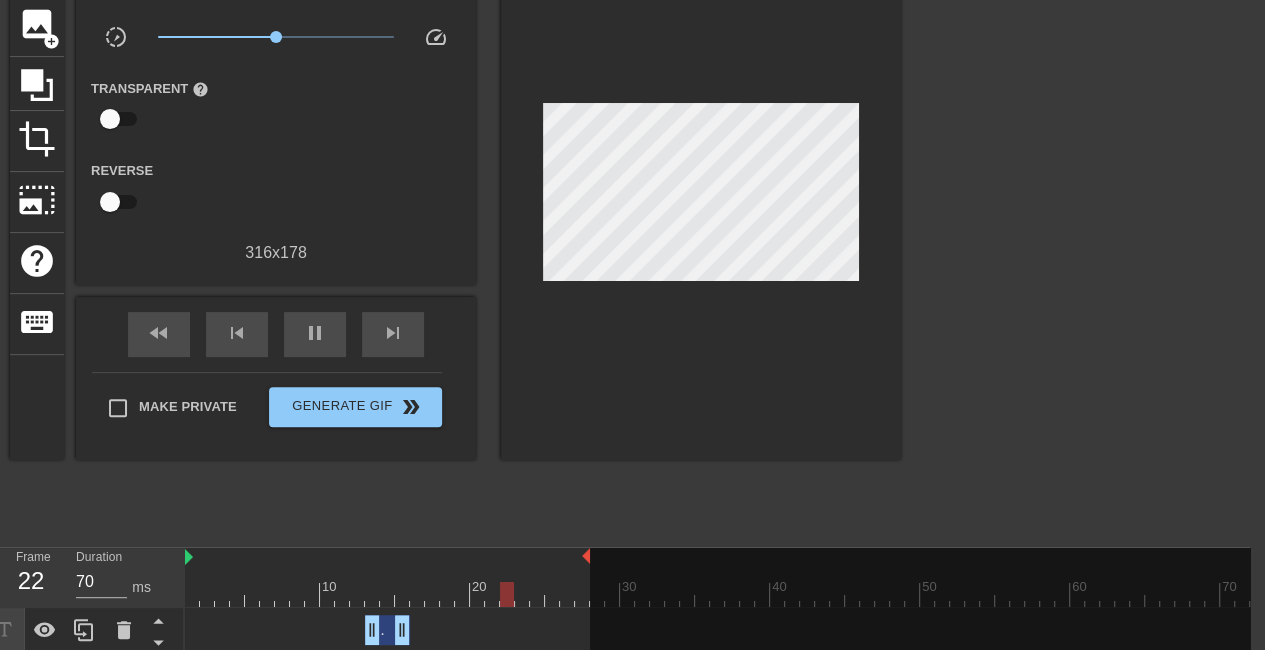 scroll, scrollTop: 132, scrollLeft: 15, axis: both 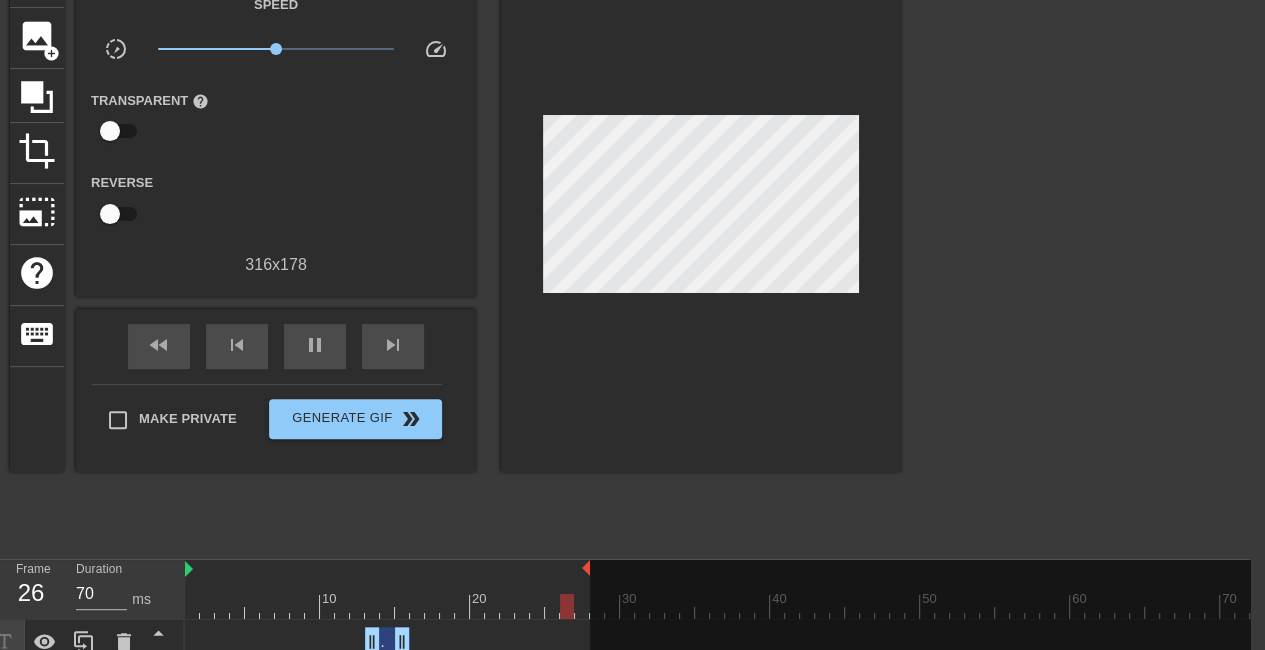 type on "60" 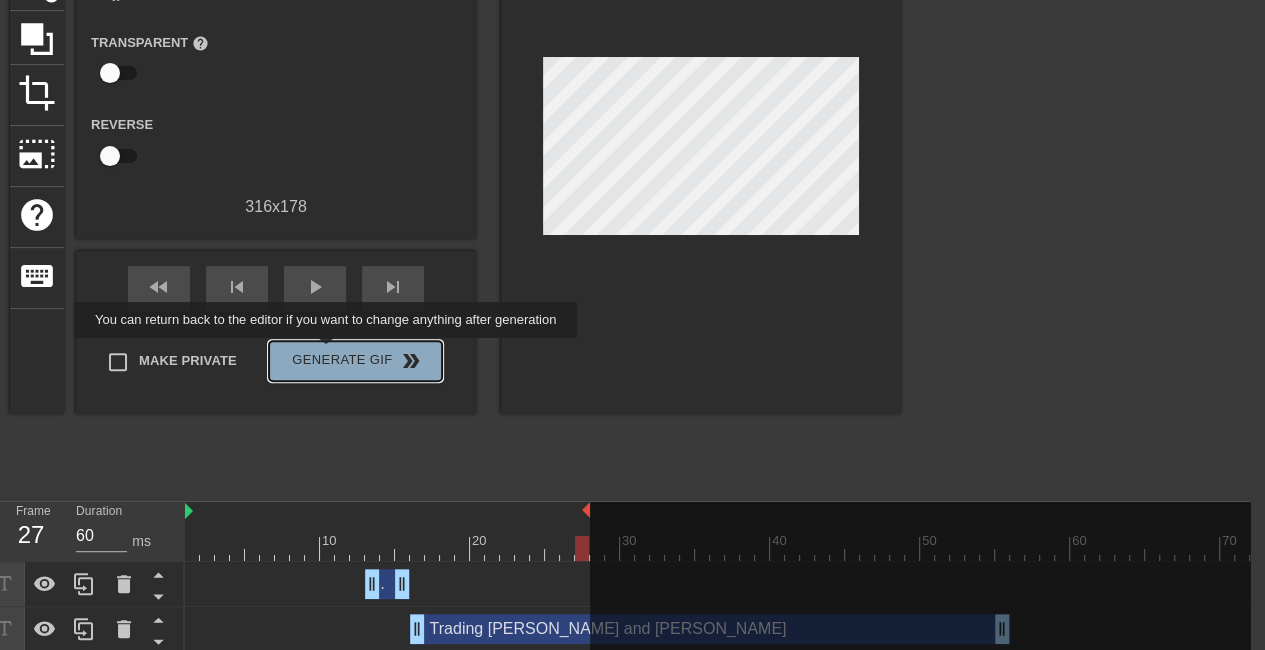 click on "Generate Gif double_arrow" at bounding box center (355, 361) 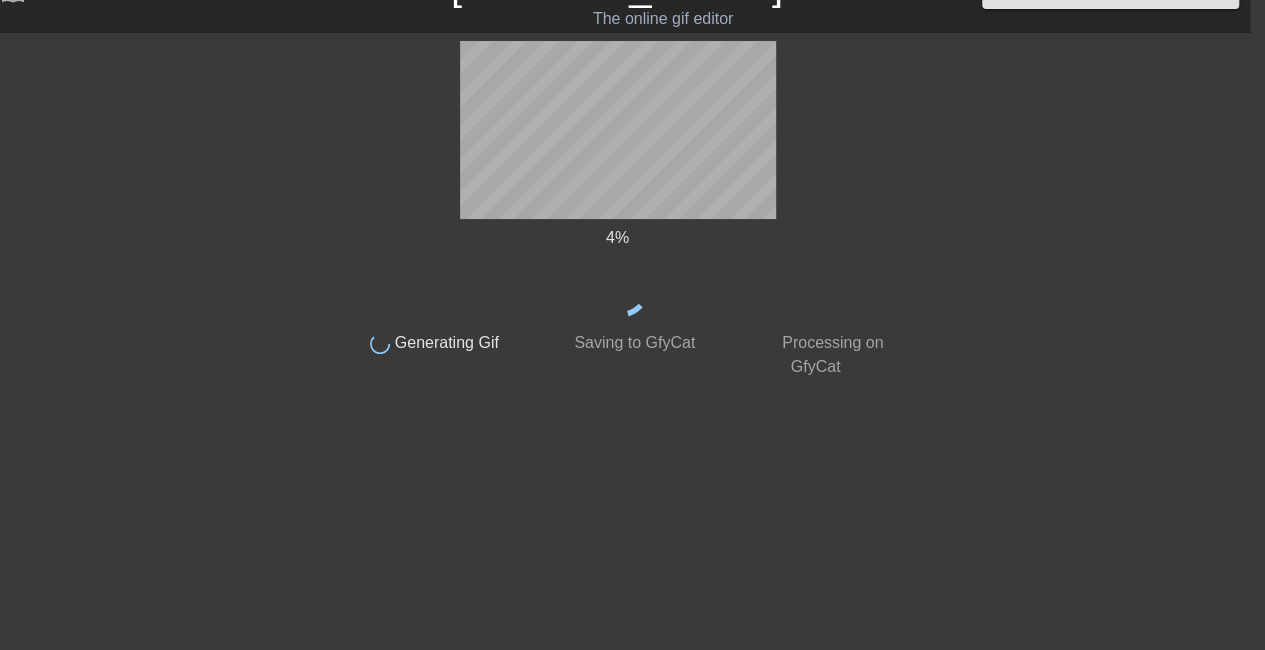 scroll, scrollTop: 38, scrollLeft: 15, axis: both 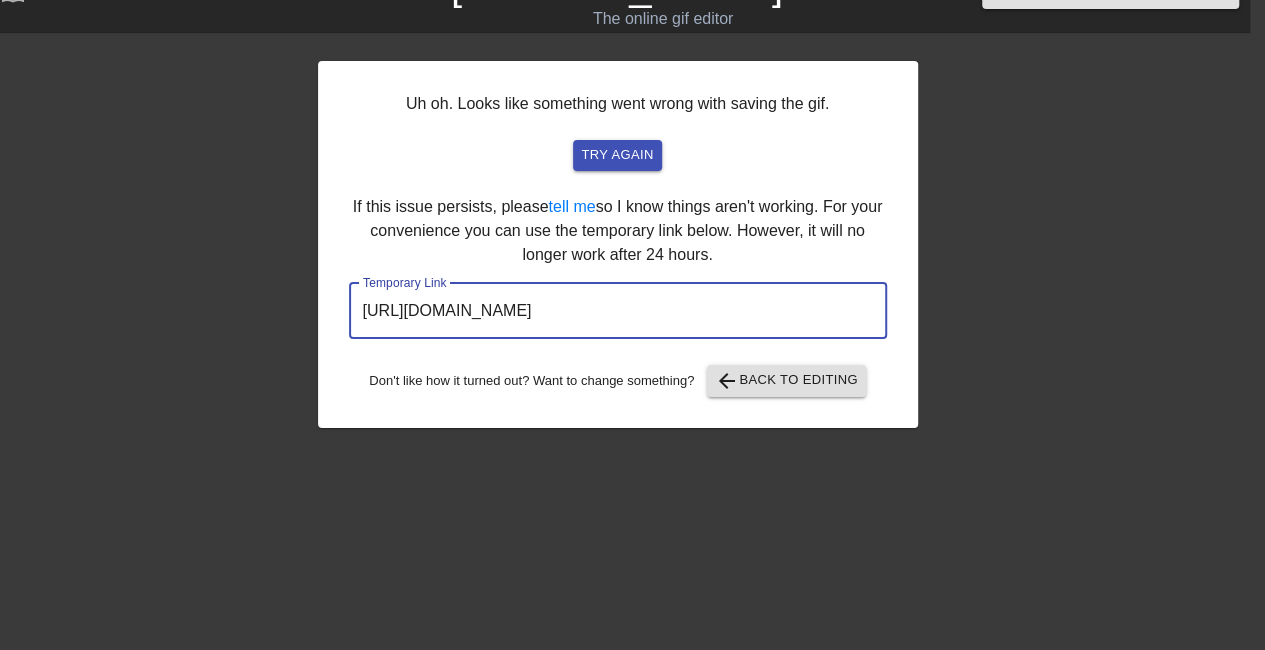 drag, startPoint x: 800, startPoint y: 324, endPoint x: 214, endPoint y: 341, distance: 586.2465 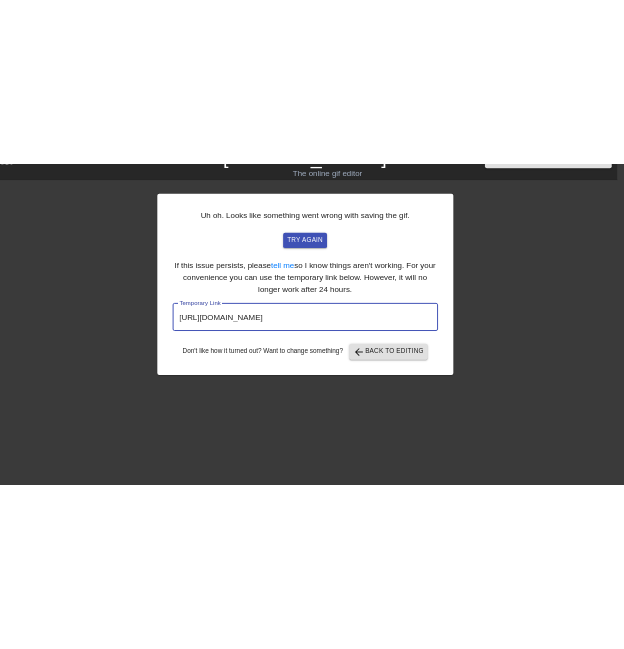scroll, scrollTop: 0, scrollLeft: 15, axis: horizontal 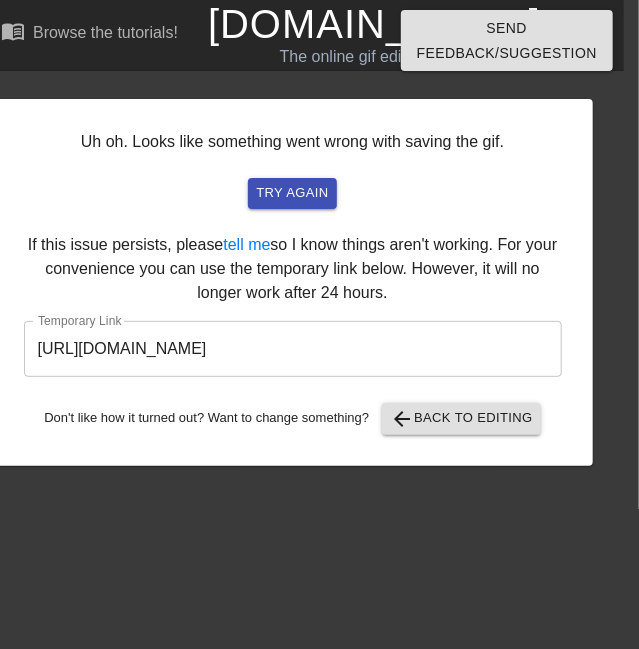 click on "Uh oh. Looks like something went wrong with saving the gif. try again If this issue persists, please  tell me  so I know things aren't working. For your convenience you can use the temporary link below. However, it will no longer work after 24 hours. [DEMOGRAPHIC_DATA] Link [URL][DOMAIN_NAME] ​ Don't like how it turned out? Want to change something? arrow_back Back to Editing" at bounding box center (293, 282) 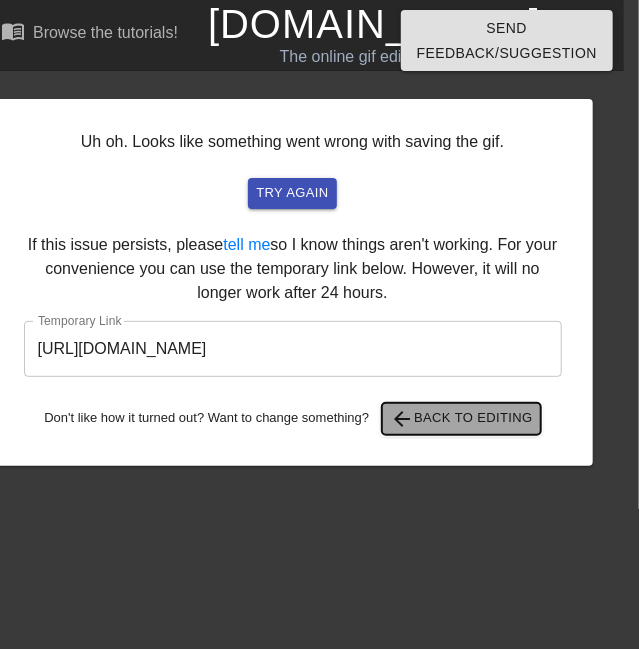 click on "arrow_back Back to Editing" at bounding box center (461, 419) 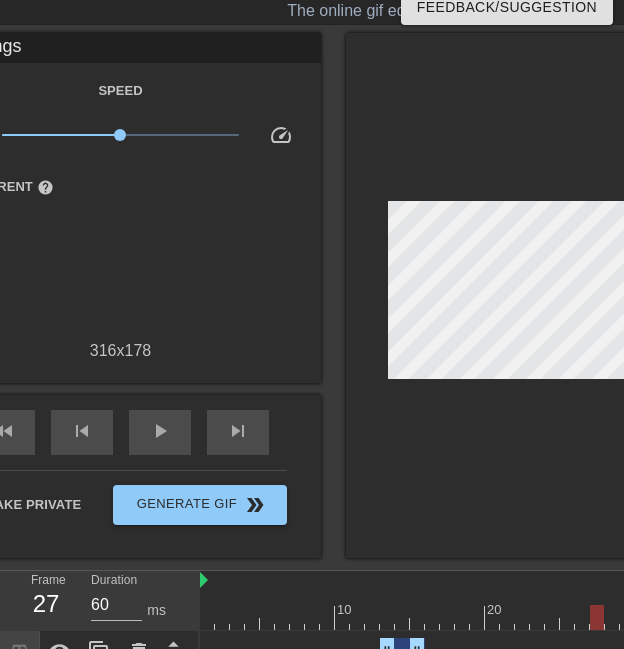 scroll, scrollTop: 224, scrollLeft: 0, axis: vertical 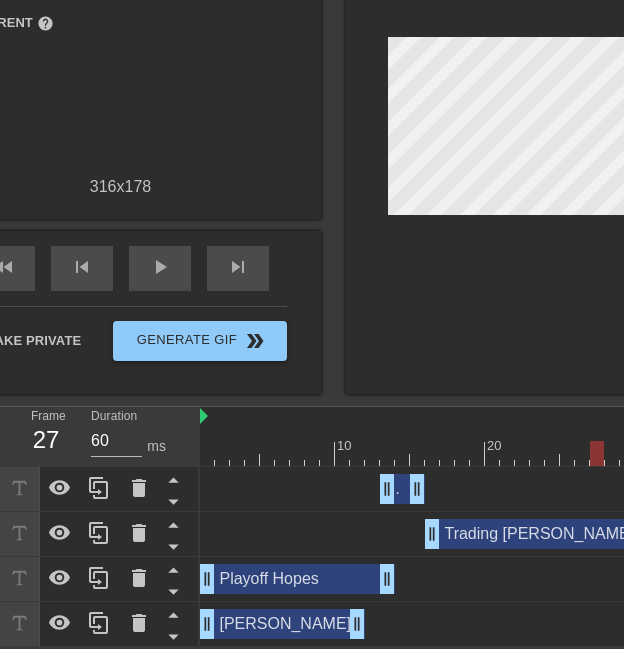 click on "Playoff Hopes drag_handle drag_handle" at bounding box center [297, 579] 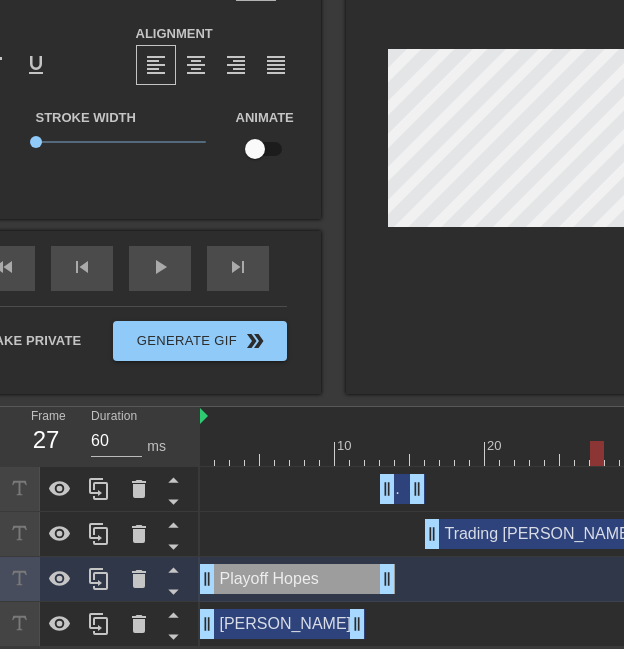 type on "70" 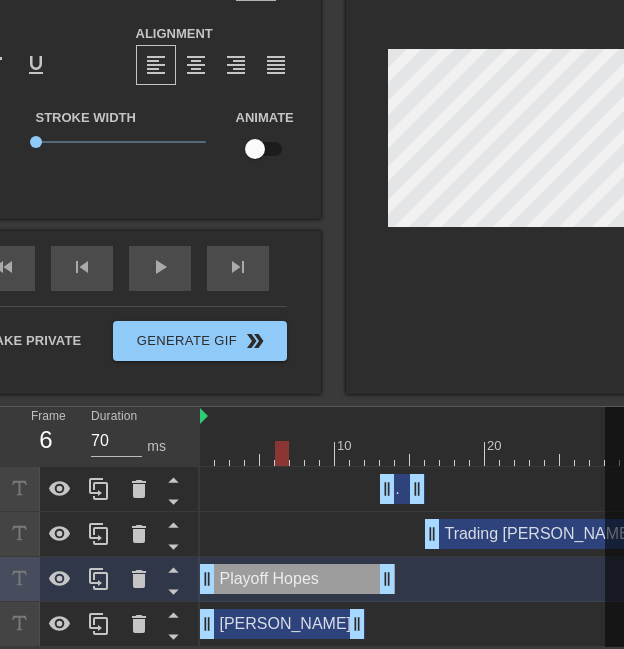click at bounding box center (282, 439) 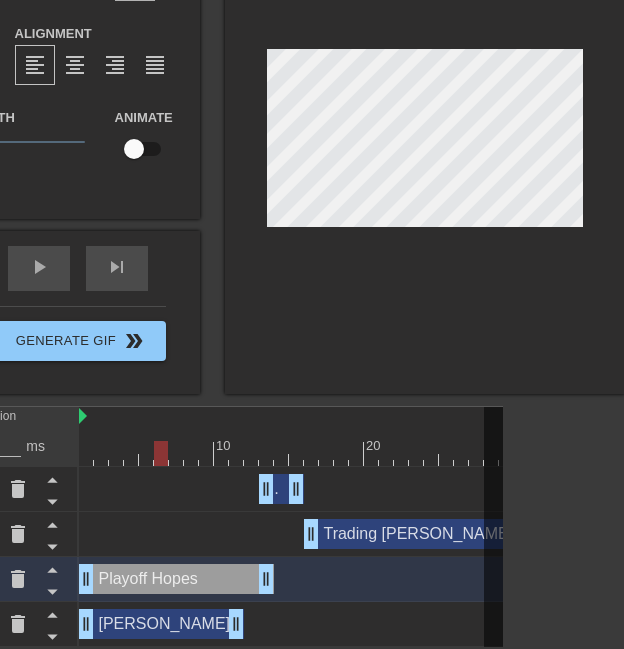 scroll, scrollTop: 2, scrollLeft: 7, axis: both 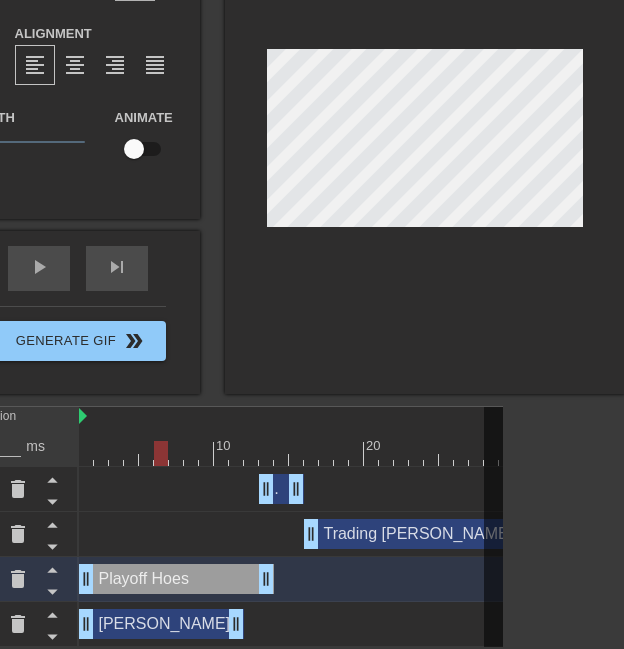 type on "Playoff Hoes" 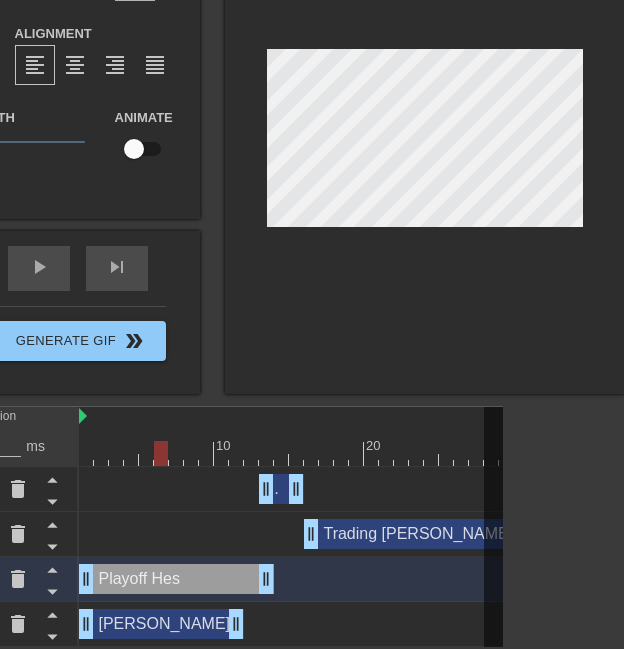 type on "Playoff es" 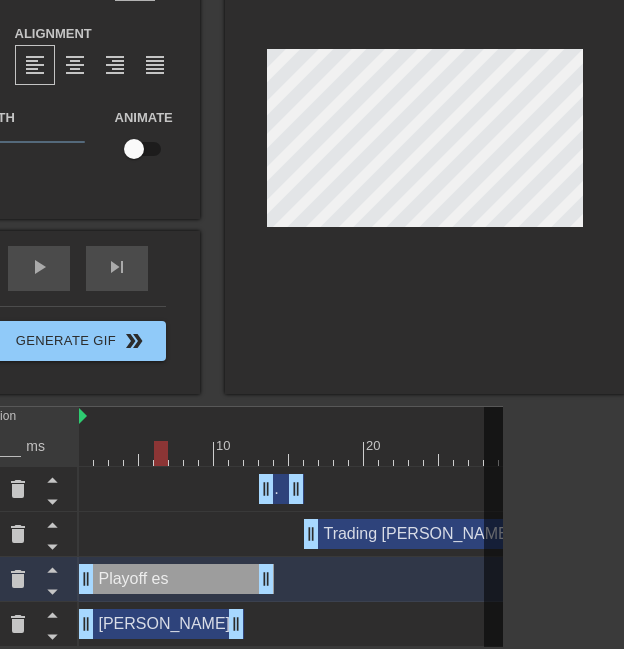 type on "Playoff Ces" 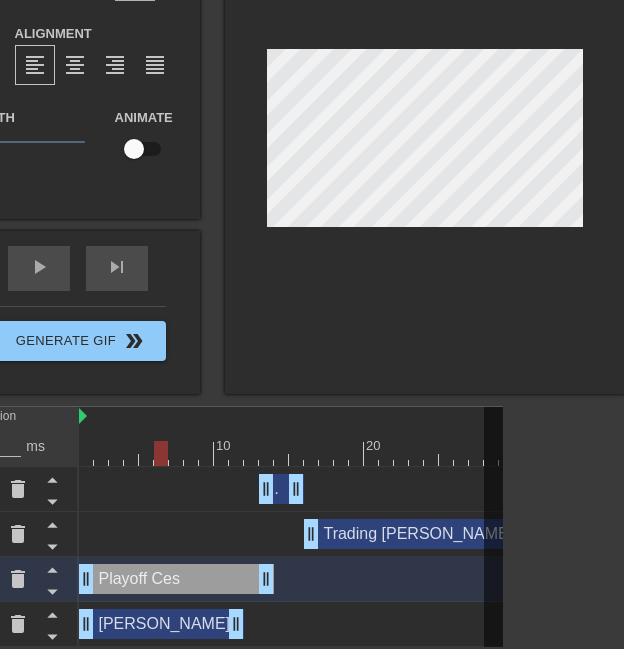 type on "Playoff Ches" 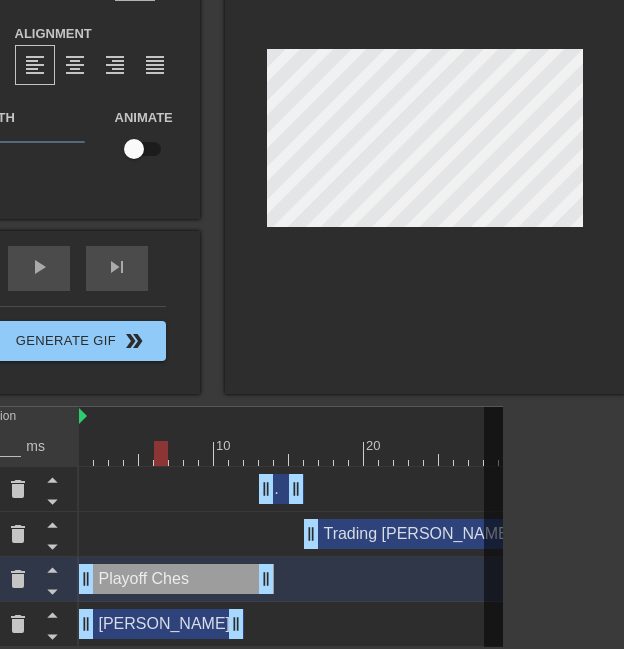 type on "Playoff Chaes" 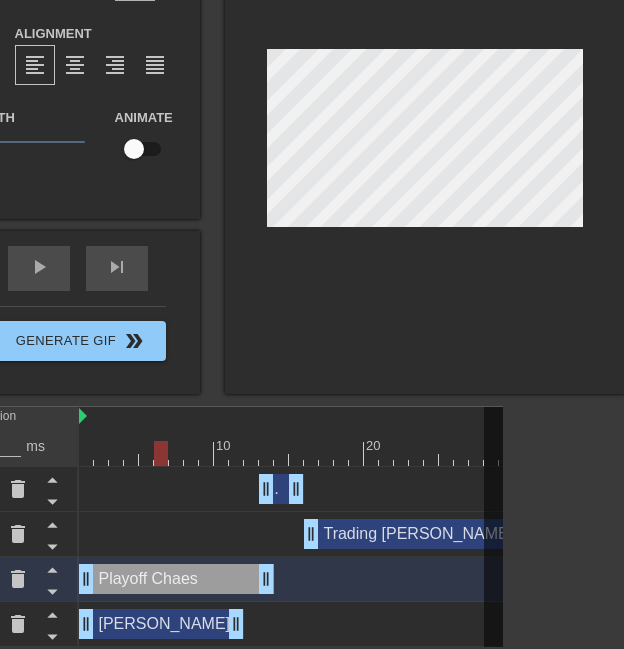 type on "Playoff Chanes" 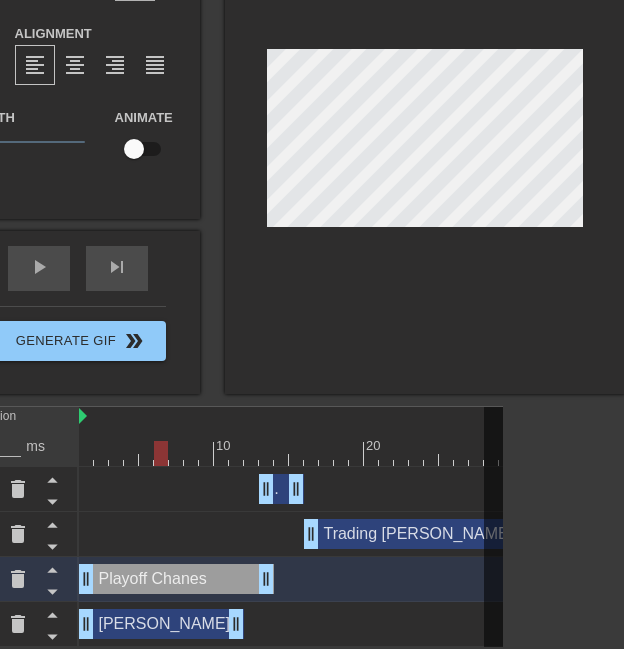 type on "Playoff Chances" 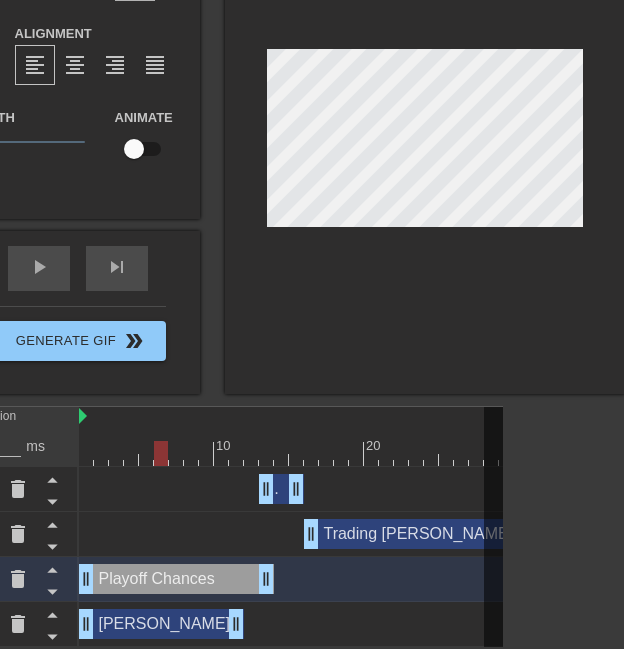 click at bounding box center (425, 142) 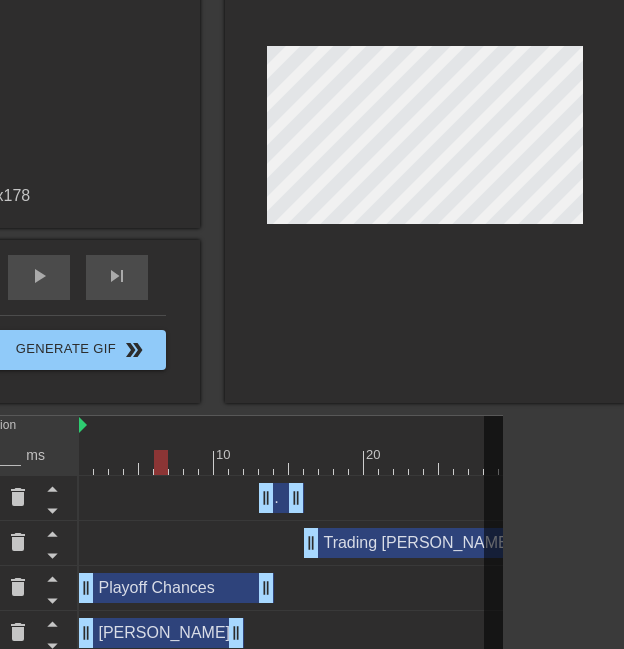 scroll, scrollTop: 201, scrollLeft: 21, axis: both 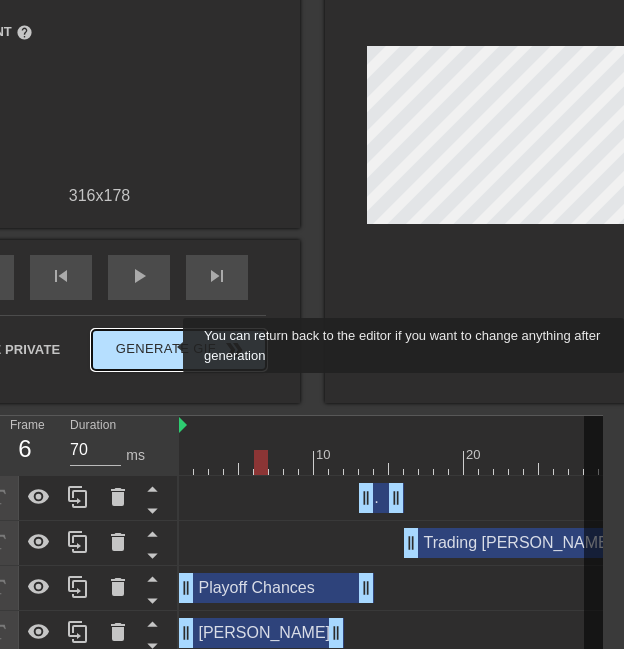 click on "Generate Gif double_arrow" at bounding box center (178, 350) 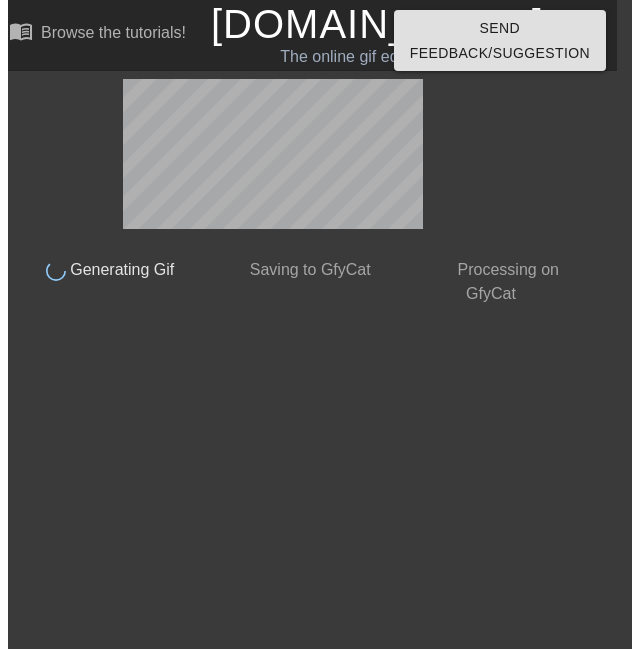 scroll, scrollTop: 0, scrollLeft: 15, axis: horizontal 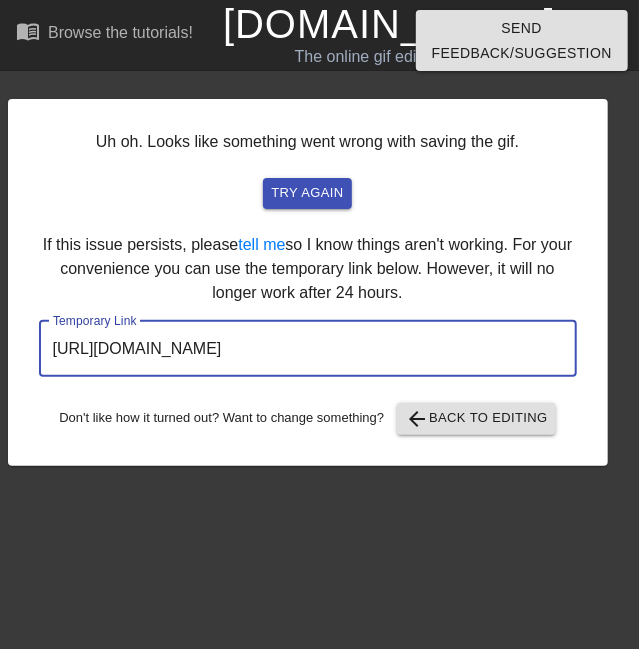 drag, startPoint x: 510, startPoint y: 357, endPoint x: -112, endPoint y: 316, distance: 623.3498 